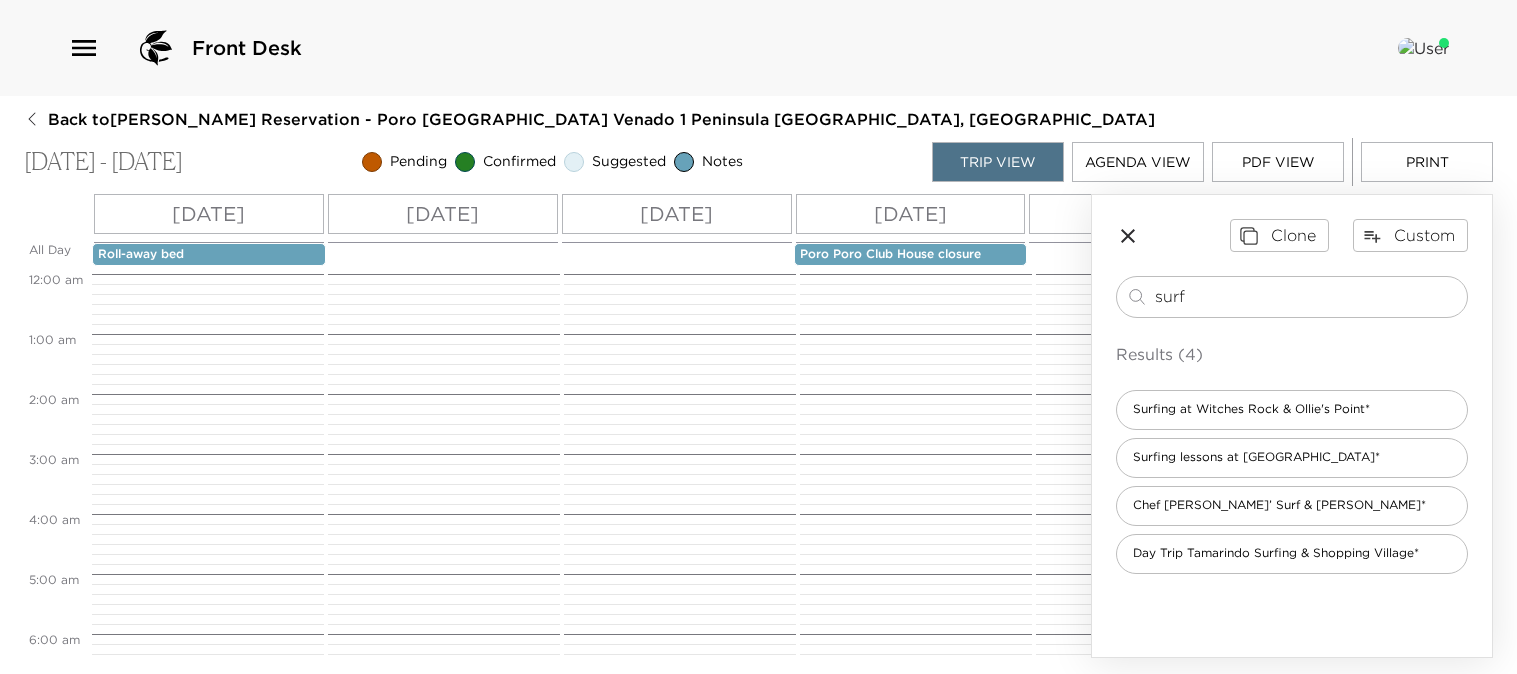 scroll, scrollTop: 0, scrollLeft: 0, axis: both 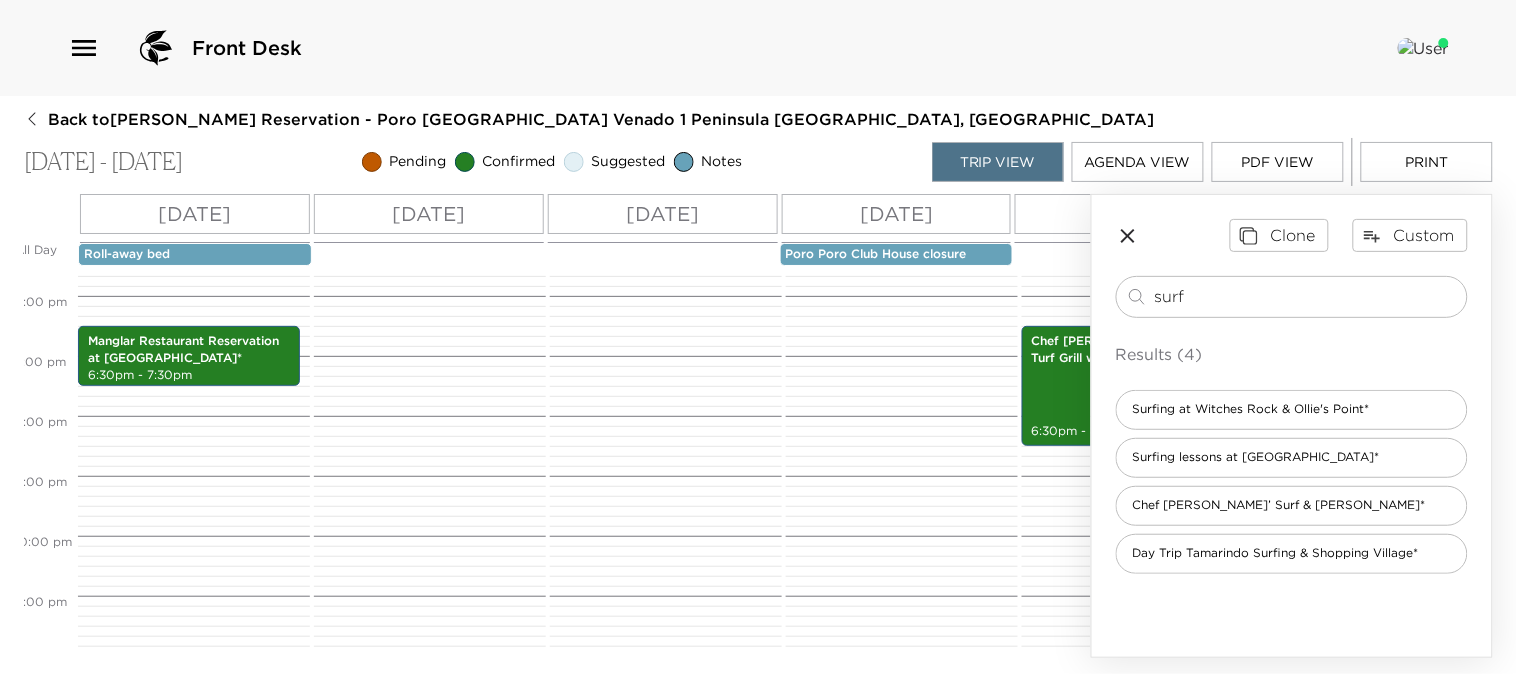 click 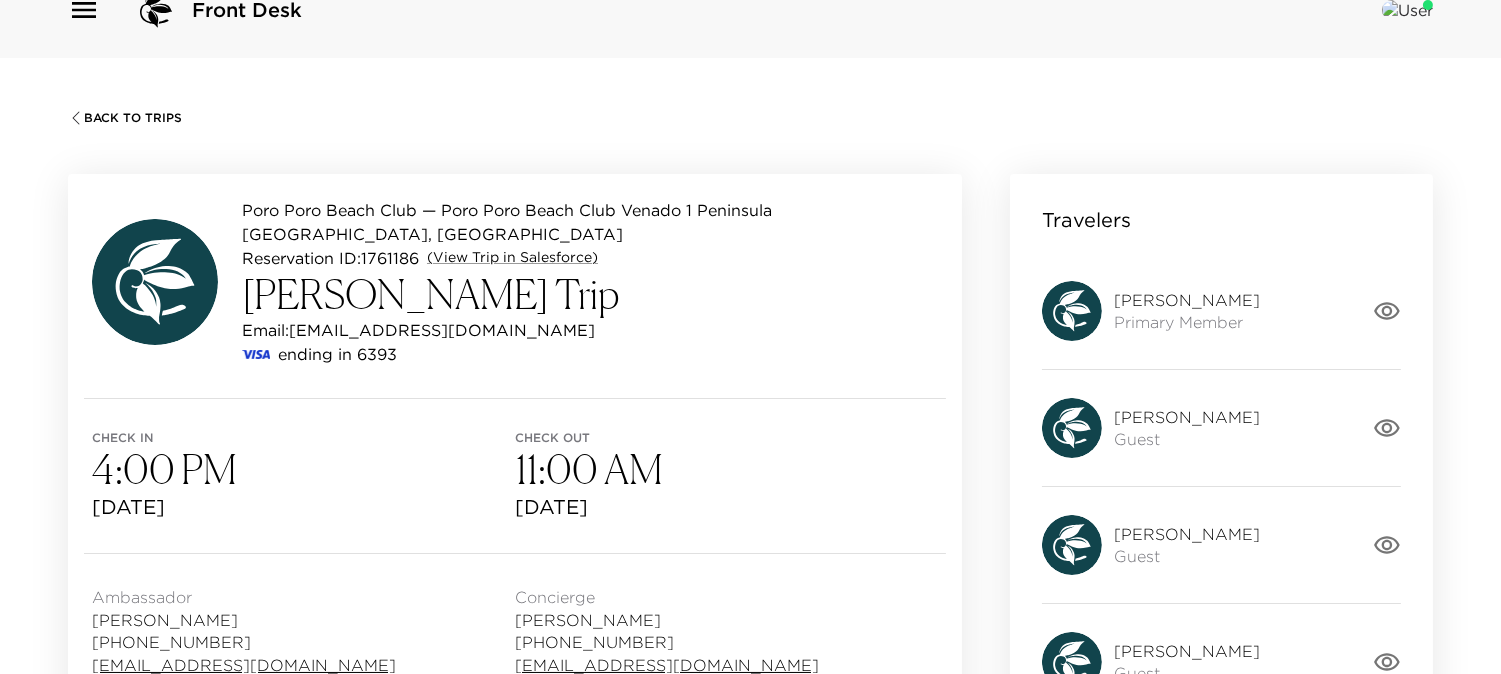 scroll, scrollTop: 0, scrollLeft: 0, axis: both 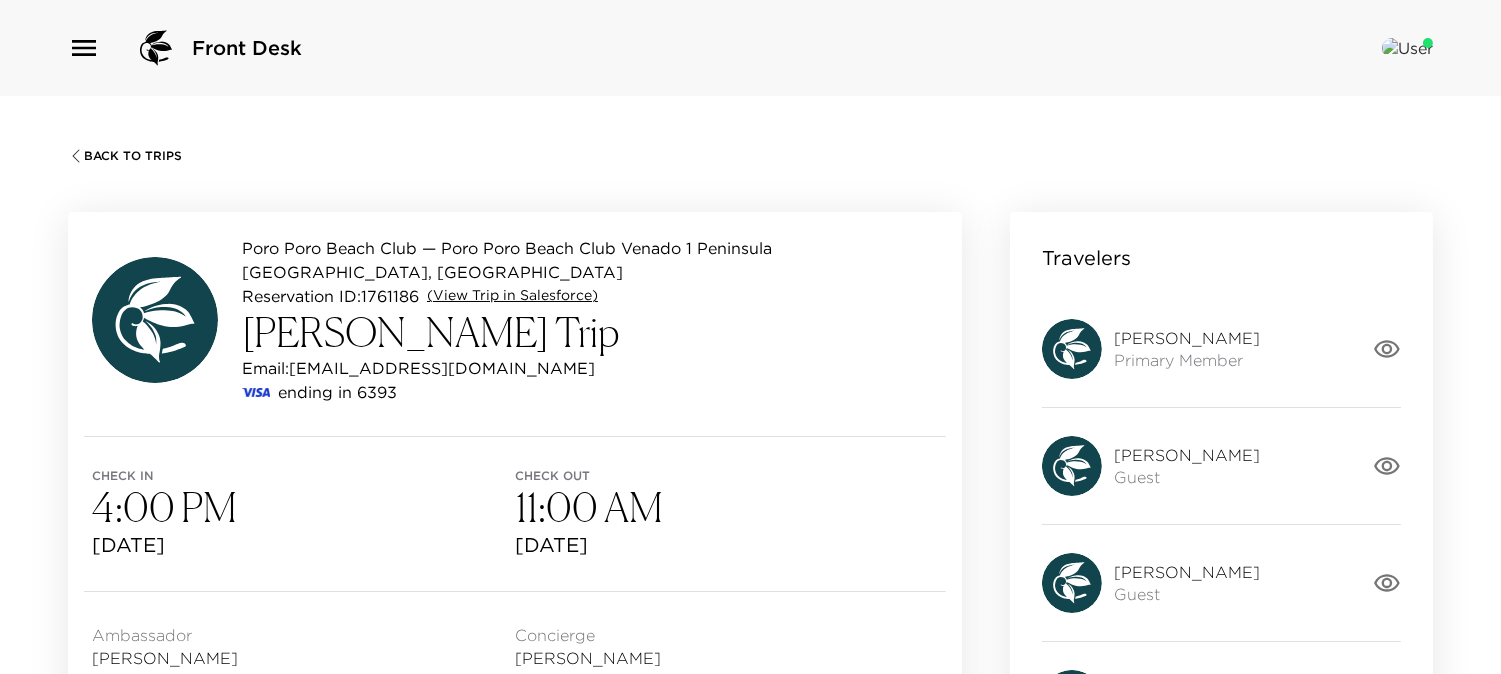 click on "(View Trip in Salesforce)" at bounding box center [512, 296] 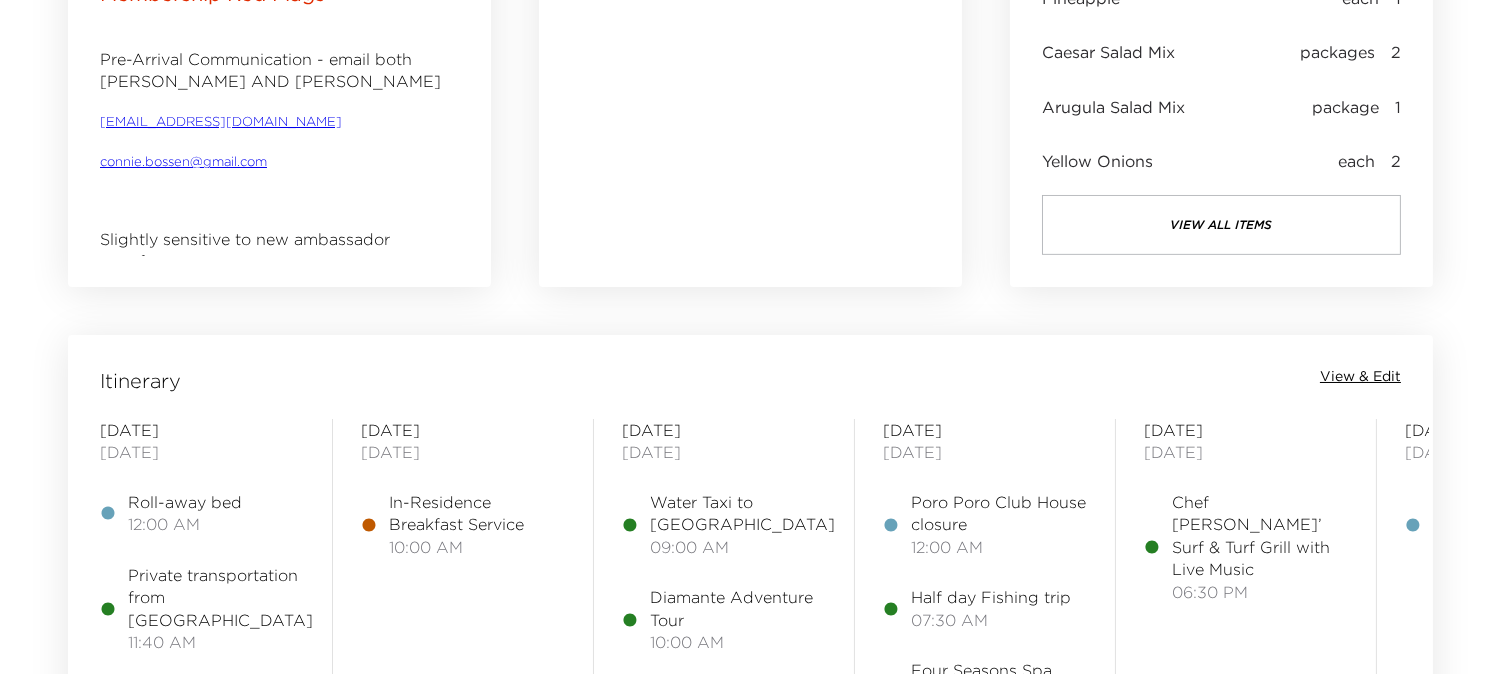 click on "View & Edit" at bounding box center [1360, 377] 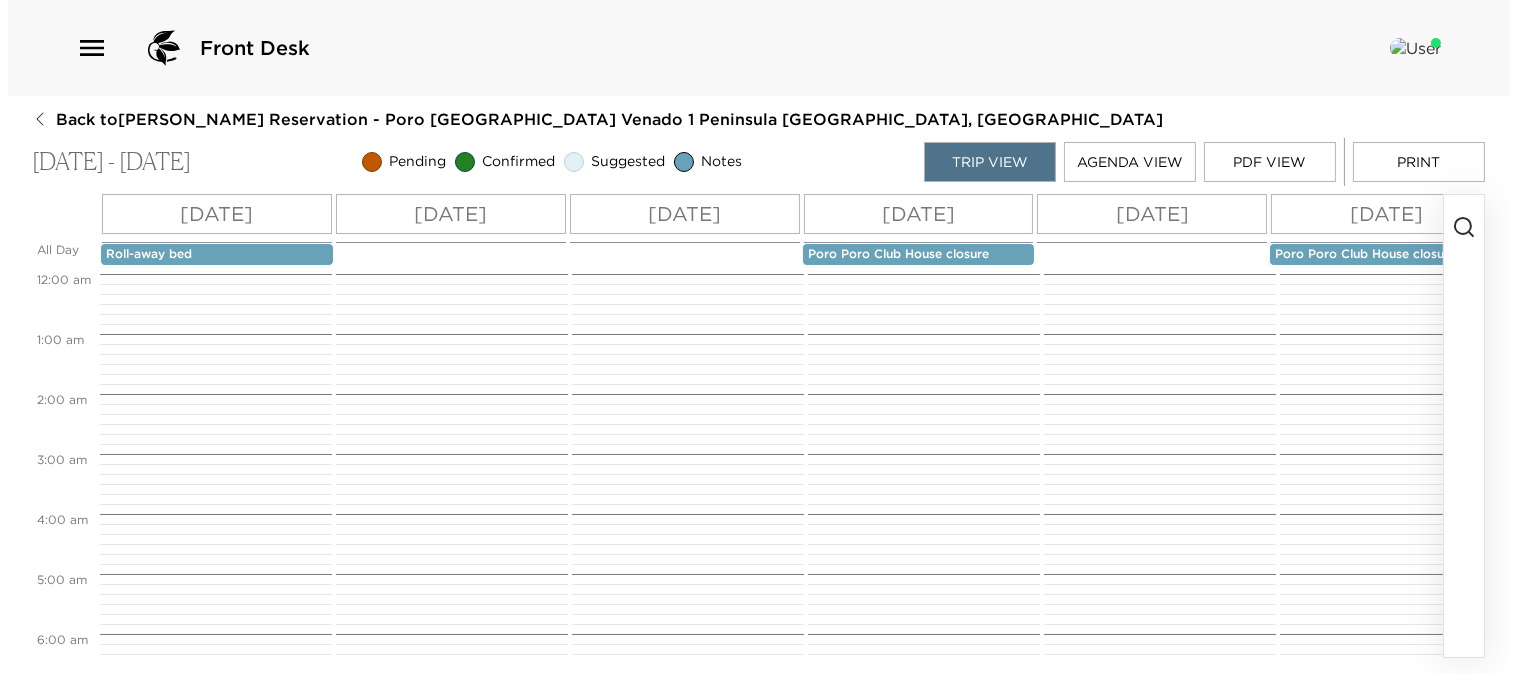 scroll, scrollTop: 0, scrollLeft: 0, axis: both 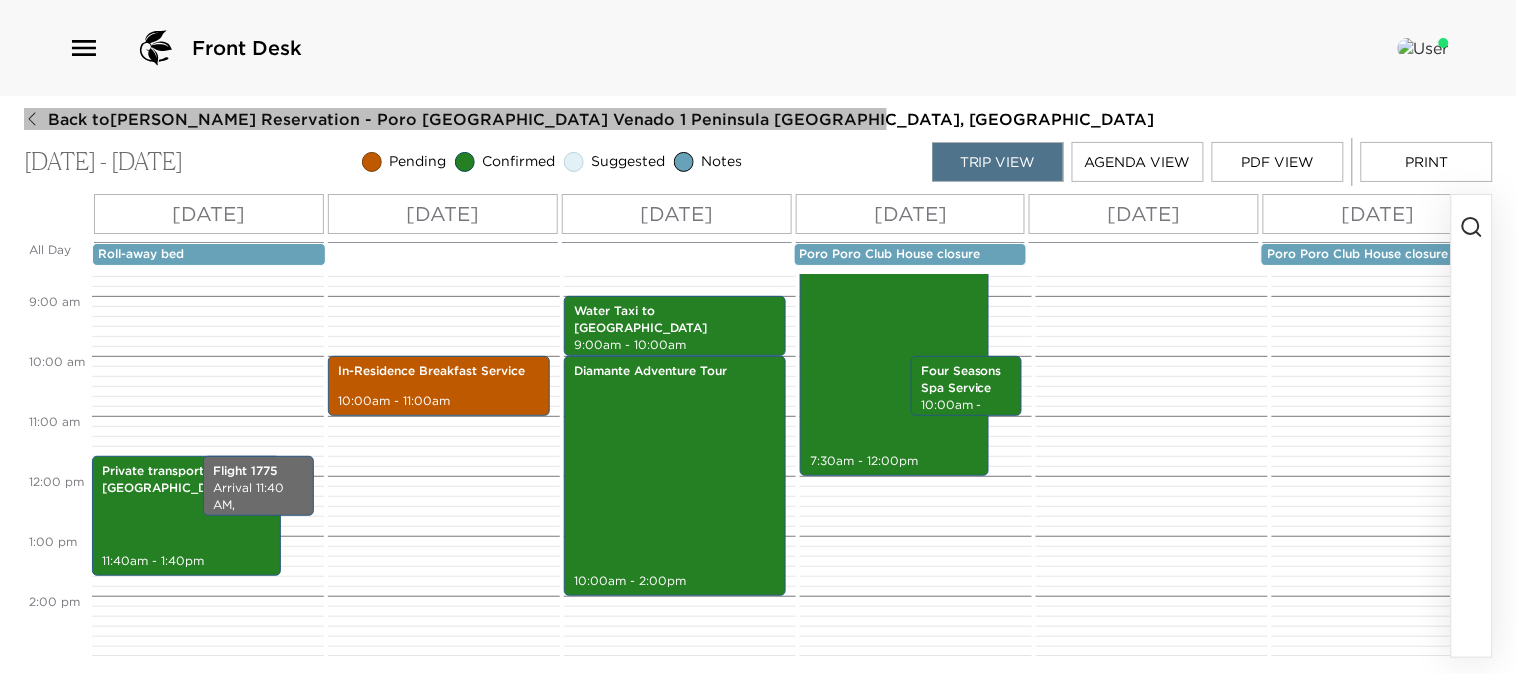click 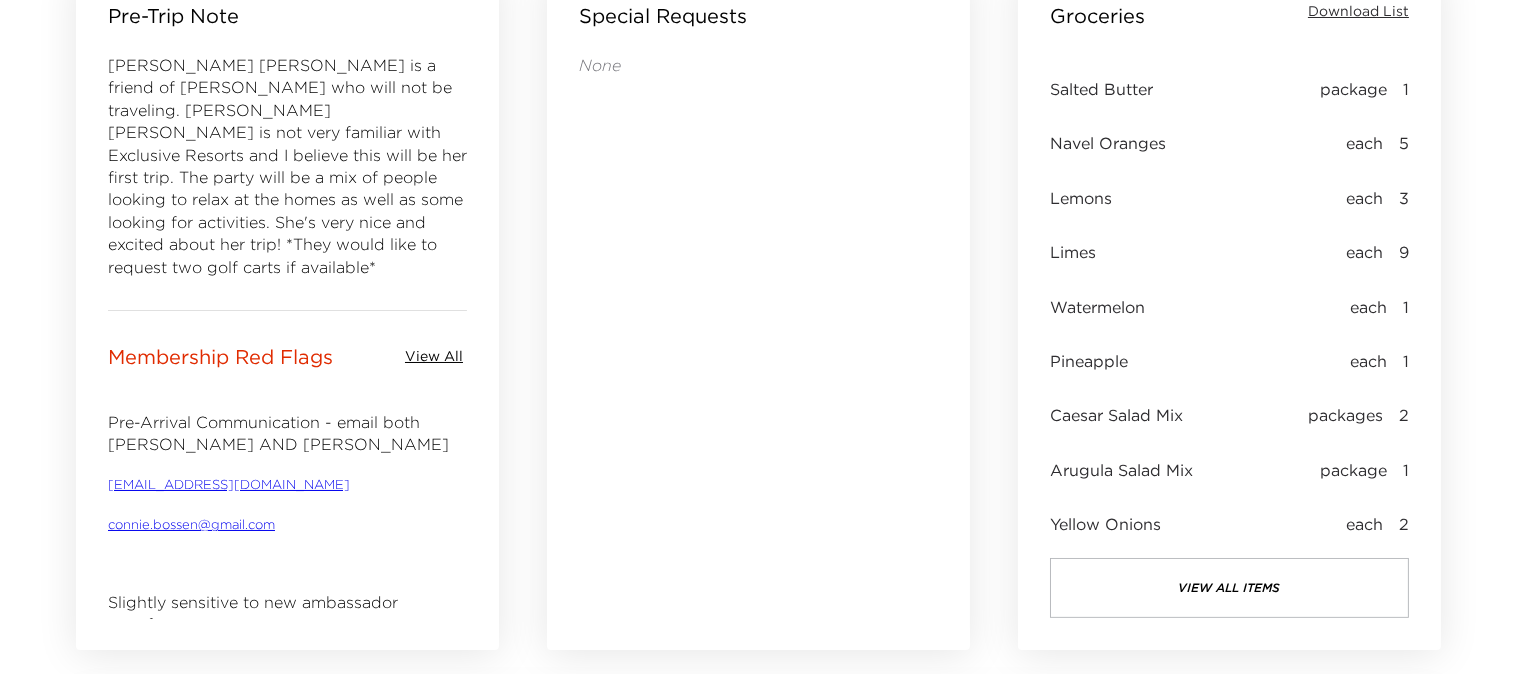 scroll, scrollTop: 1000, scrollLeft: 0, axis: vertical 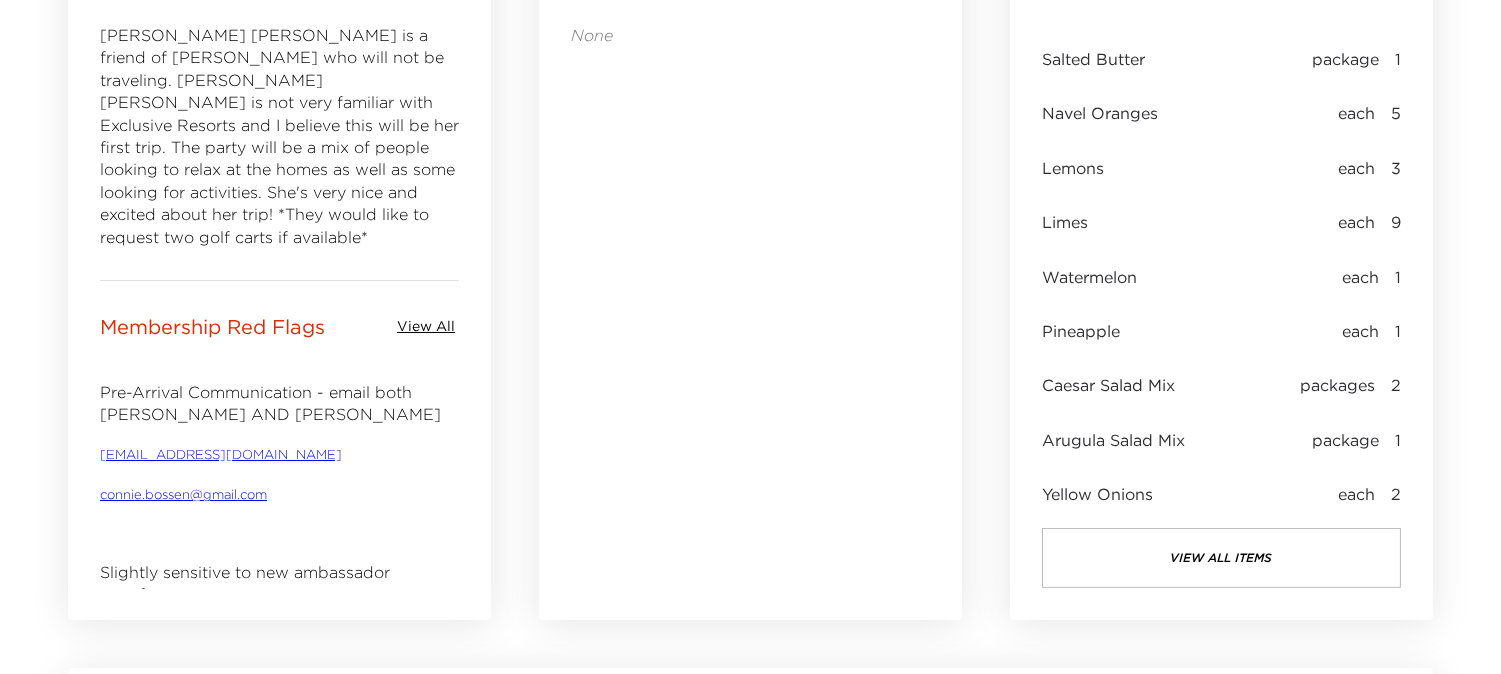 click on "view all items" at bounding box center (1221, 558) 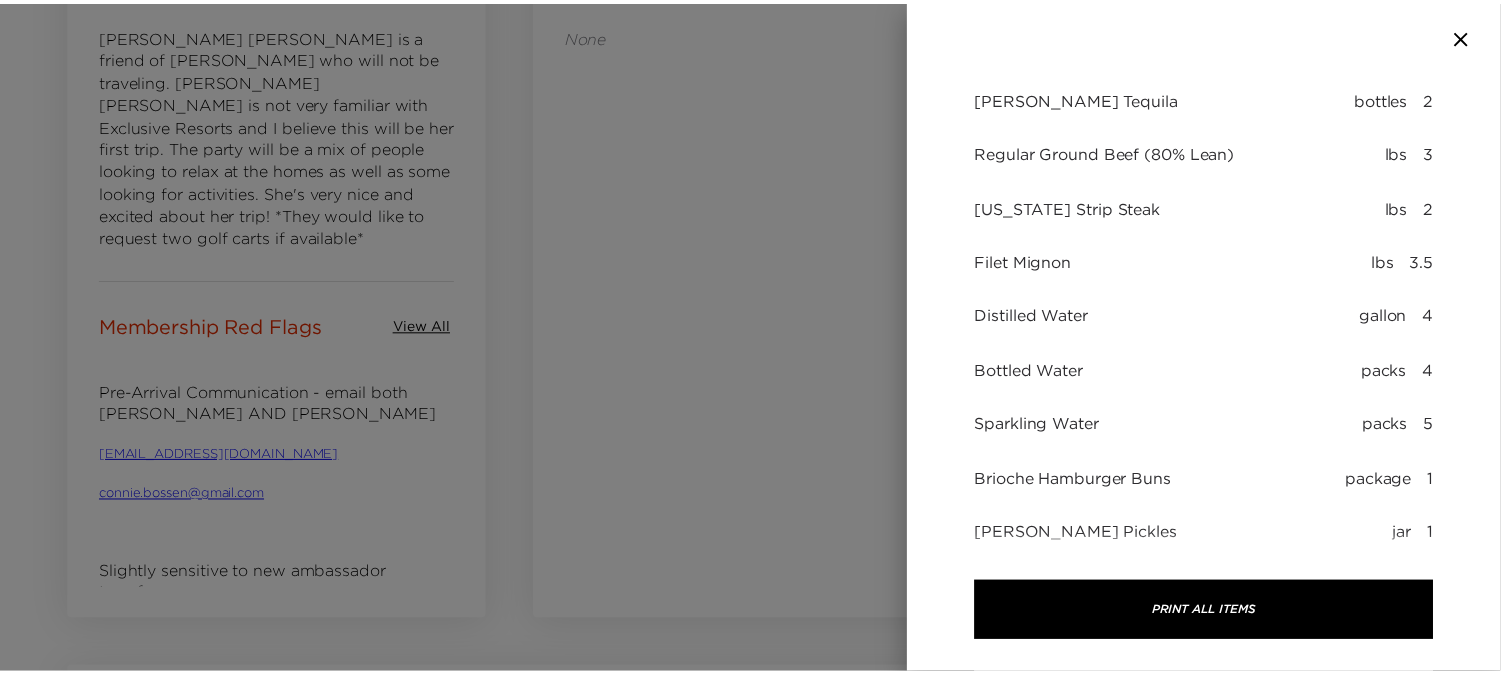 scroll, scrollTop: 1222, scrollLeft: 0, axis: vertical 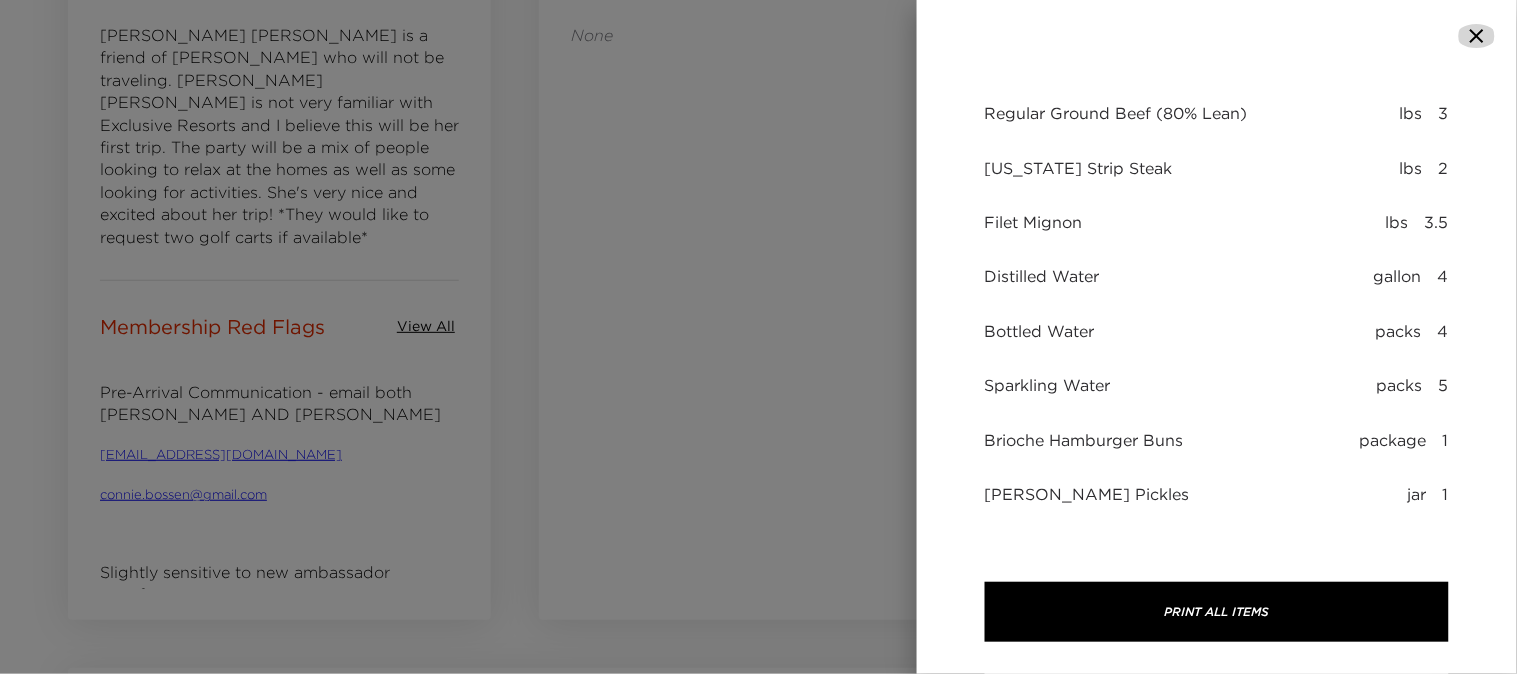 click 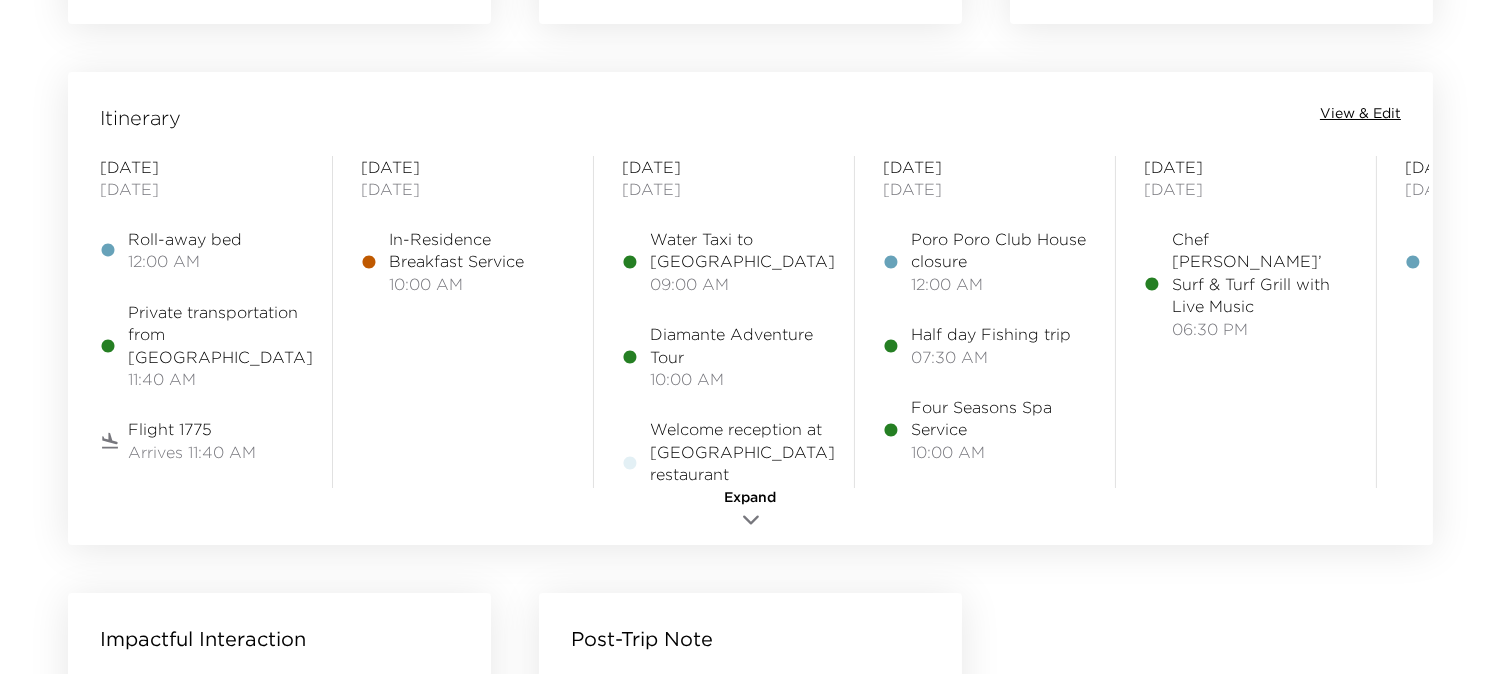 scroll, scrollTop: 1555, scrollLeft: 0, axis: vertical 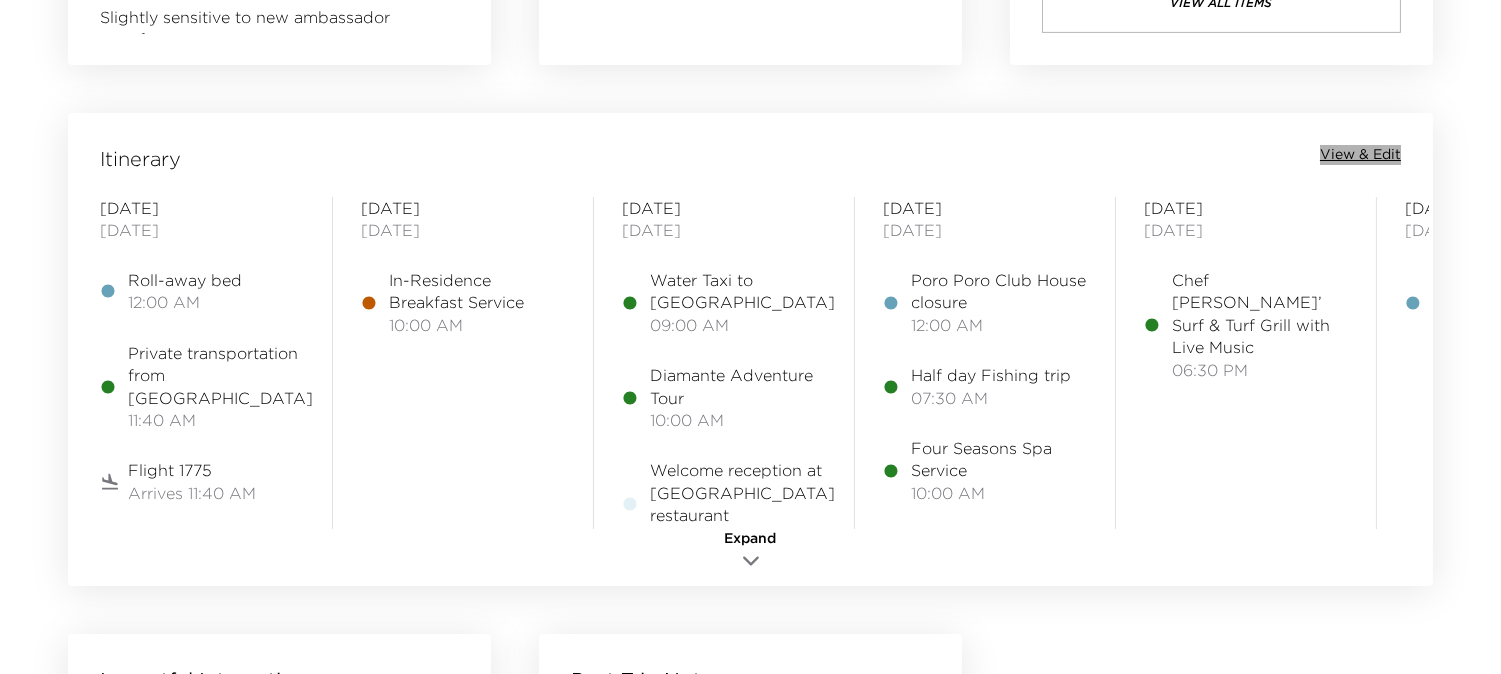 click on "View & Edit" at bounding box center [1360, 155] 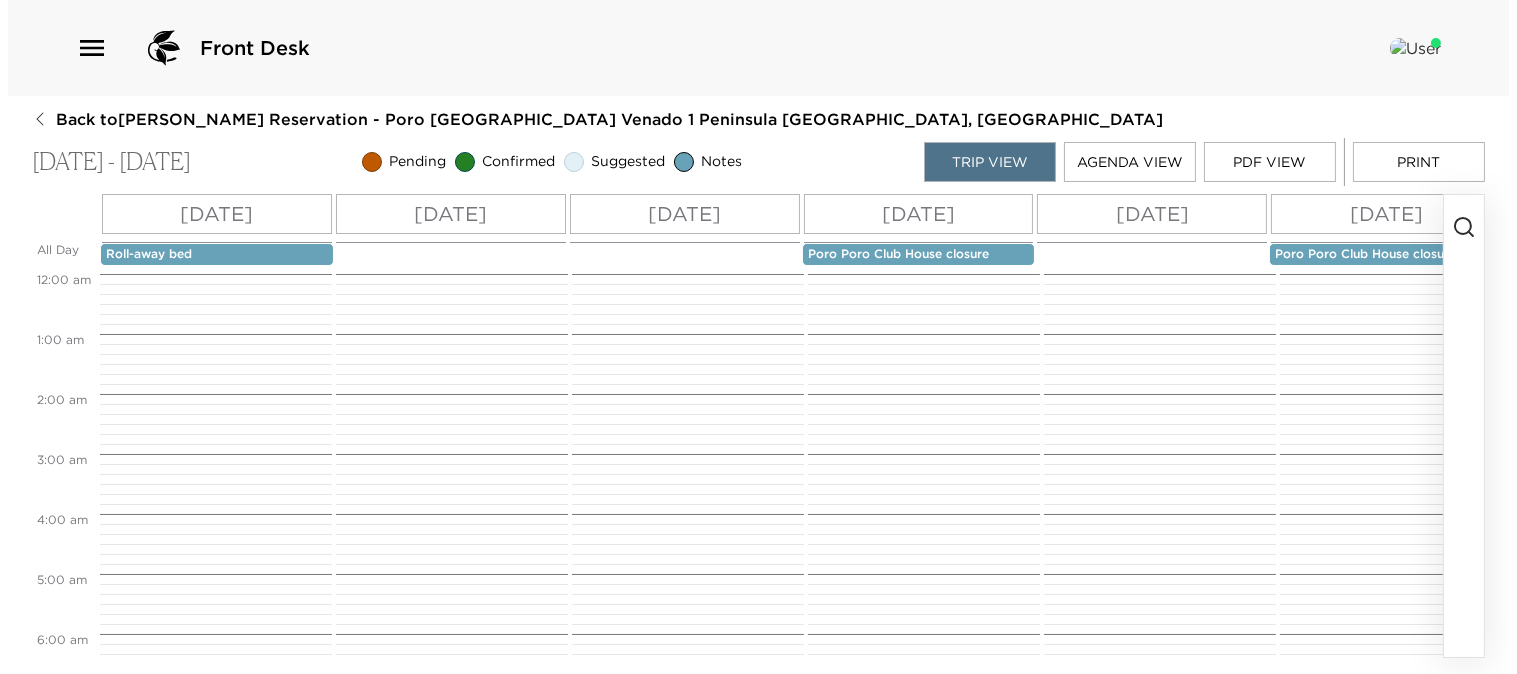 scroll, scrollTop: 0, scrollLeft: 0, axis: both 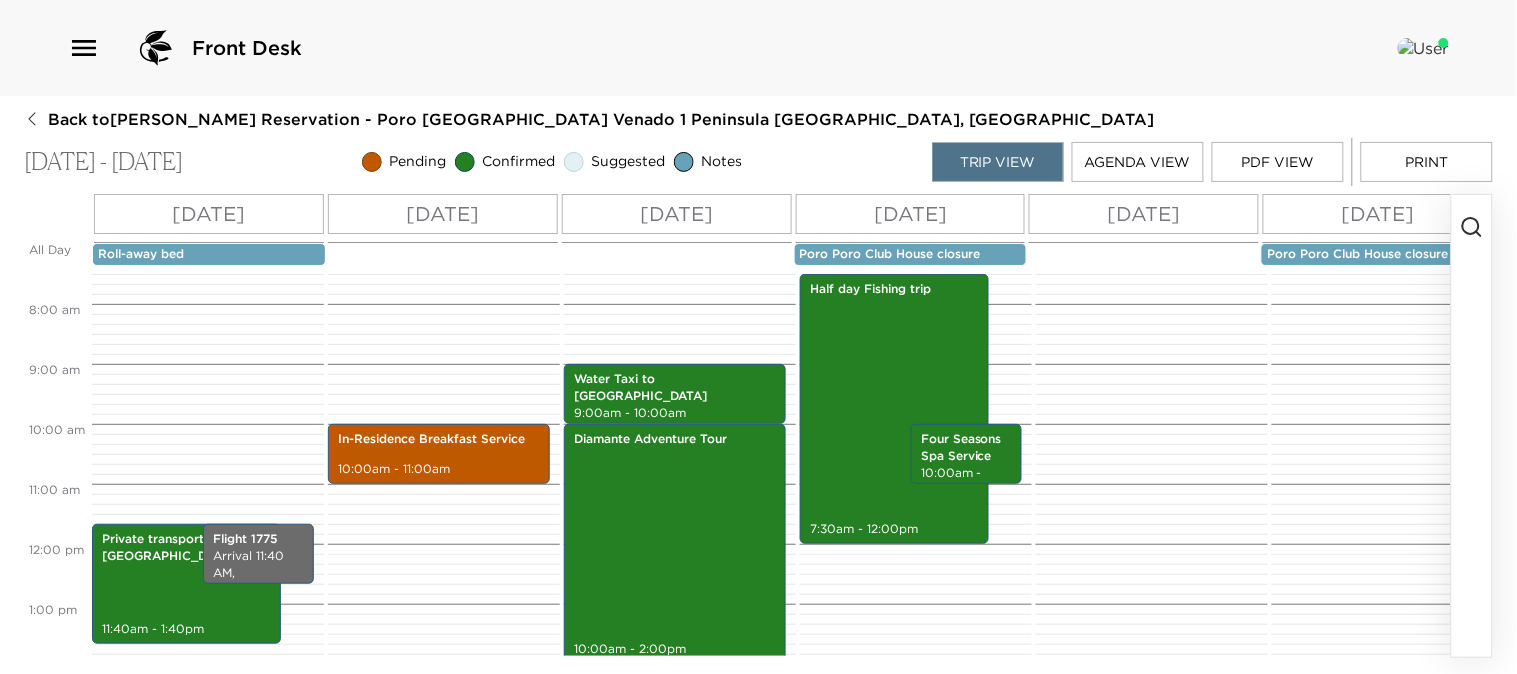 click 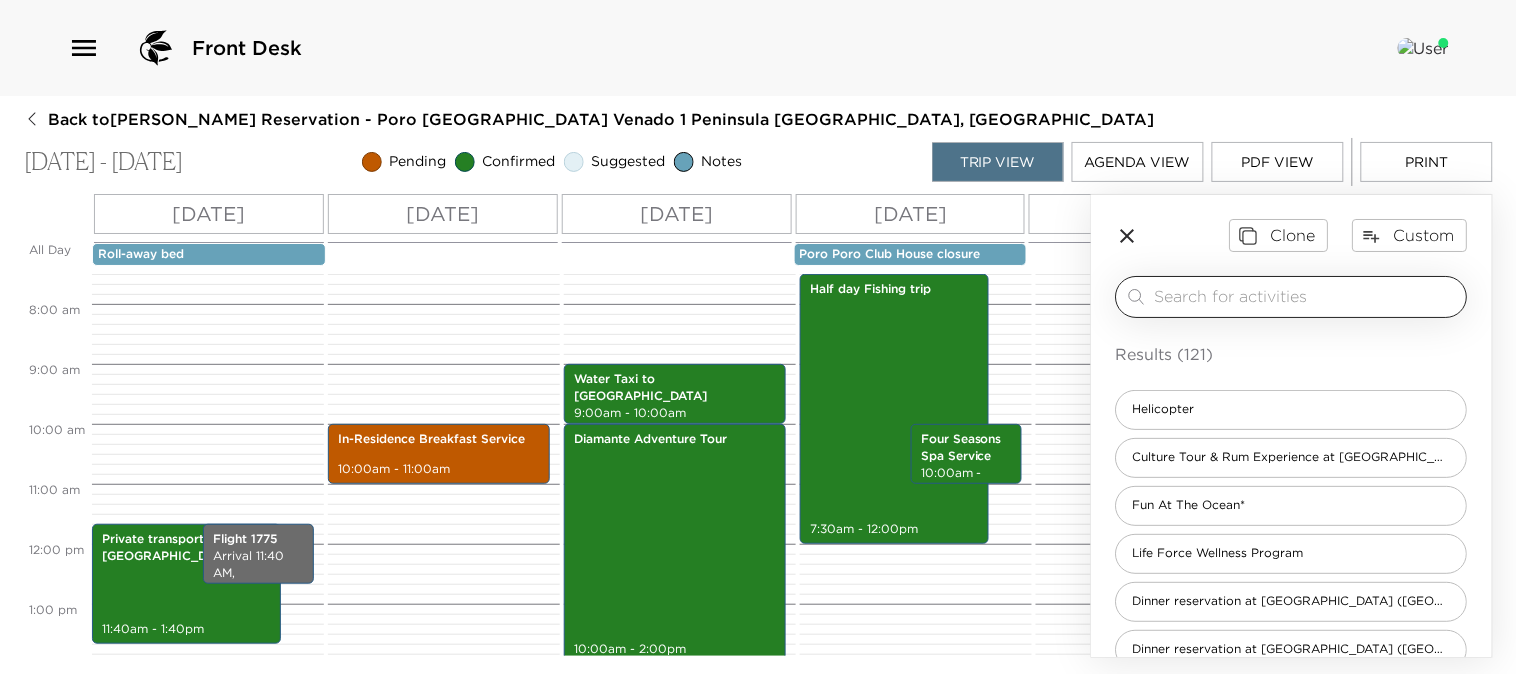 click at bounding box center (1307, 296) 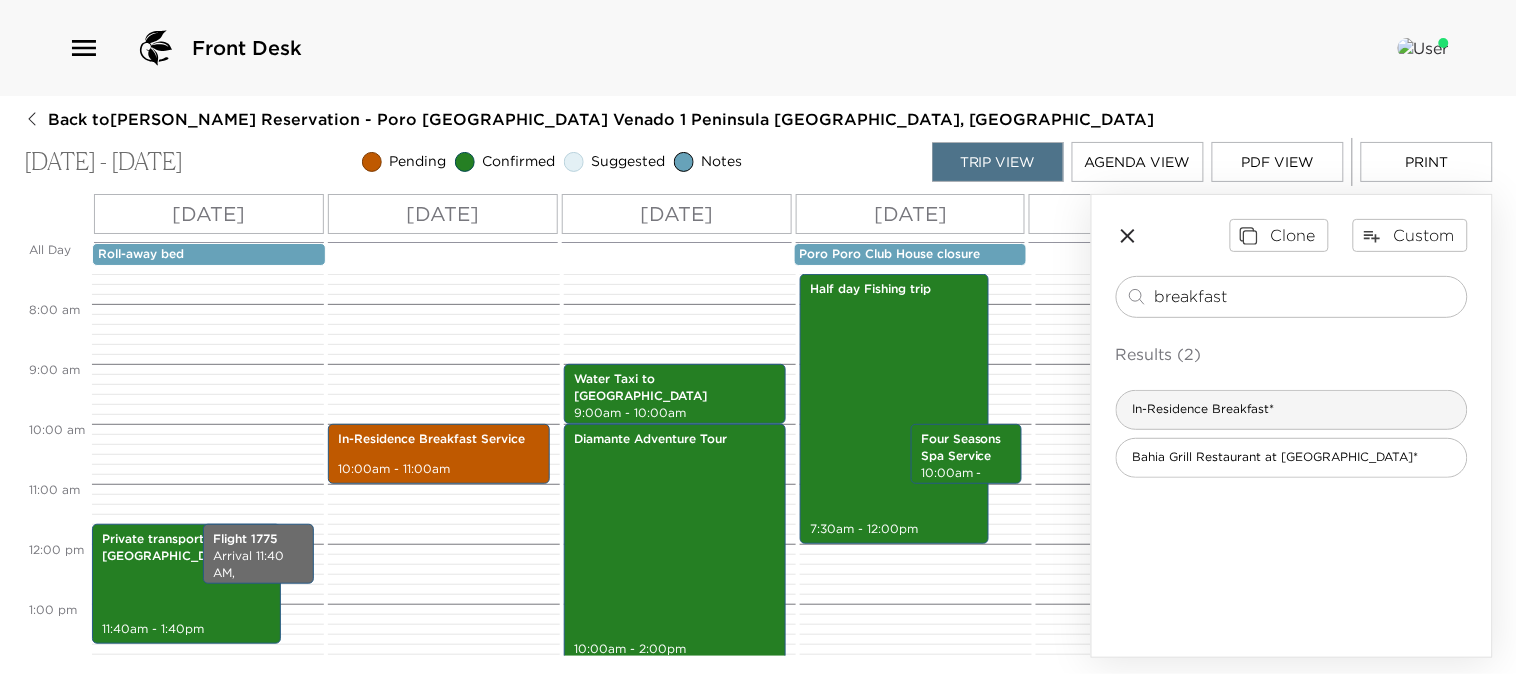 type on "breakfast" 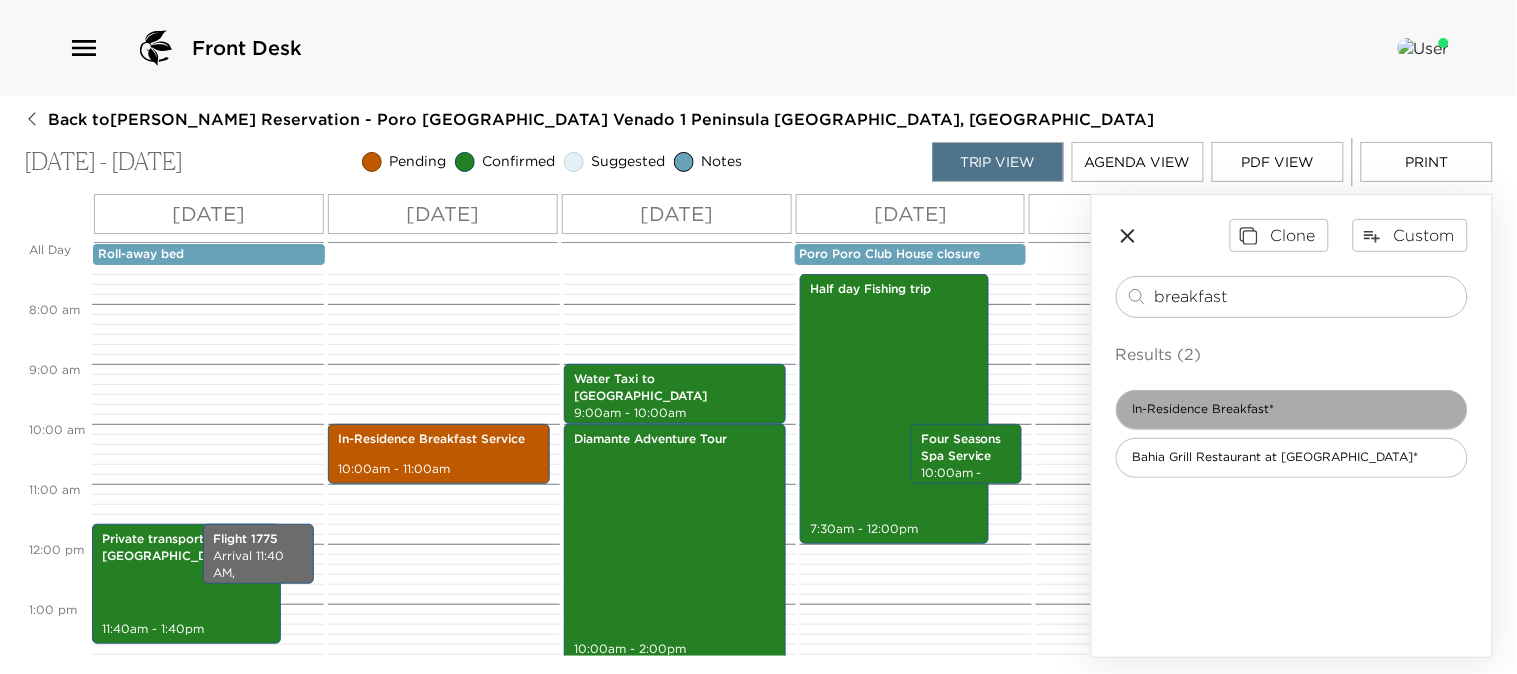click on "In-Residence Breakfast*" at bounding box center (1292, 410) 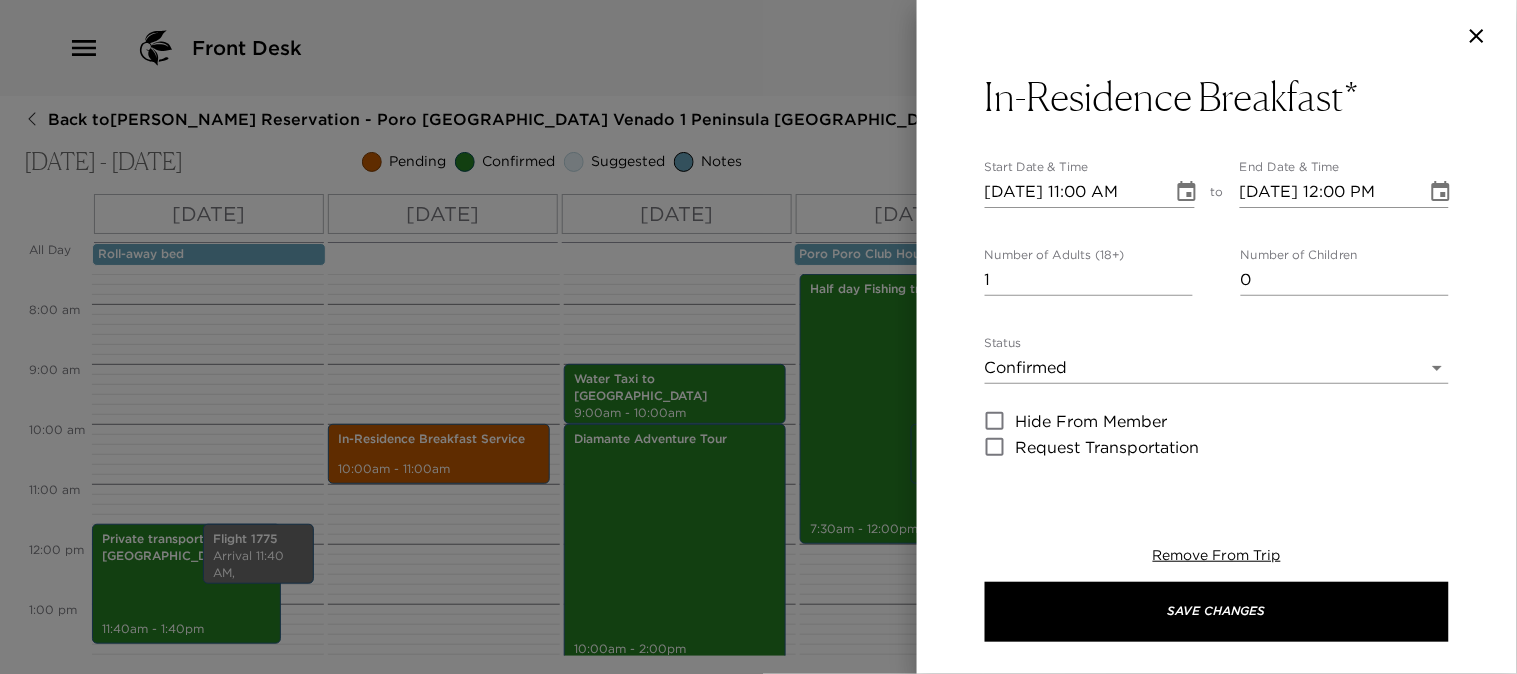 type on "Your XXXXX breakfast is confirmed.
Our housekeeping maids will arrive to your villa approximately 30 minutes prior, in order to prepare breakfast and set up the table for you.
Please allow me to remind you NOT to lock the door as they need to enter your villa without bothering you." 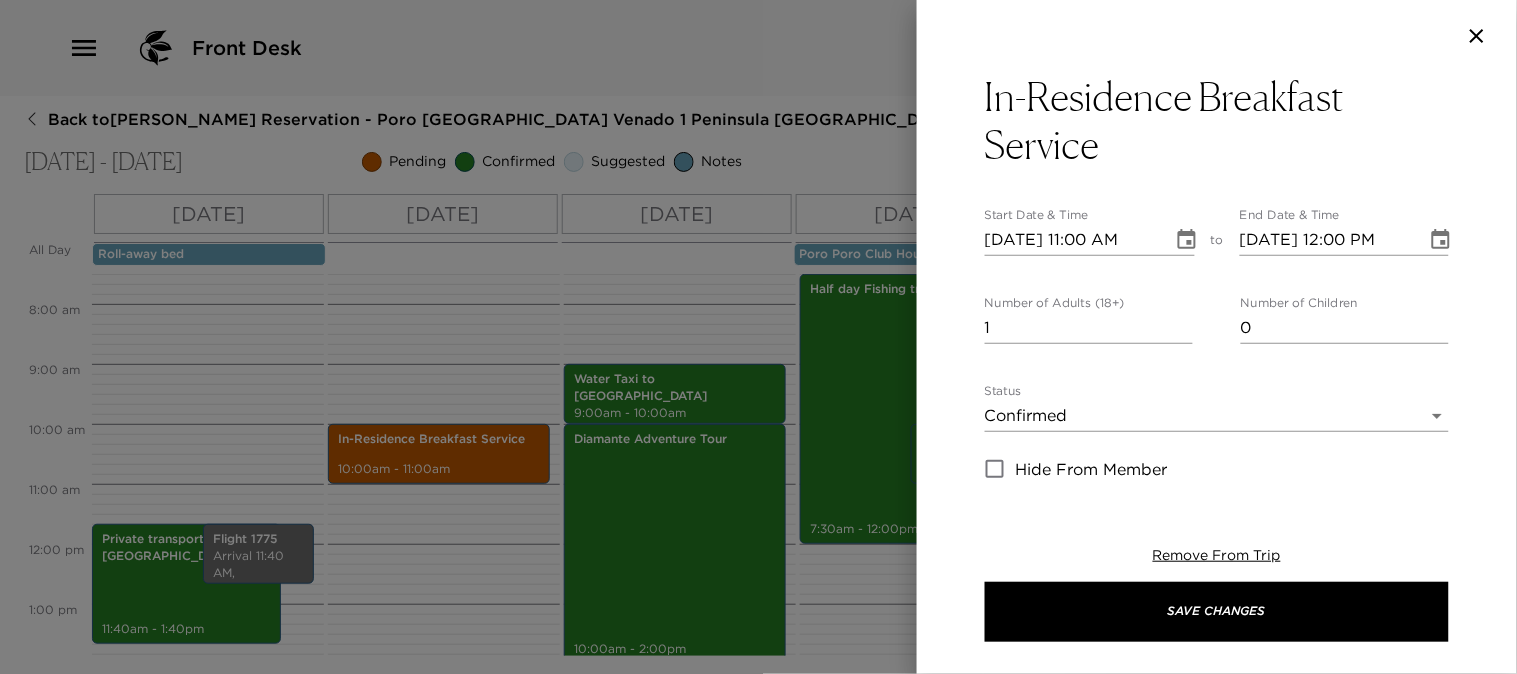 click 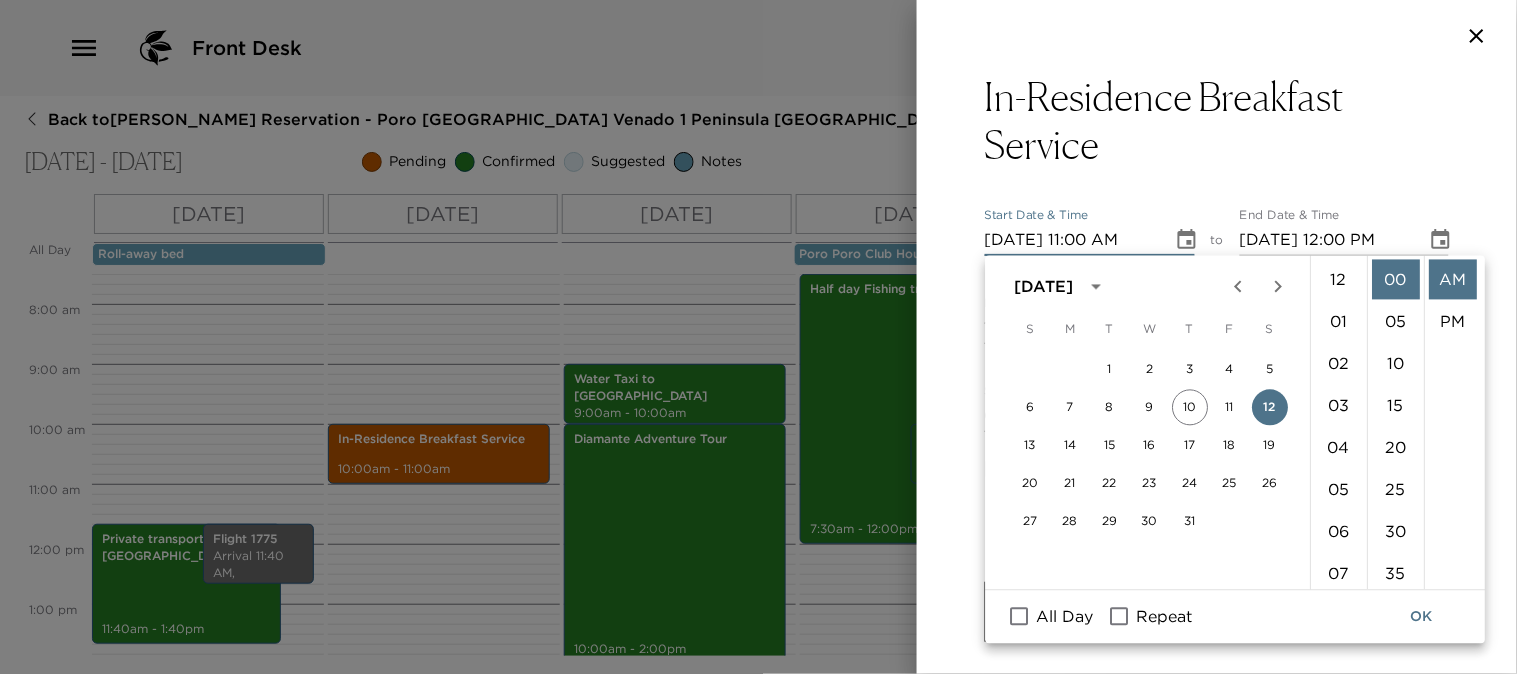 scroll, scrollTop: 461, scrollLeft: 0, axis: vertical 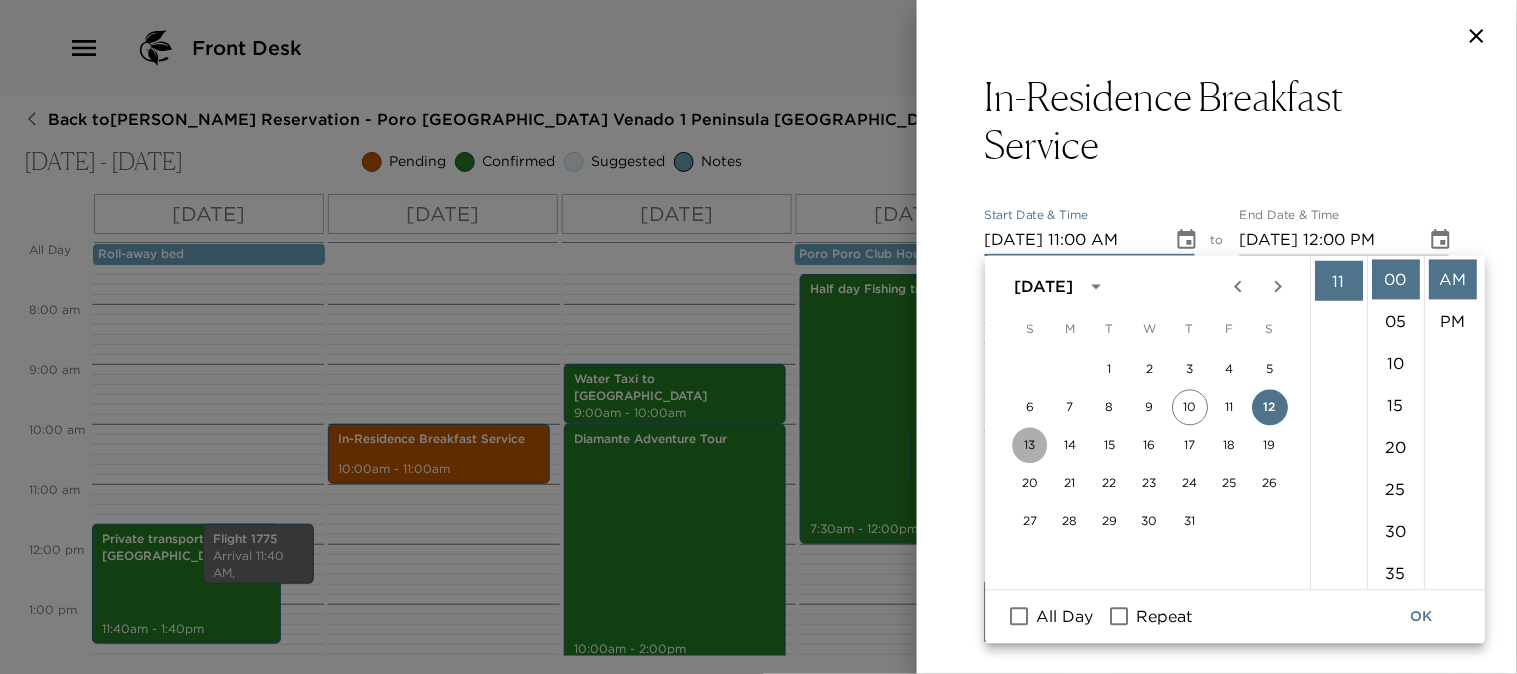 click on "13" at bounding box center (1030, 446) 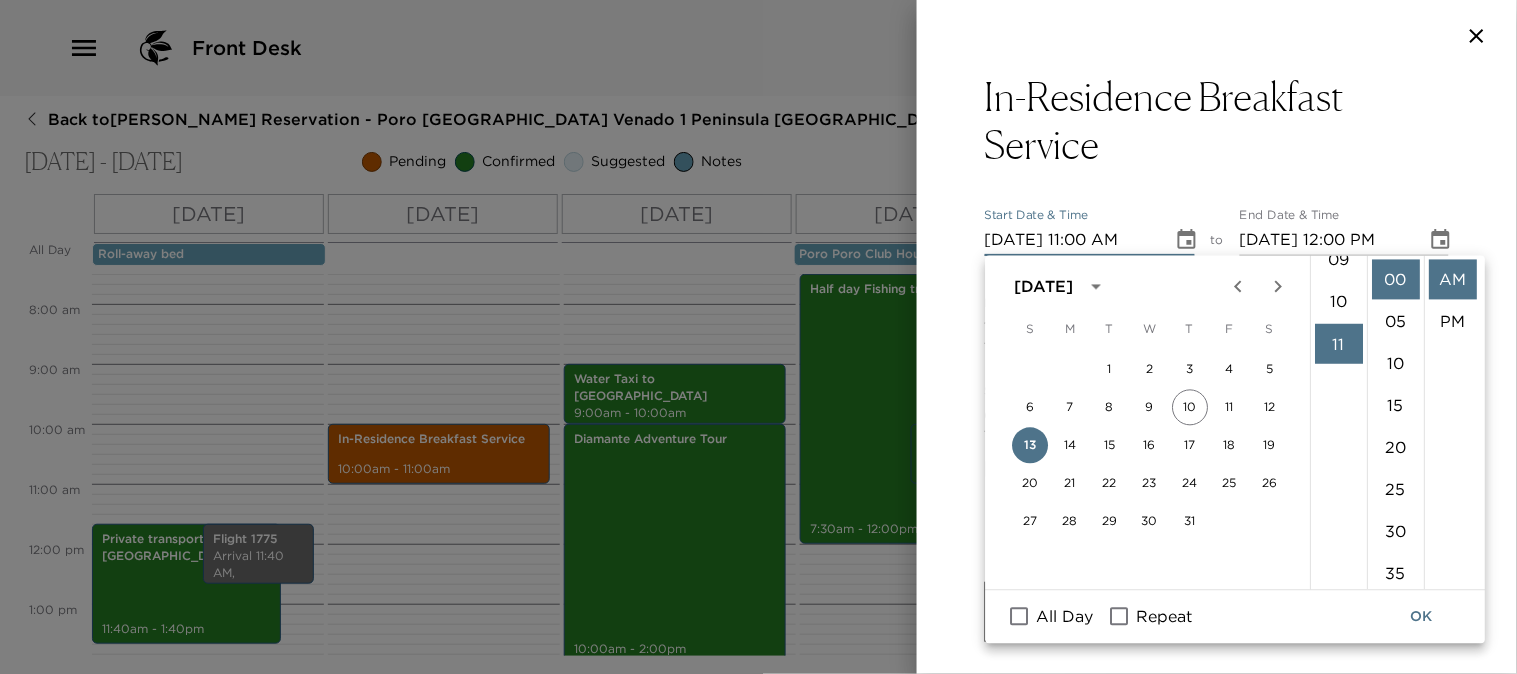 scroll, scrollTop: 350, scrollLeft: 0, axis: vertical 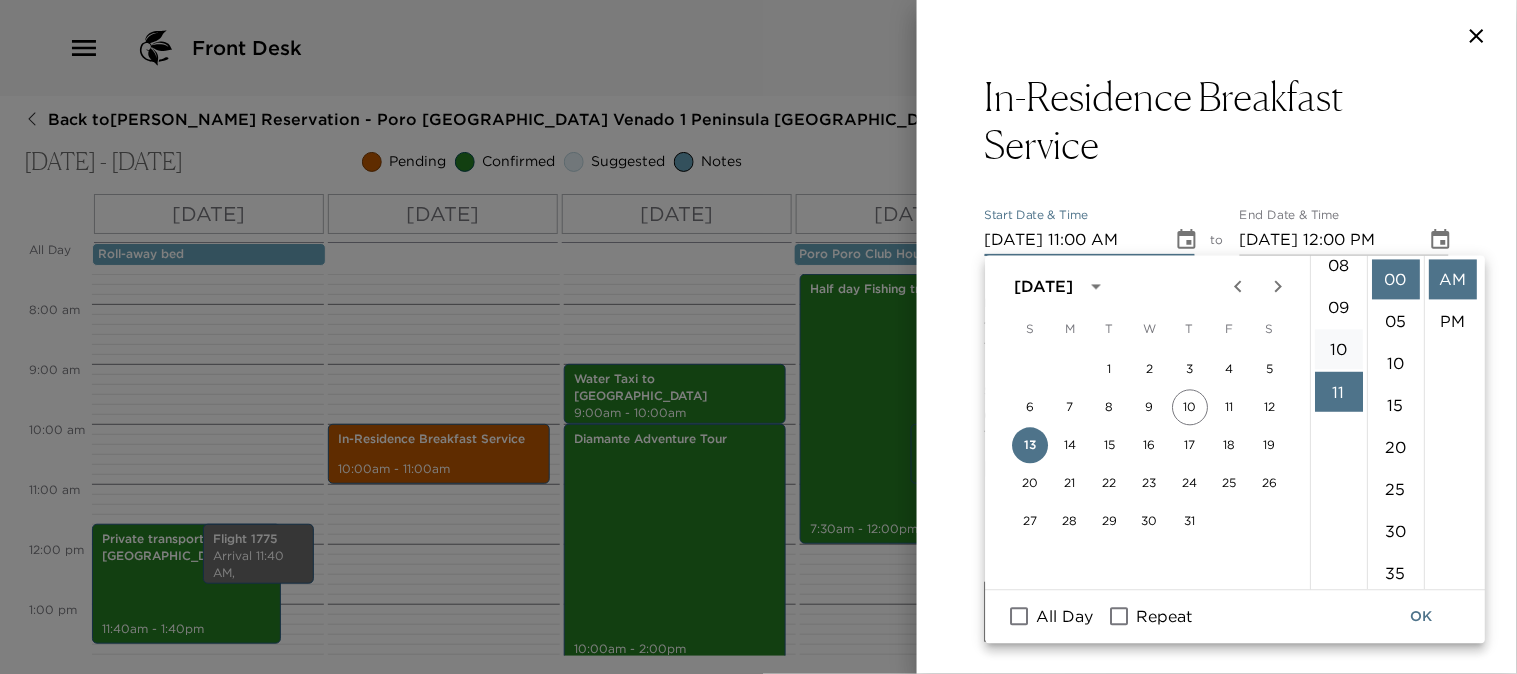 click on "10" at bounding box center [1339, 350] 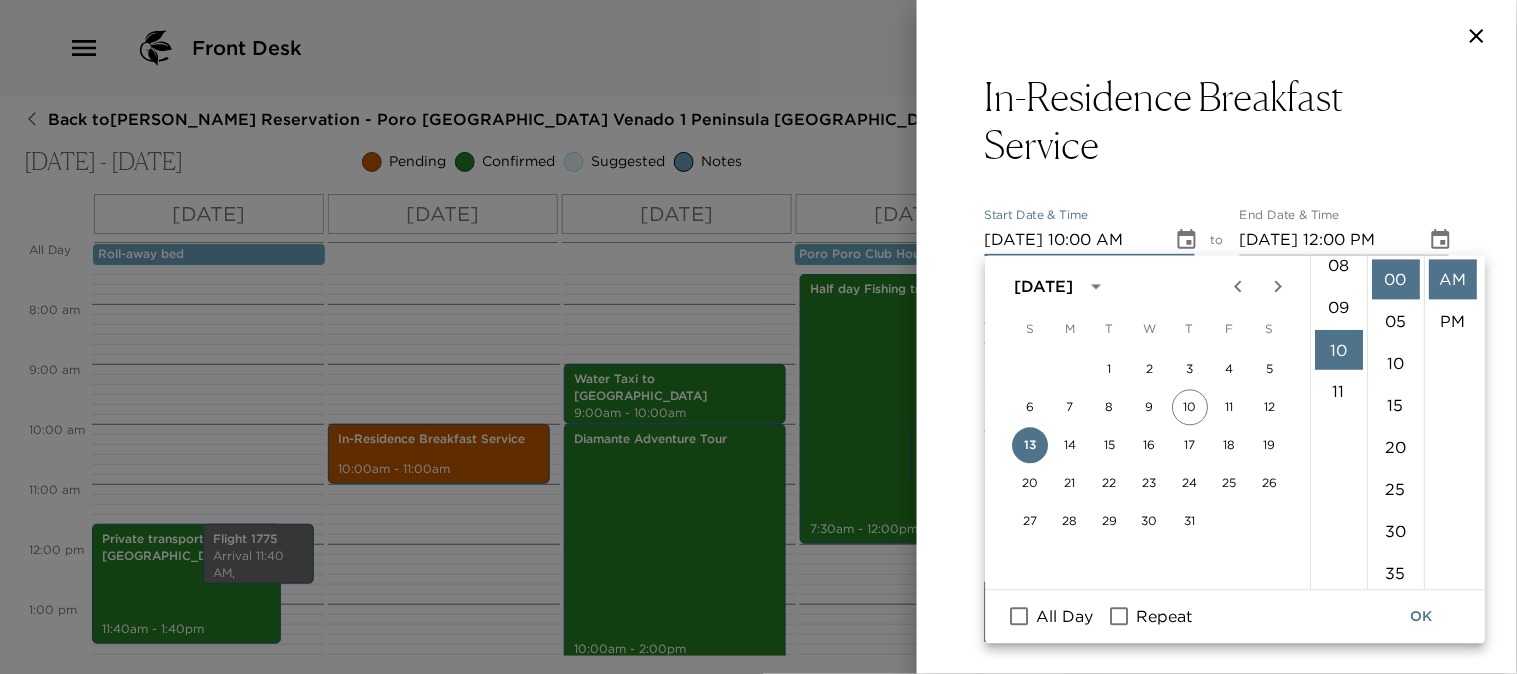 scroll, scrollTop: 420, scrollLeft: 0, axis: vertical 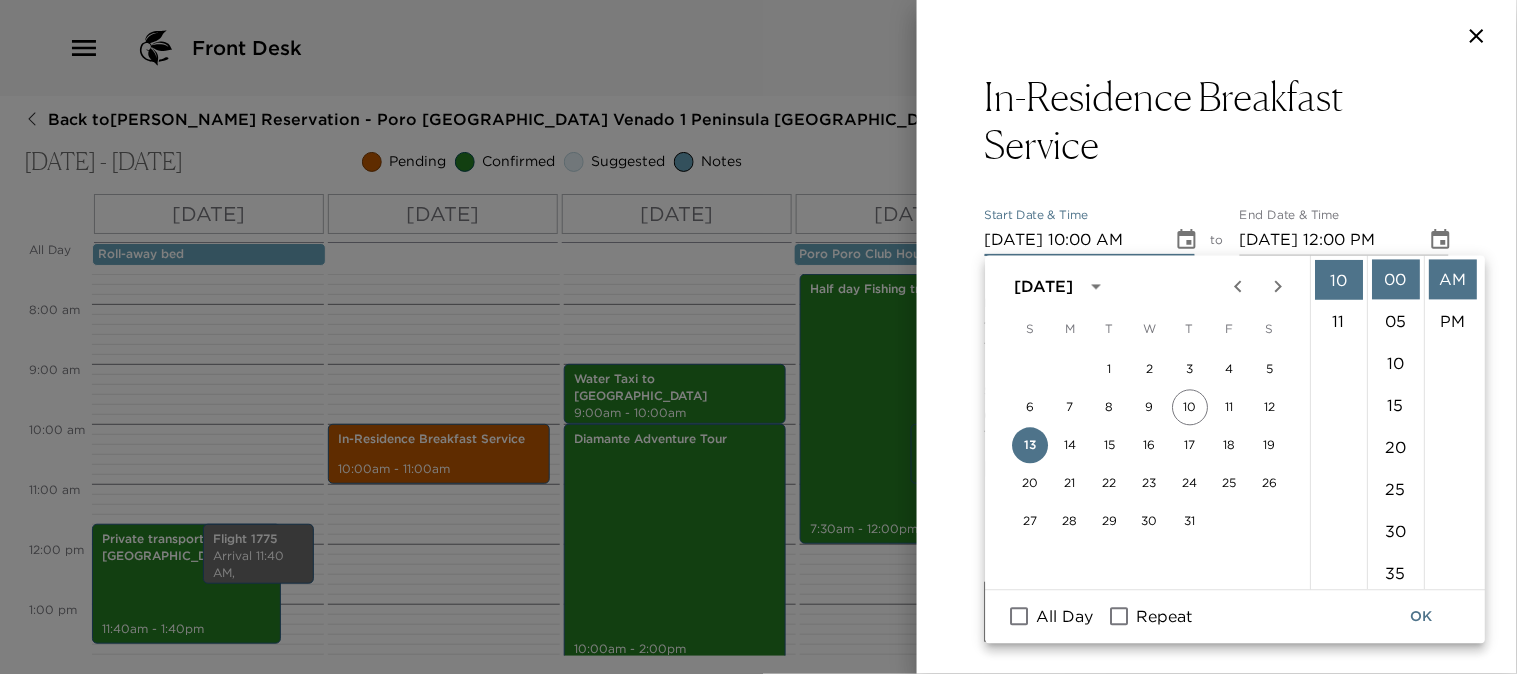 click 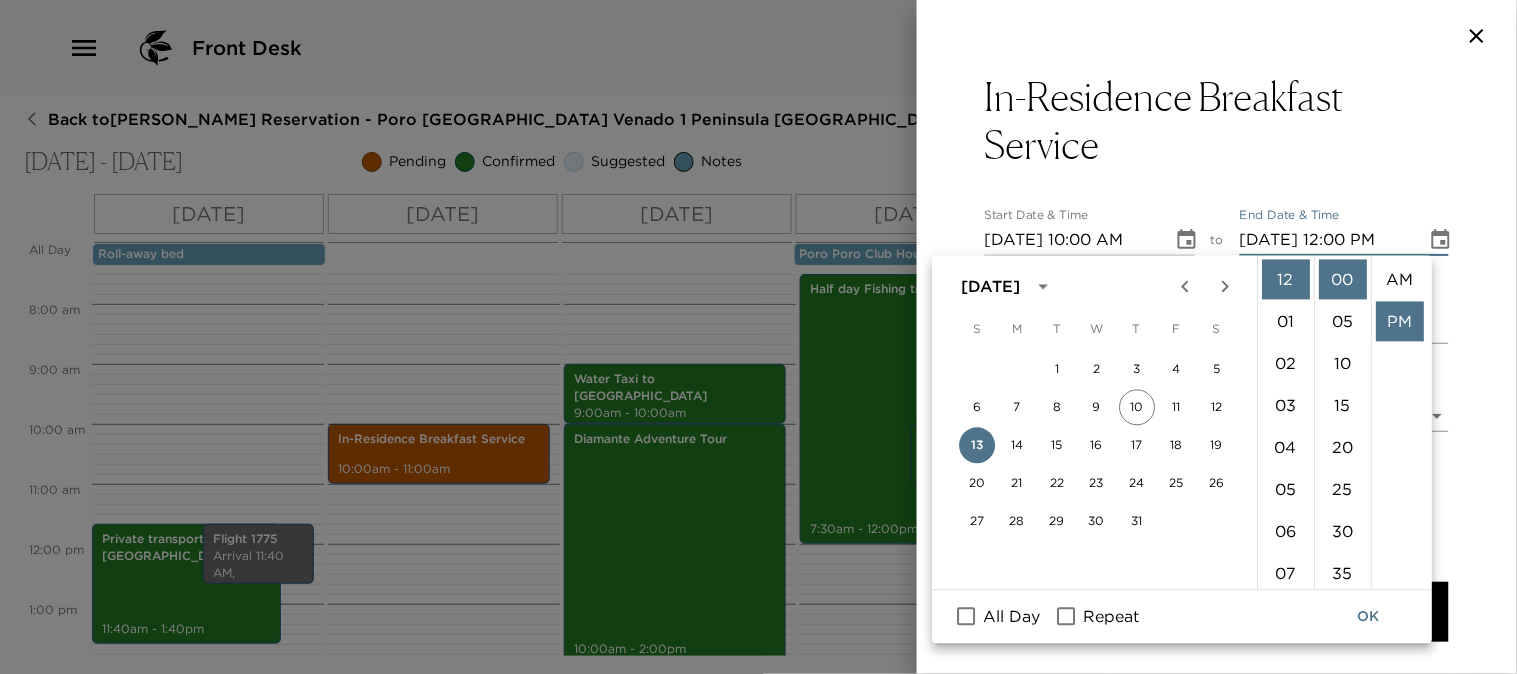 scroll, scrollTop: 41, scrollLeft: 0, axis: vertical 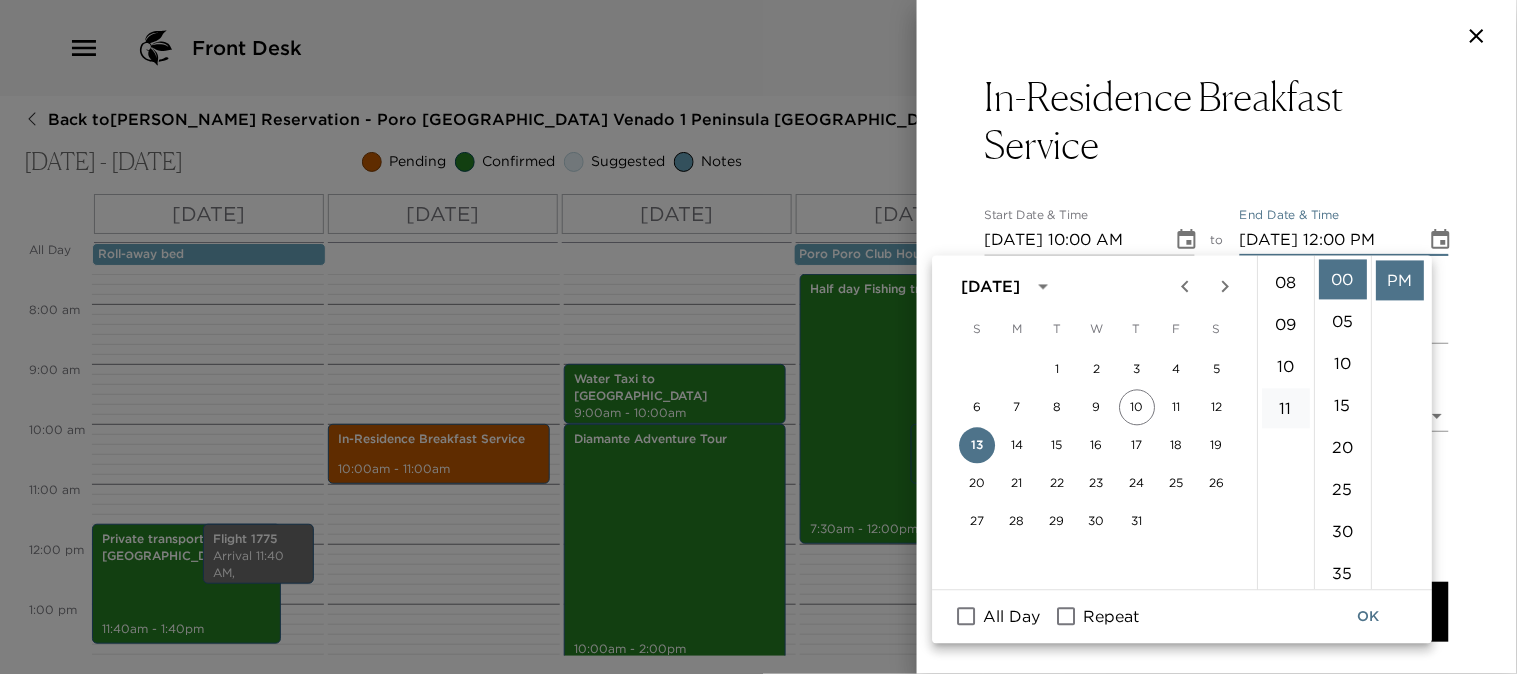 click on "11" at bounding box center (1286, 409) 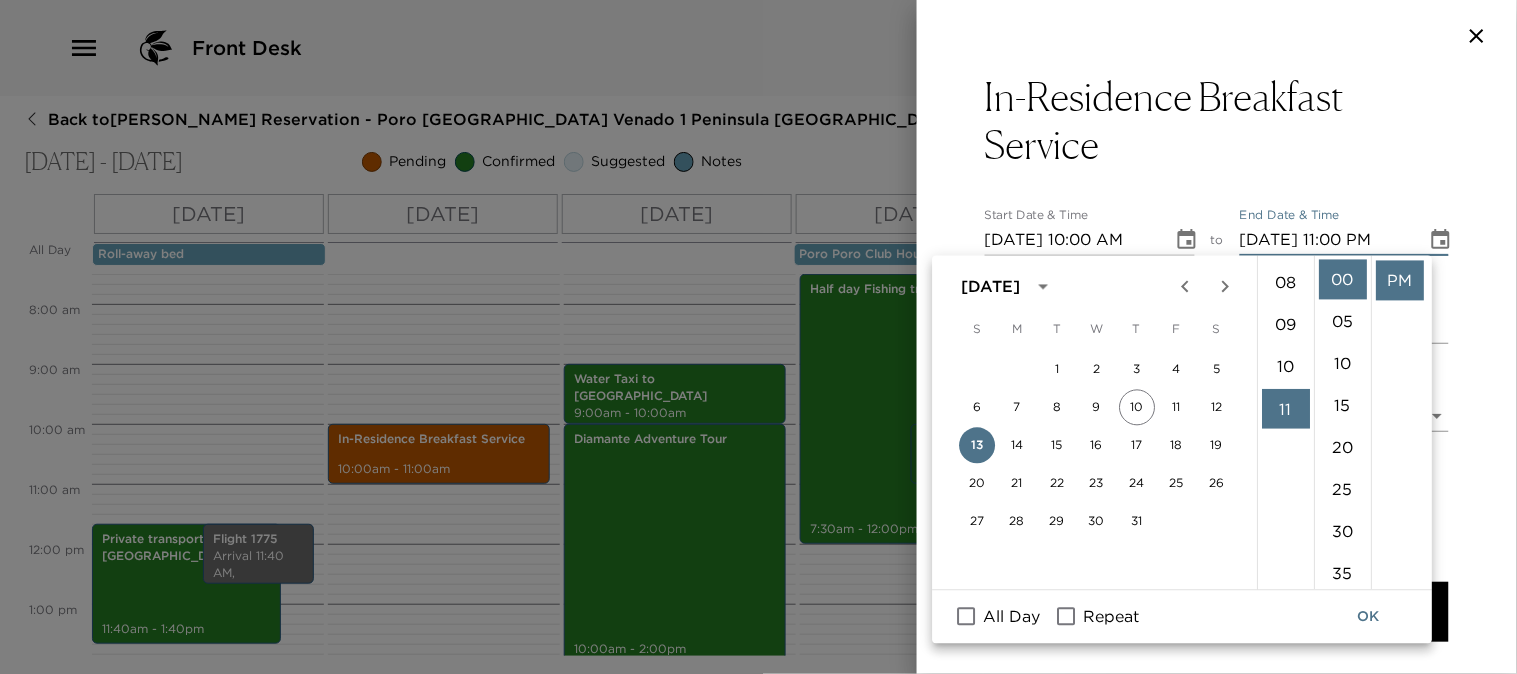 scroll, scrollTop: 461, scrollLeft: 0, axis: vertical 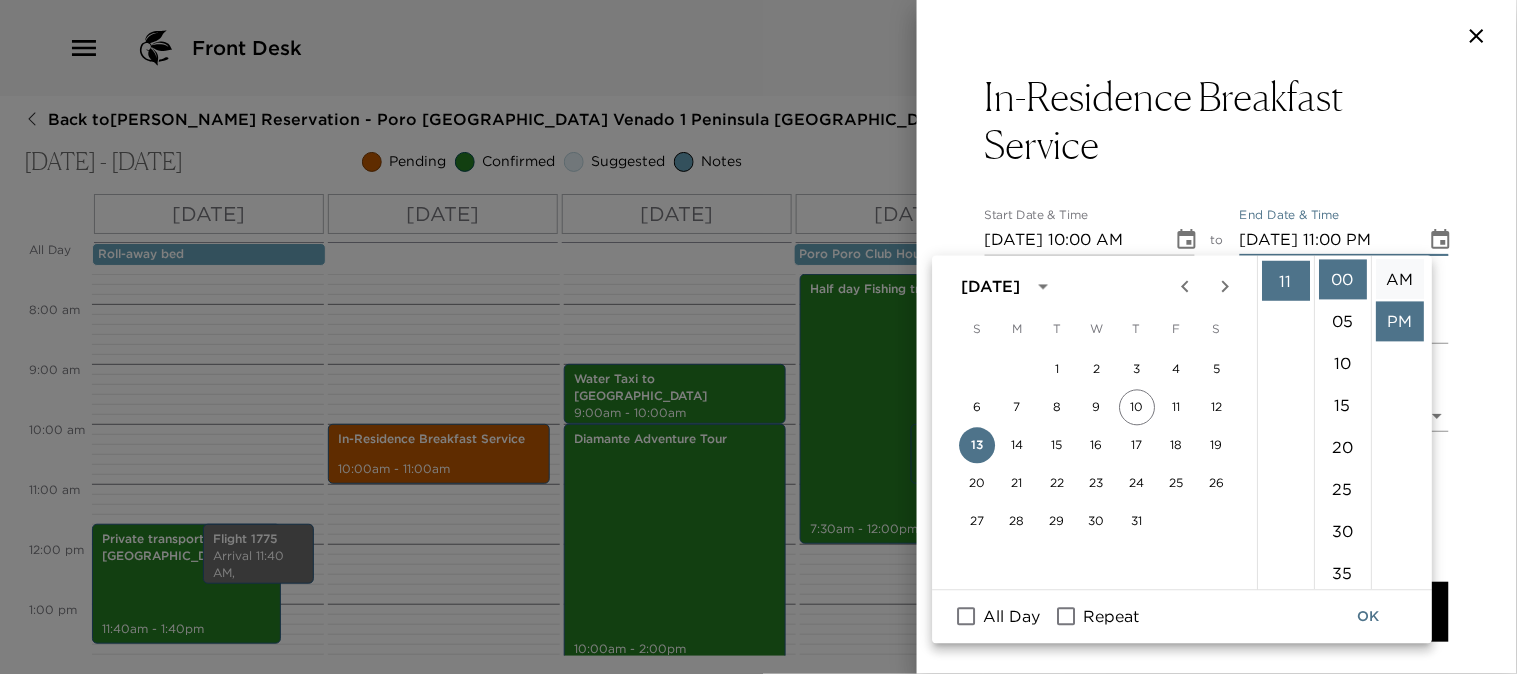 click on "AM" at bounding box center (1400, 280) 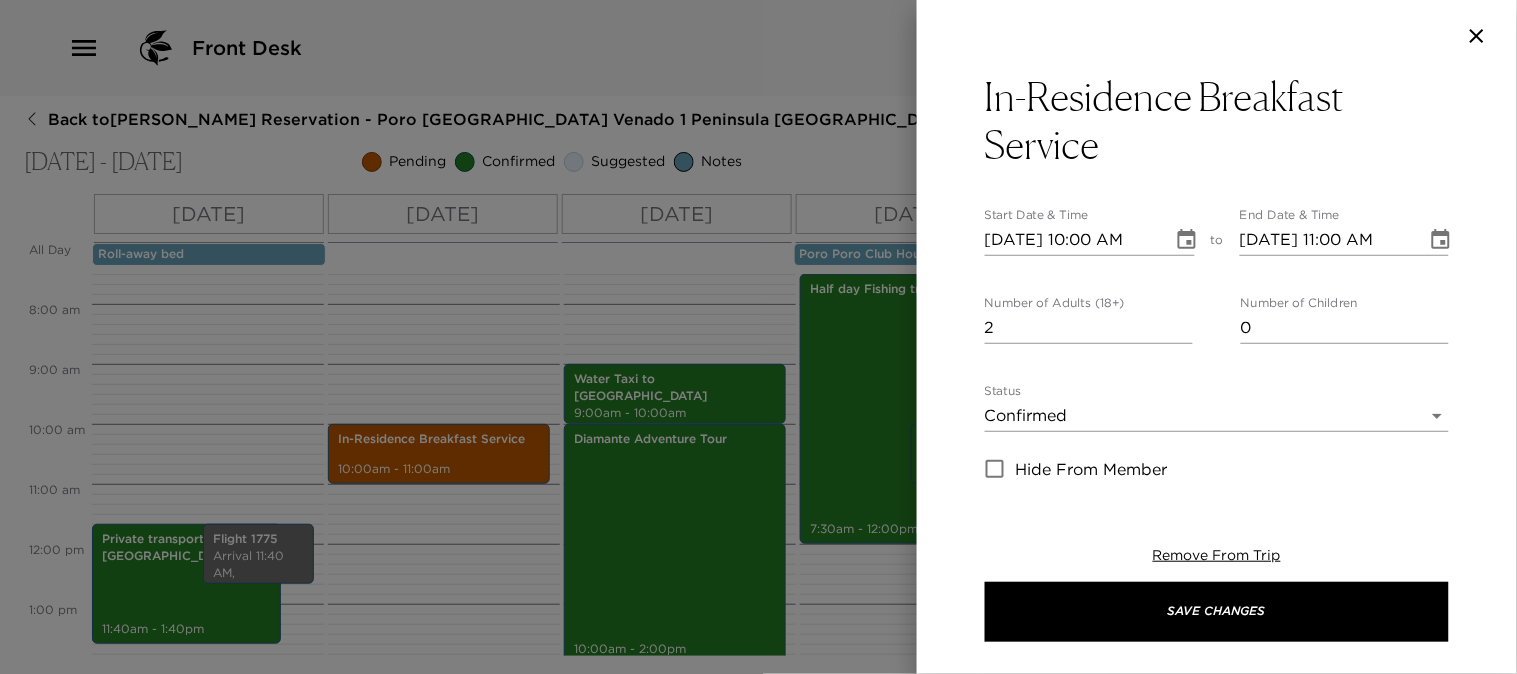 click on "2" at bounding box center [1089, 328] 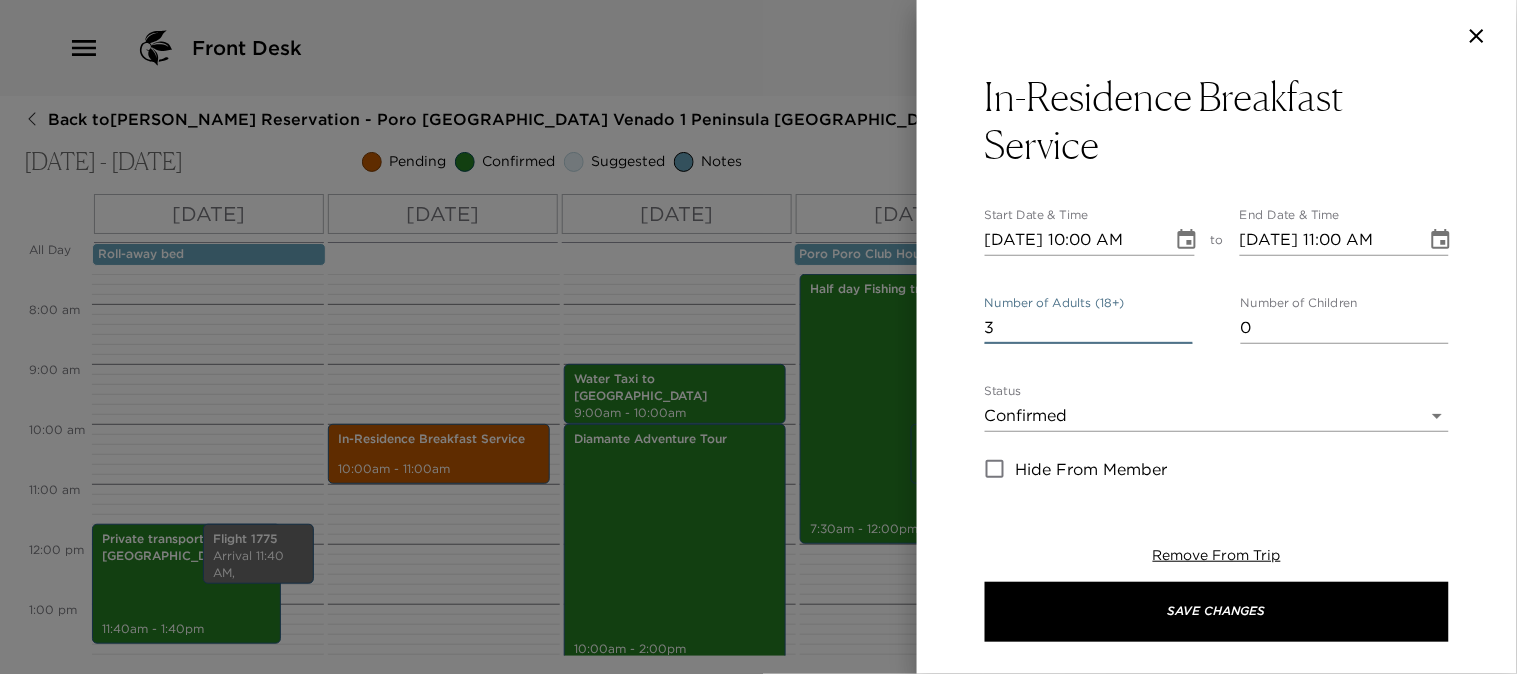 click on "3" at bounding box center [1089, 328] 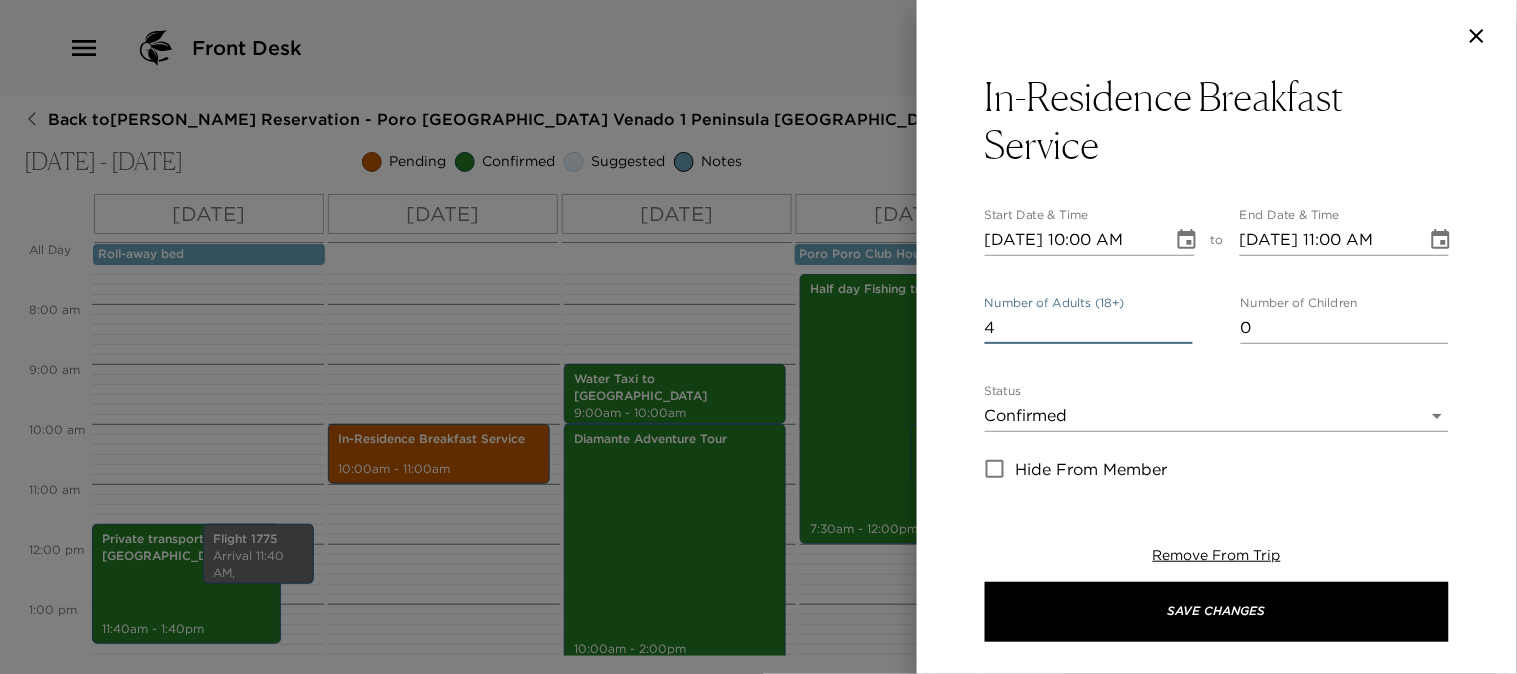 click on "4" at bounding box center (1089, 328) 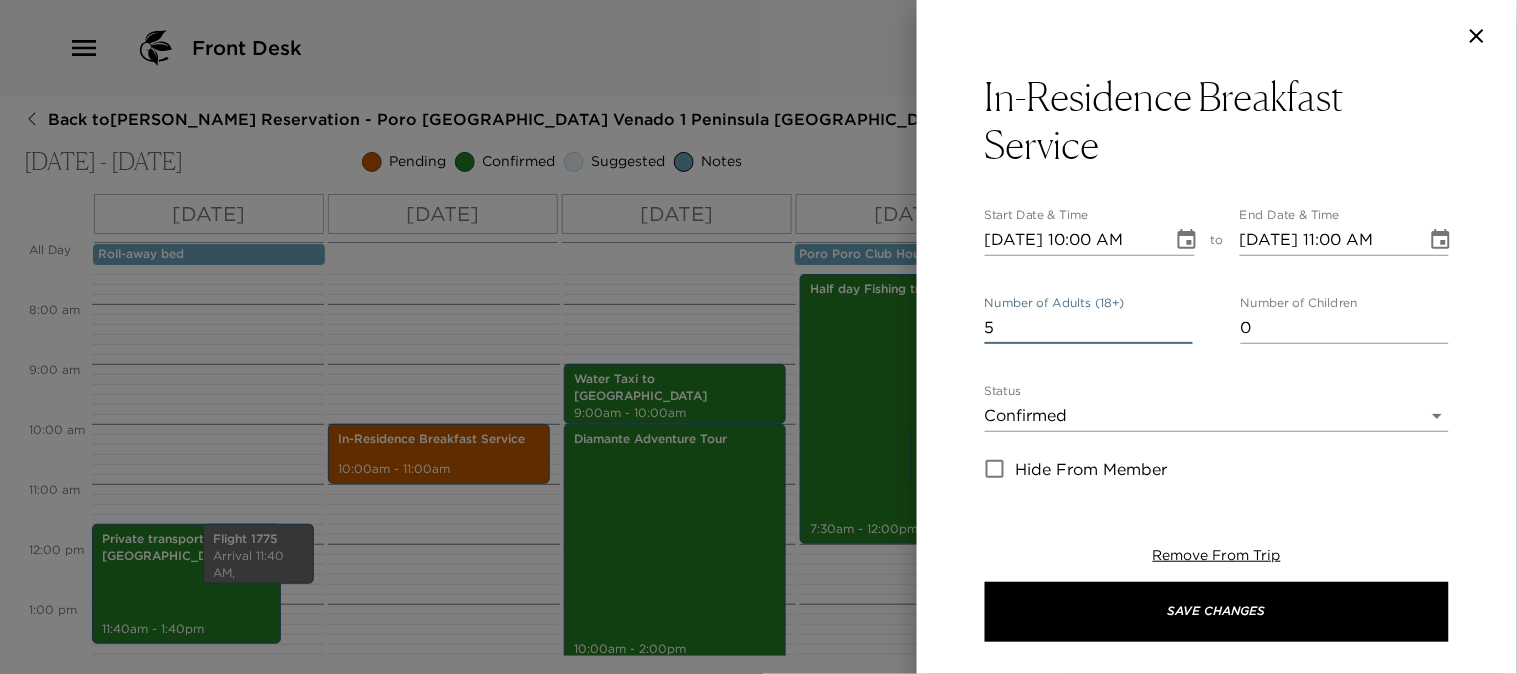 click on "5" at bounding box center [1089, 328] 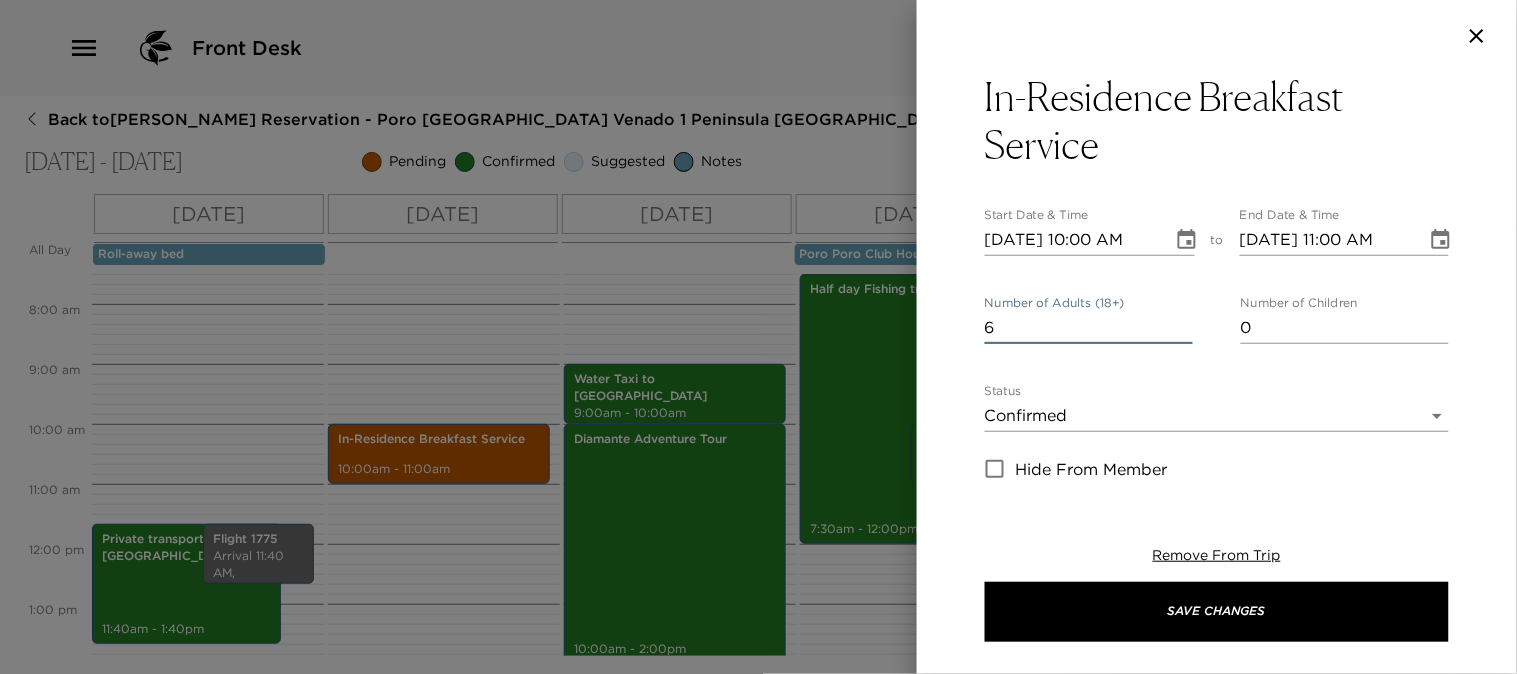click on "6" at bounding box center (1089, 328) 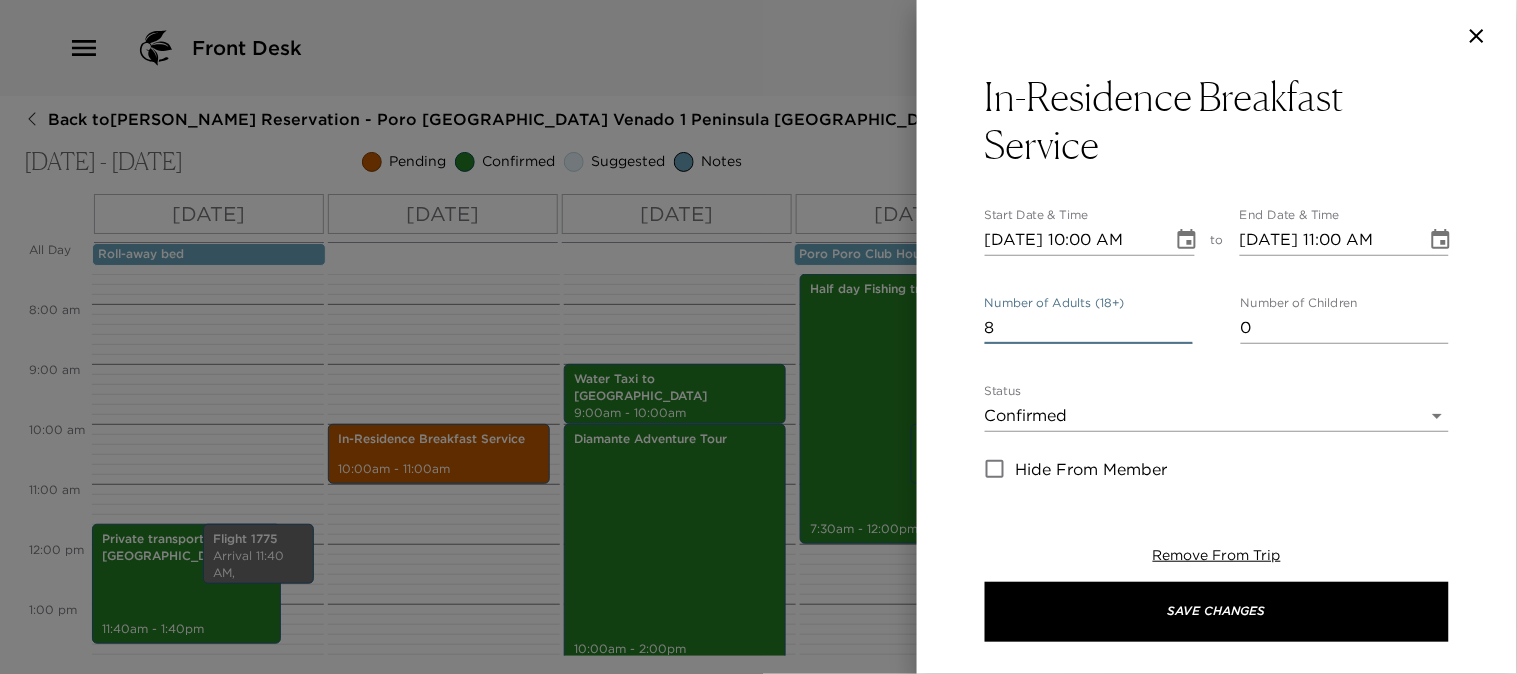 click on "8" at bounding box center (1089, 328) 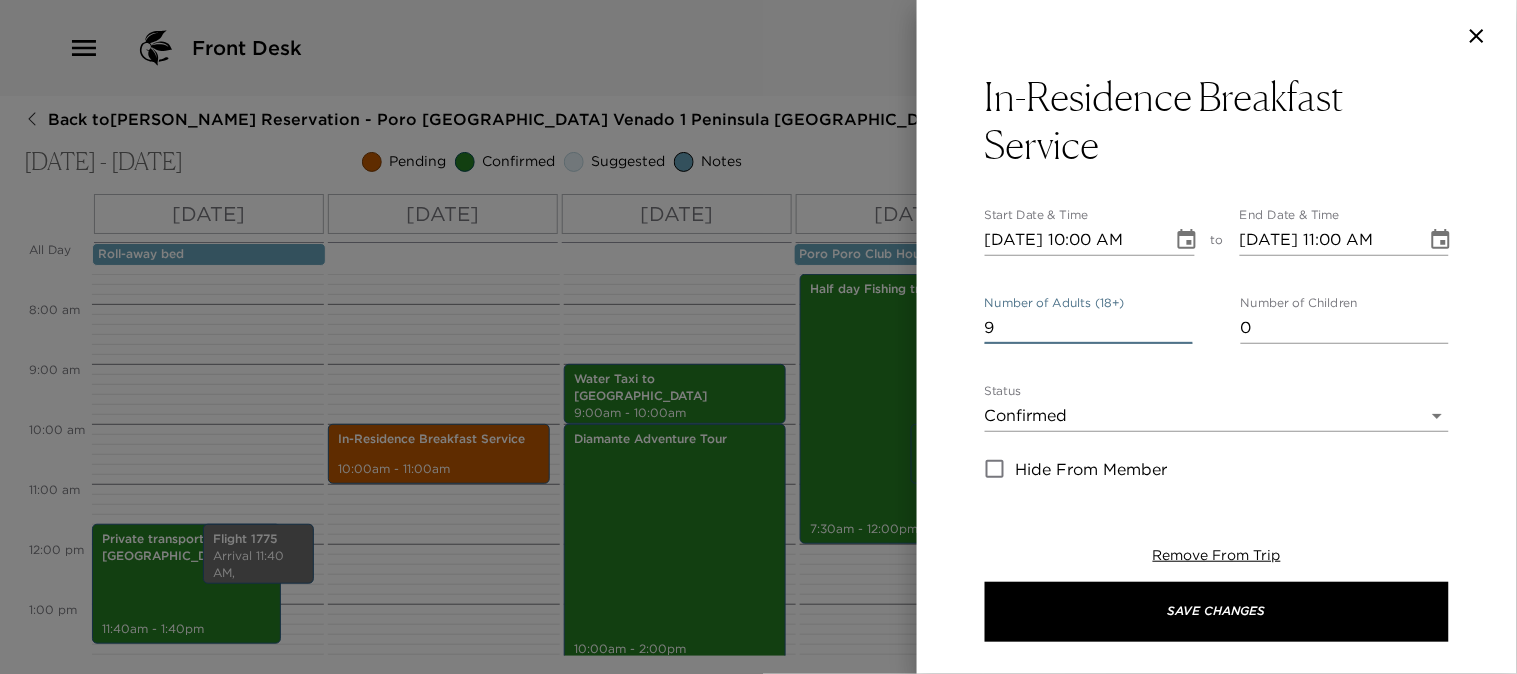 type on "9" 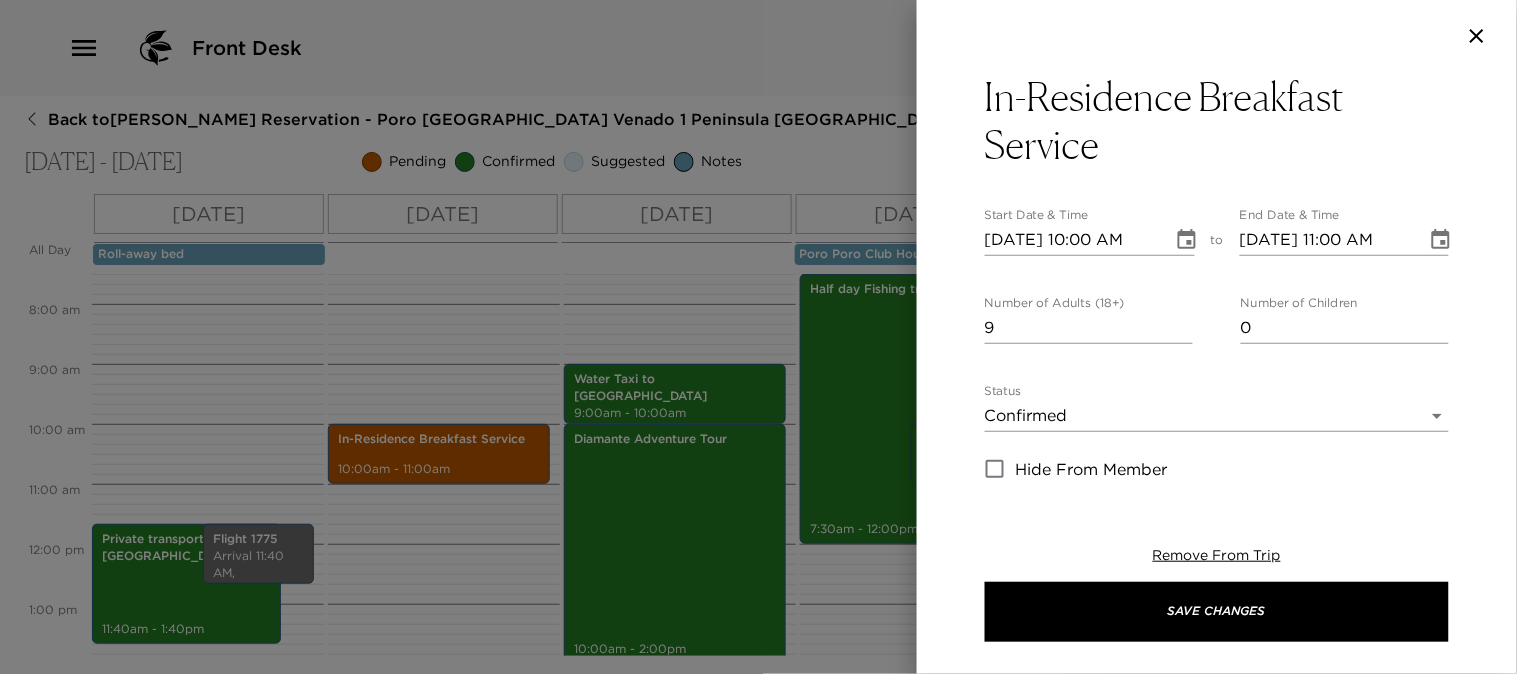 click on "In-Residence Breakfast Service Start Date & Time 07/13/2025 10:00 AM to End Date & Time 07/13/2025 11:00 AM Number of Adults (18+) 9 Number of Children 0 Status Confirmed Confirmed Hide From Member Request Transportation Concierge Notes Your XXXXX breakfast is confirmed.
Our housekeeping maids will arrive to your villa approximately 30 minutes prior, in order to prepare breakfast and set up the table for you.
Please allow me to remind you NOT to lock the door as they need to enter your villa without bothering you. x Cost ​ $13 - per person + taxes & $40.00 USD for cooking service / per day x Address ​ Costa Rica x Phone Number ​ Email ​ Website ​ Cancellation Policy 24hr 24hr Recommended Attire ​ undefined Age Range ​ undefined Remove From Trip Save Changes" at bounding box center (1217, 277) 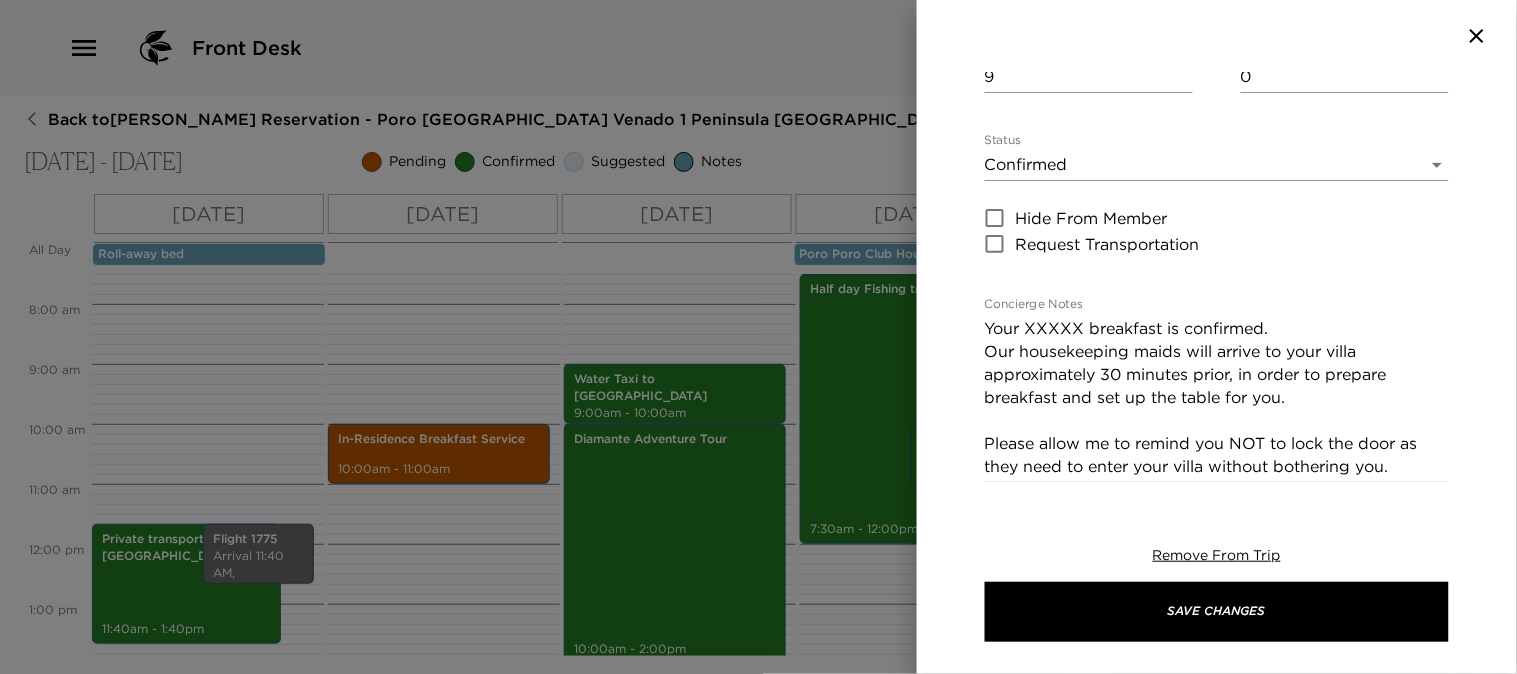 scroll, scrollTop: 333, scrollLeft: 0, axis: vertical 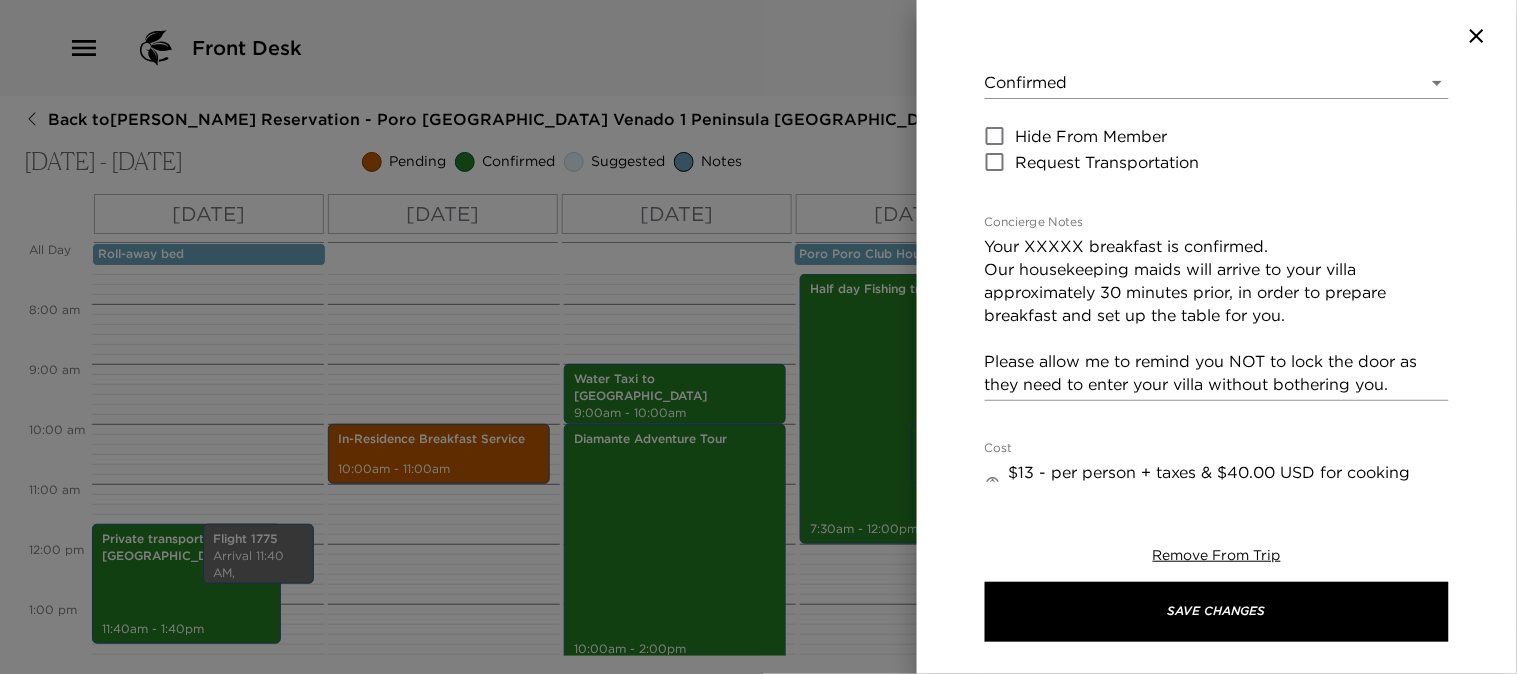 click on "Your XXXXX breakfast is confirmed.
Our housekeeping maids will arrive to your villa approximately 30 minutes prior, in order to prepare breakfast and set up the table for you.
Please allow me to remind you NOT to lock the door as they need to enter your villa without bothering you." at bounding box center [1217, 315] 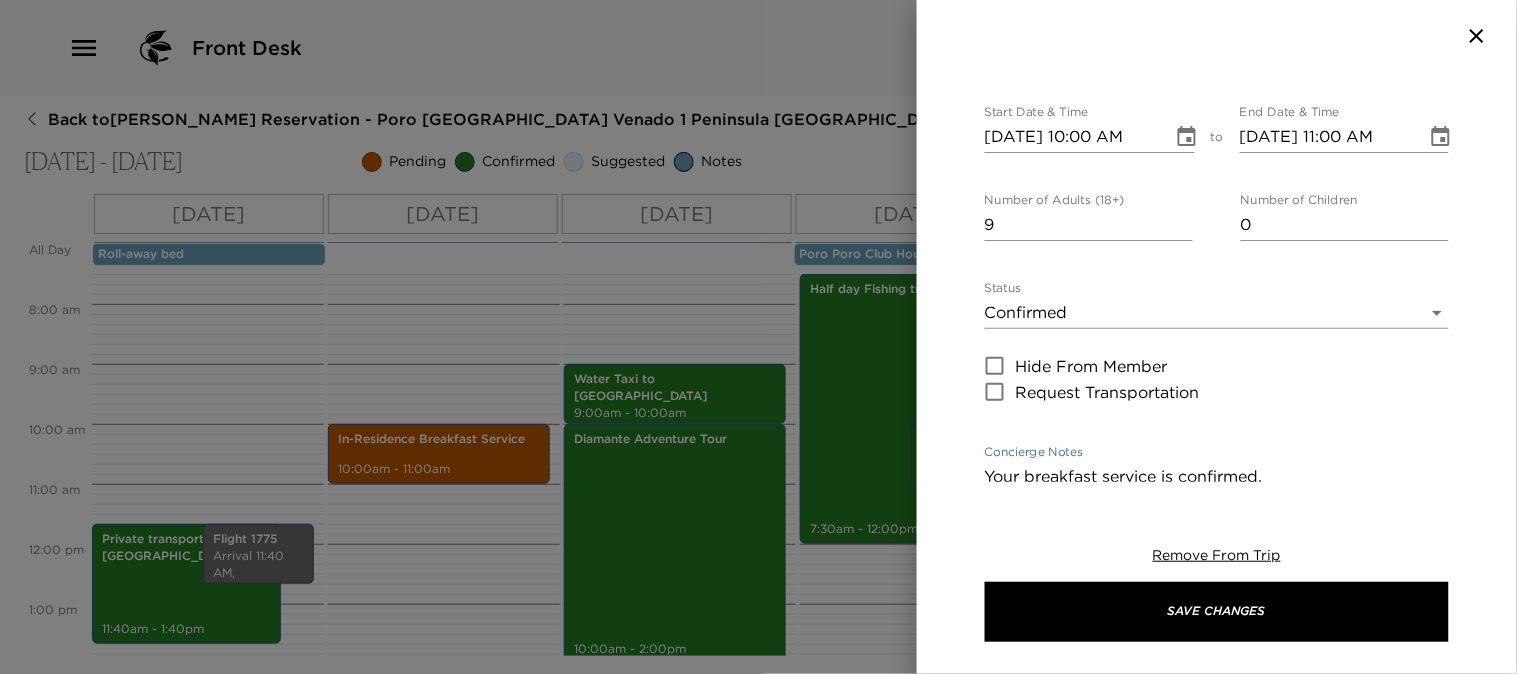 scroll, scrollTop: 0, scrollLeft: 0, axis: both 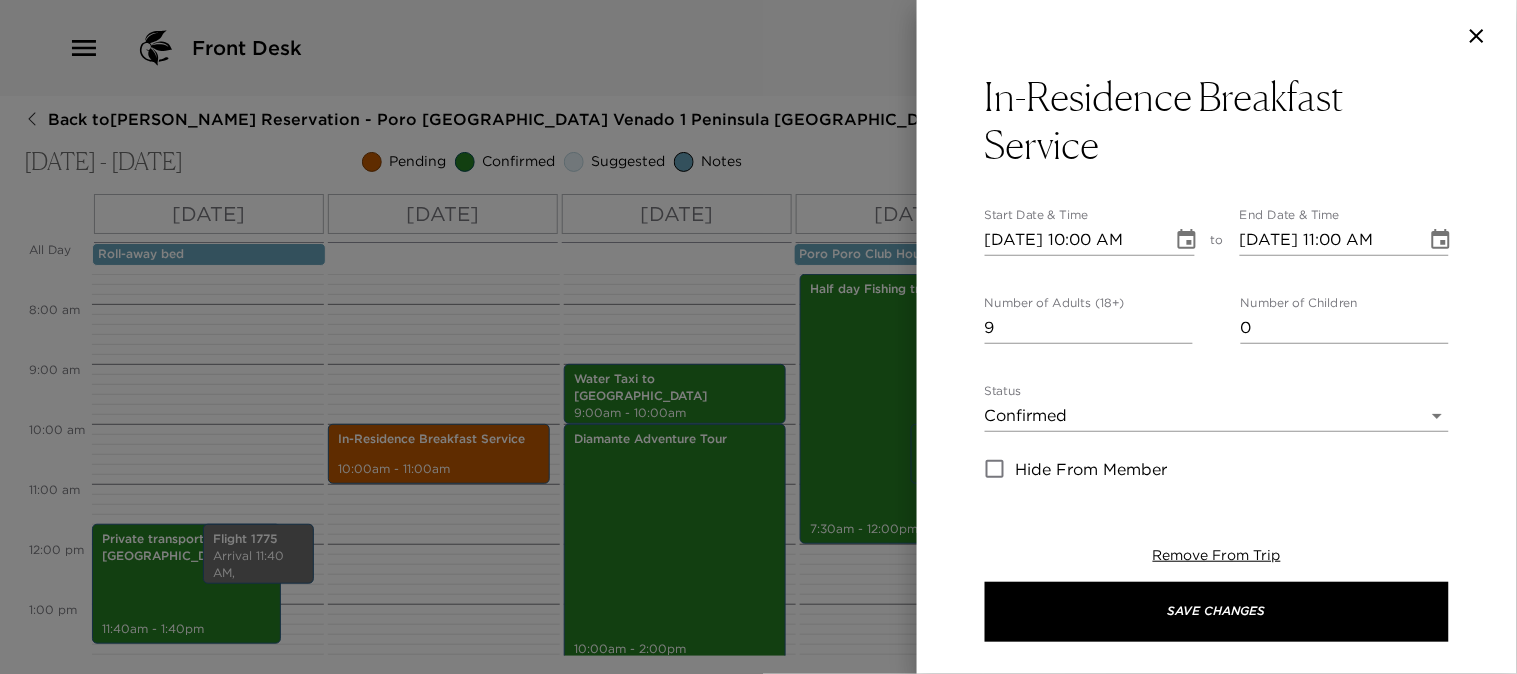 type on "Your breakfast service is confirmed.
Our housekeeping maids will arrive to your villa approximately 30 minutes prior, in order to prepare breakfast and set up the table for you." 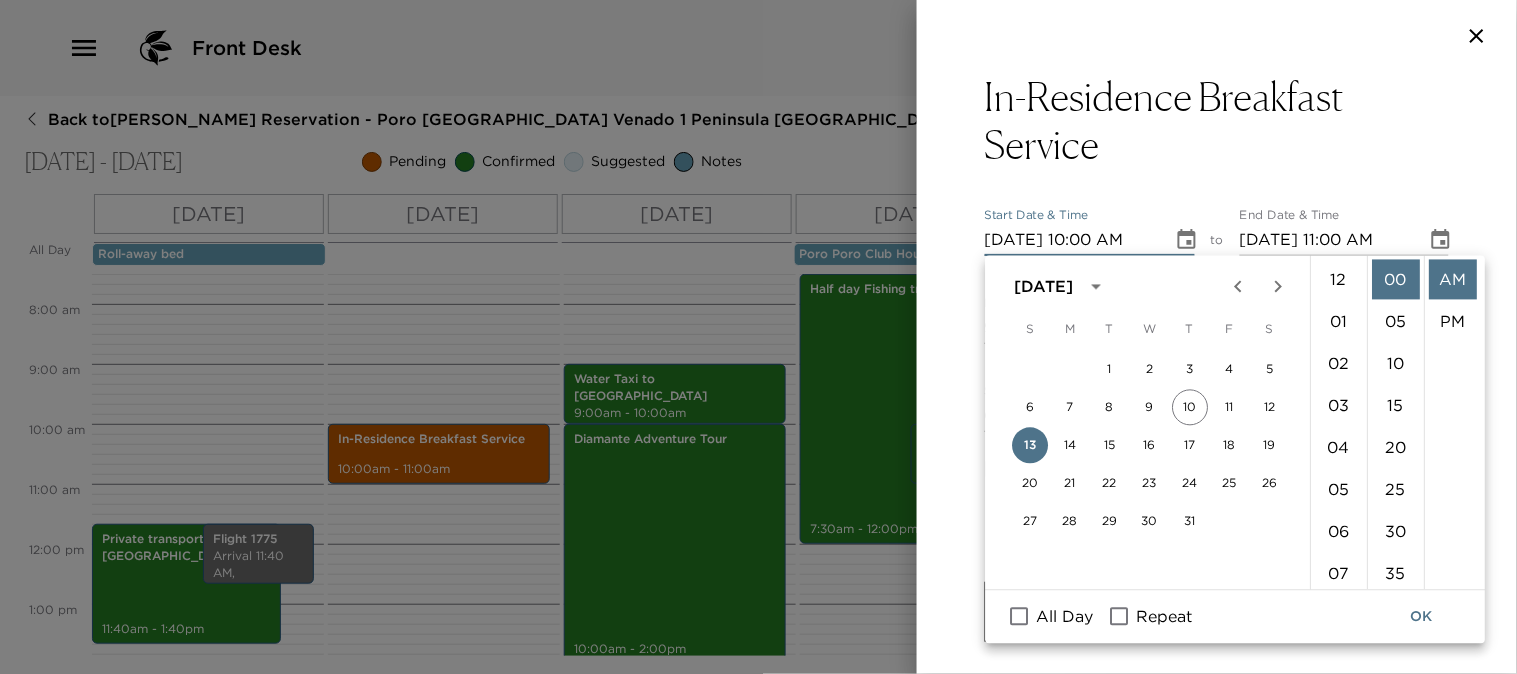 scroll, scrollTop: 420, scrollLeft: 0, axis: vertical 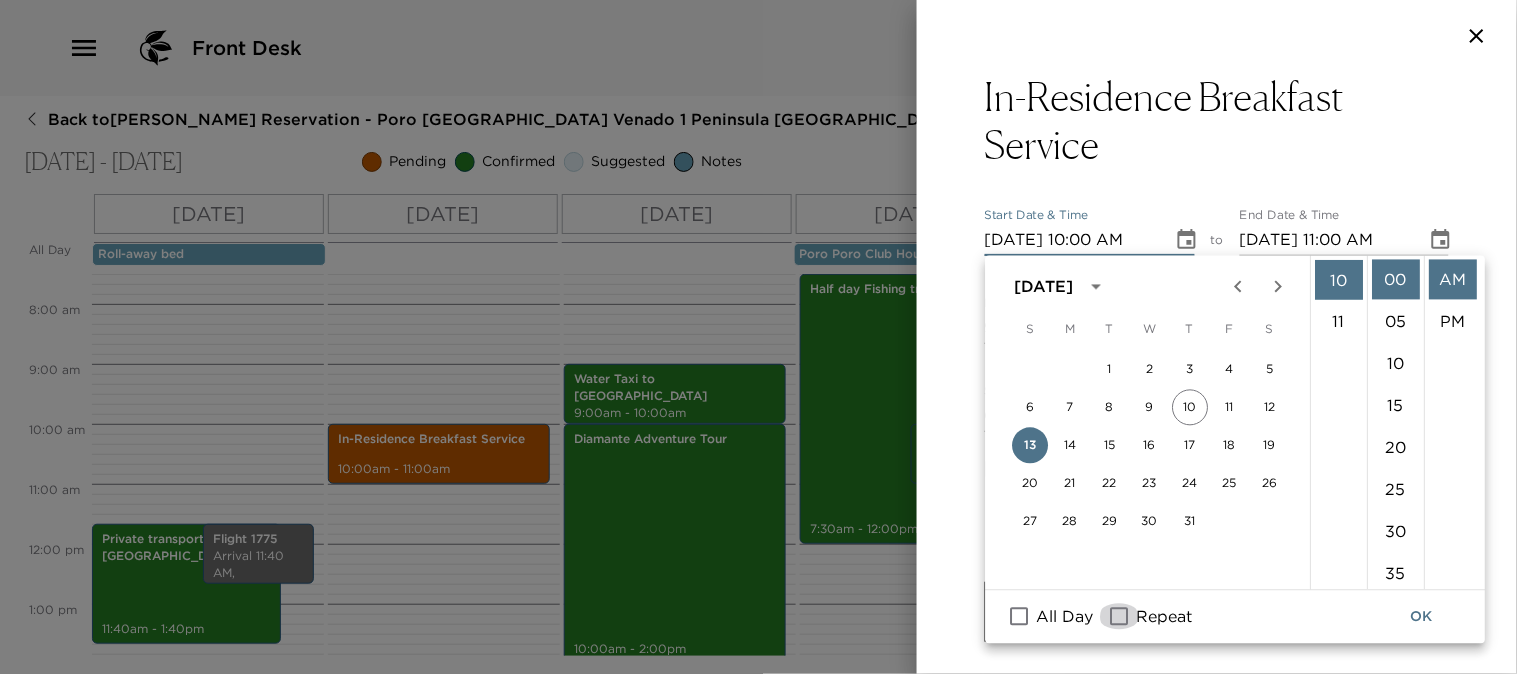 click on "Repeat" at bounding box center [1120, 617] 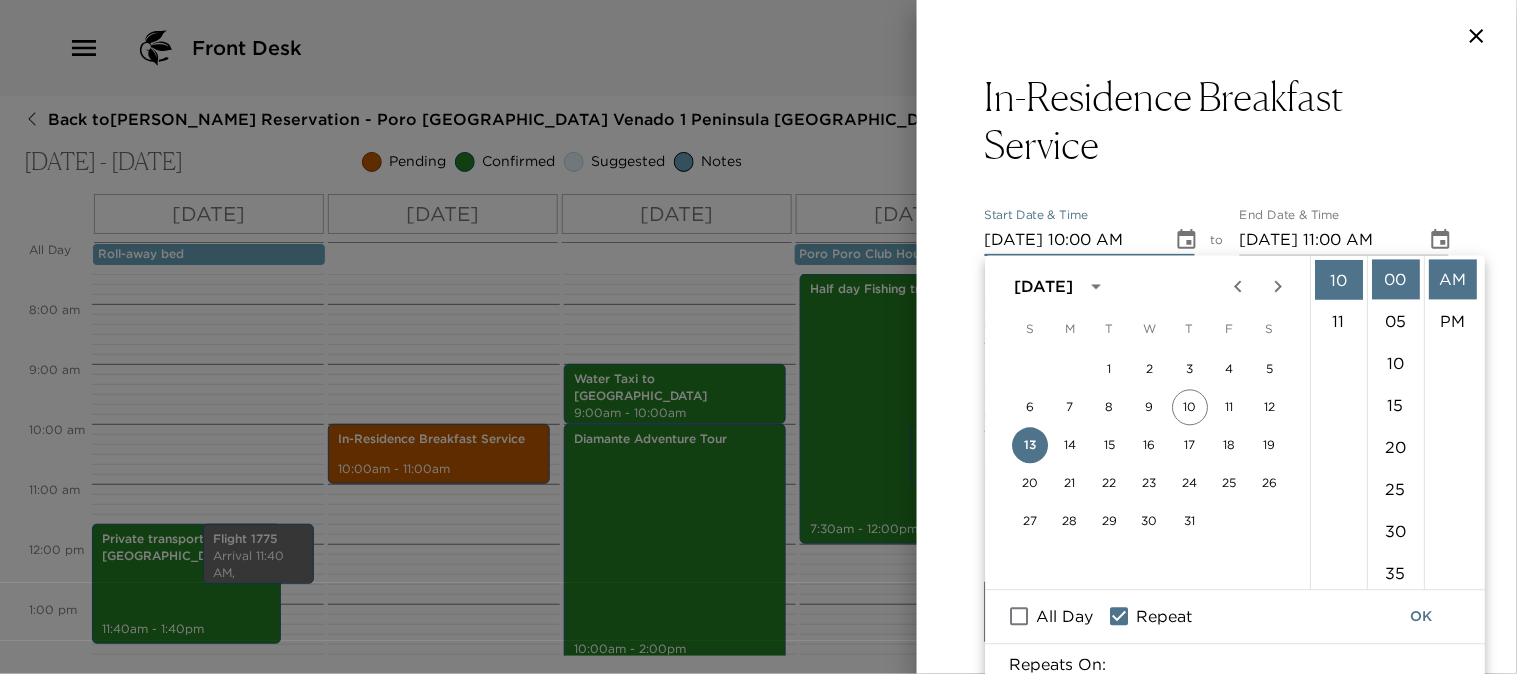 scroll, scrollTop: 444, scrollLeft: 0, axis: vertical 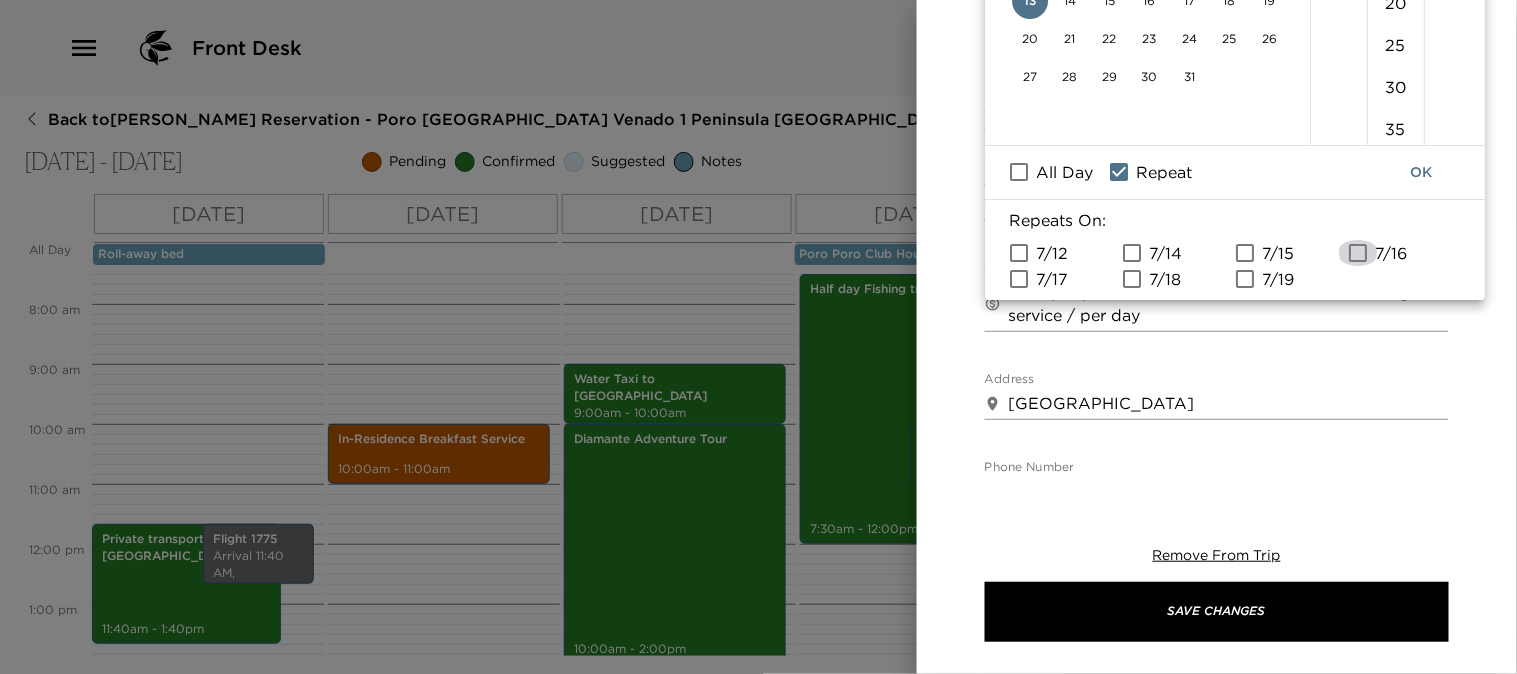 click on "7/16" at bounding box center [1359, 253] 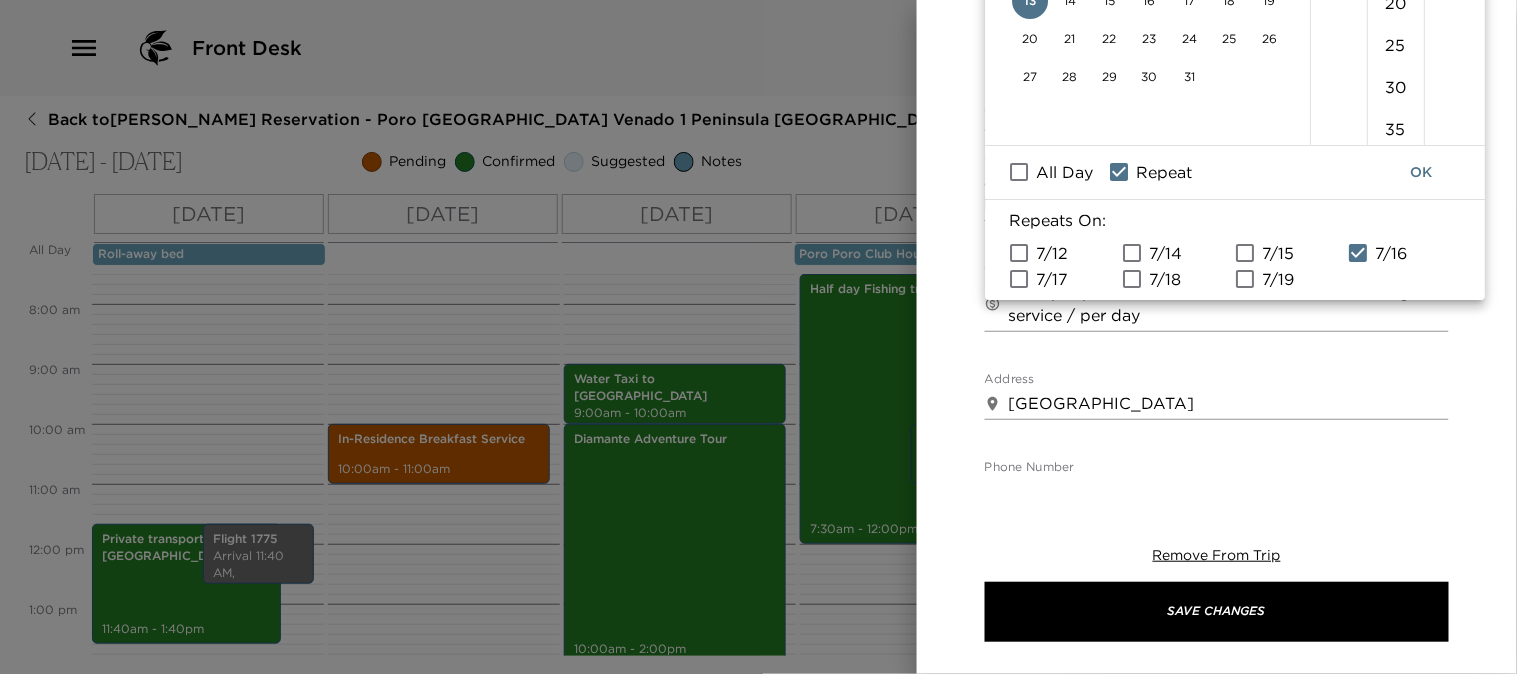click on "7/18" at bounding box center (1133, 279) 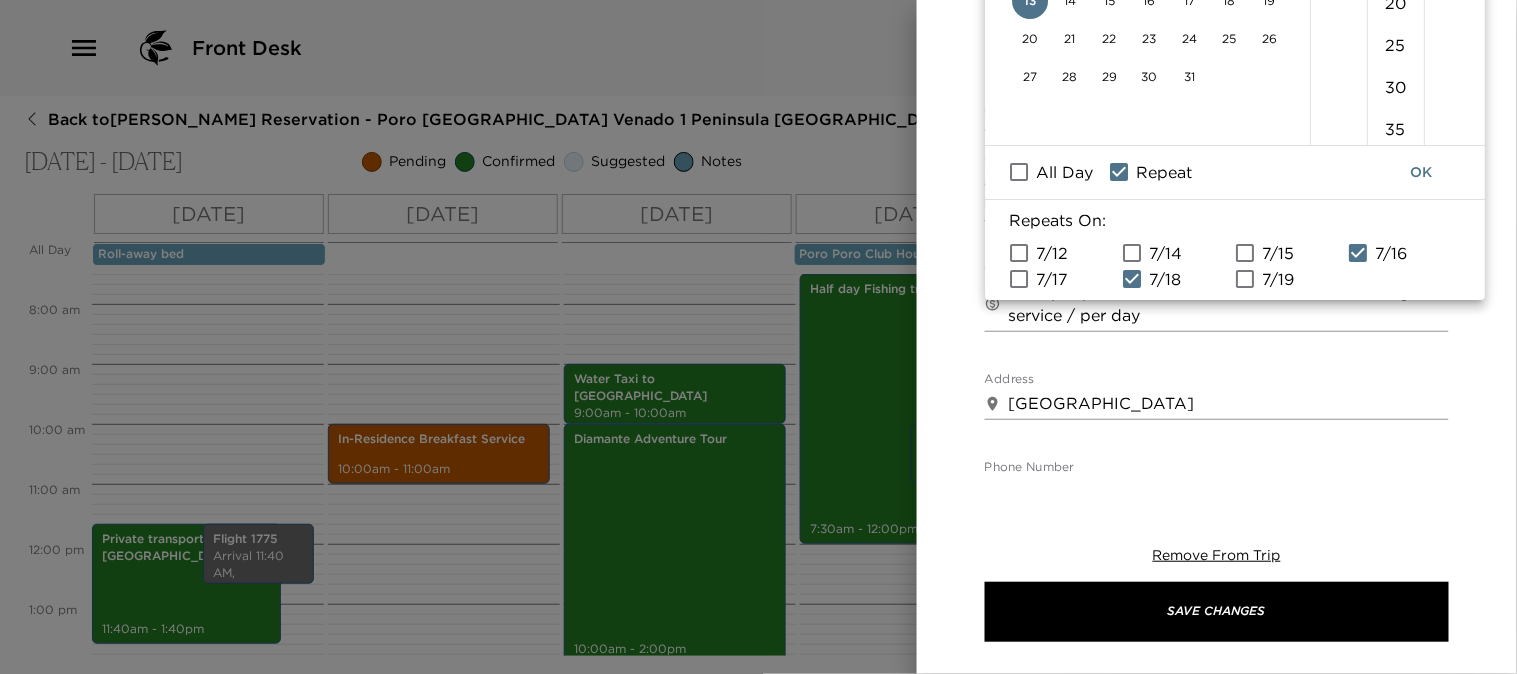 click on "OK" at bounding box center [1422, 172] 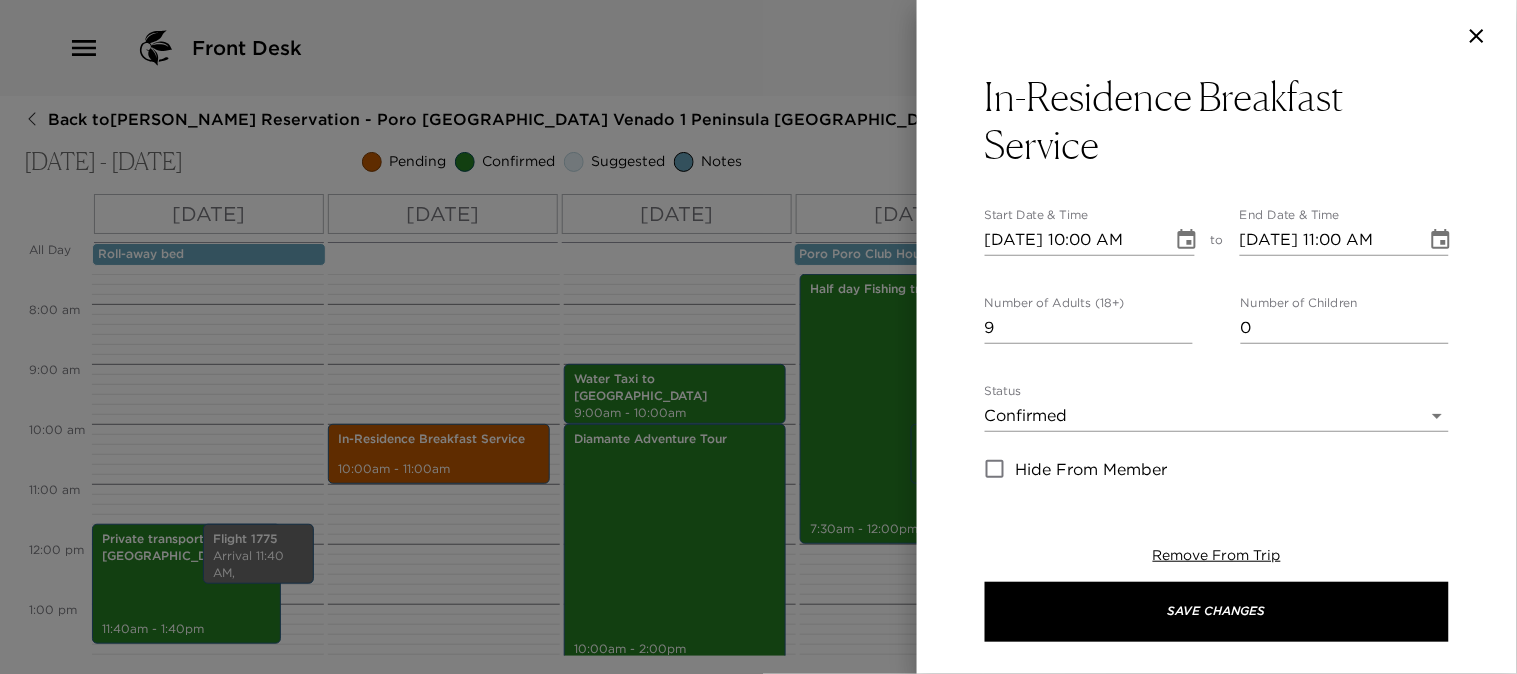 scroll, scrollTop: 555, scrollLeft: 0, axis: vertical 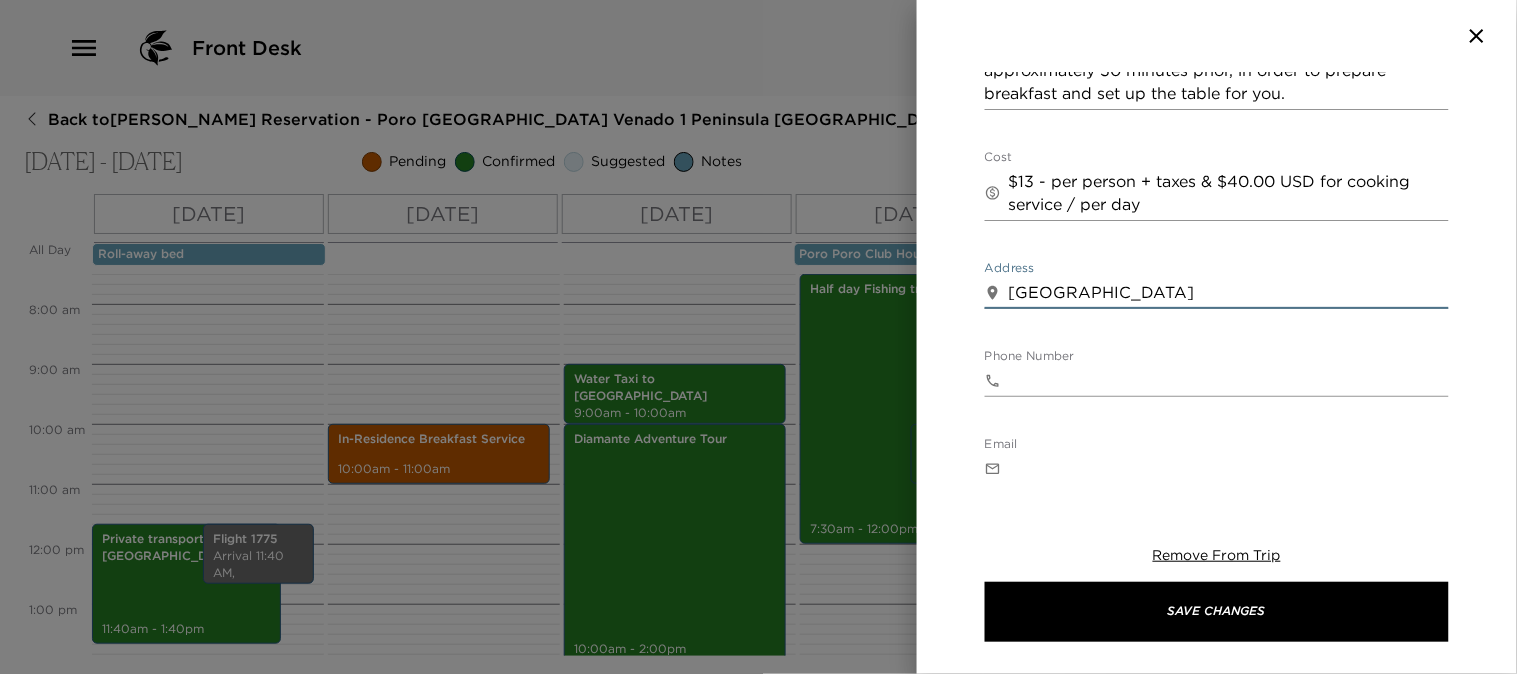 drag, startPoint x: 1117, startPoint y: 294, endPoint x: 745, endPoint y: 283, distance: 372.1626 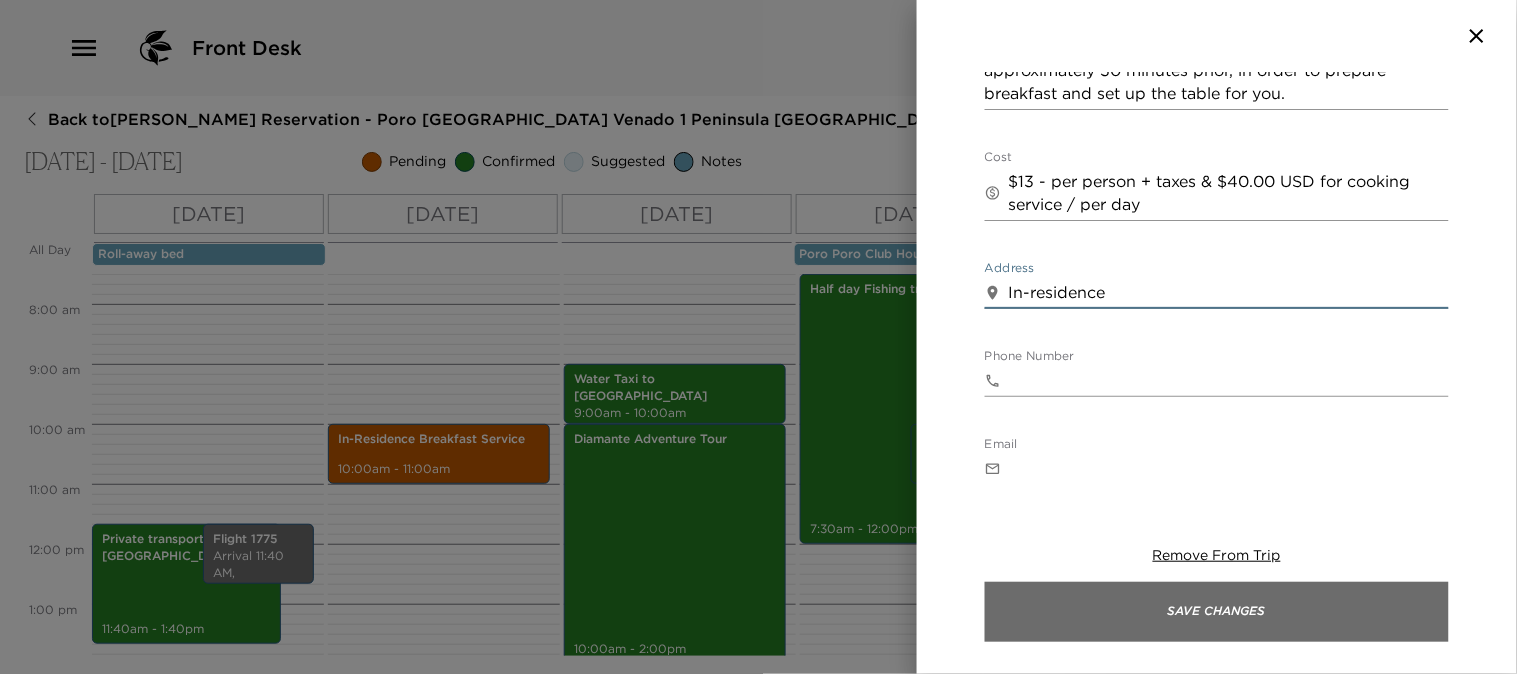 type on "In-residence" 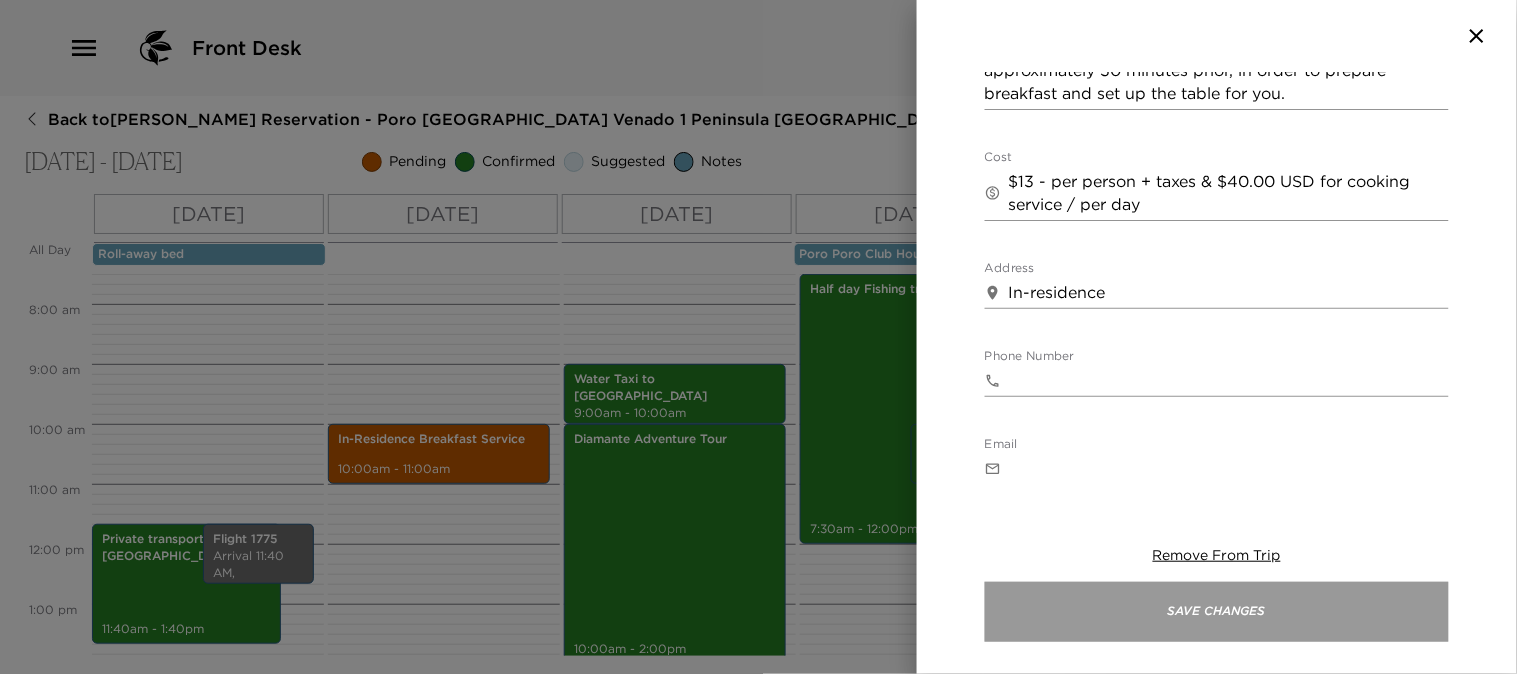 click on "Save Changes" at bounding box center [1217, 612] 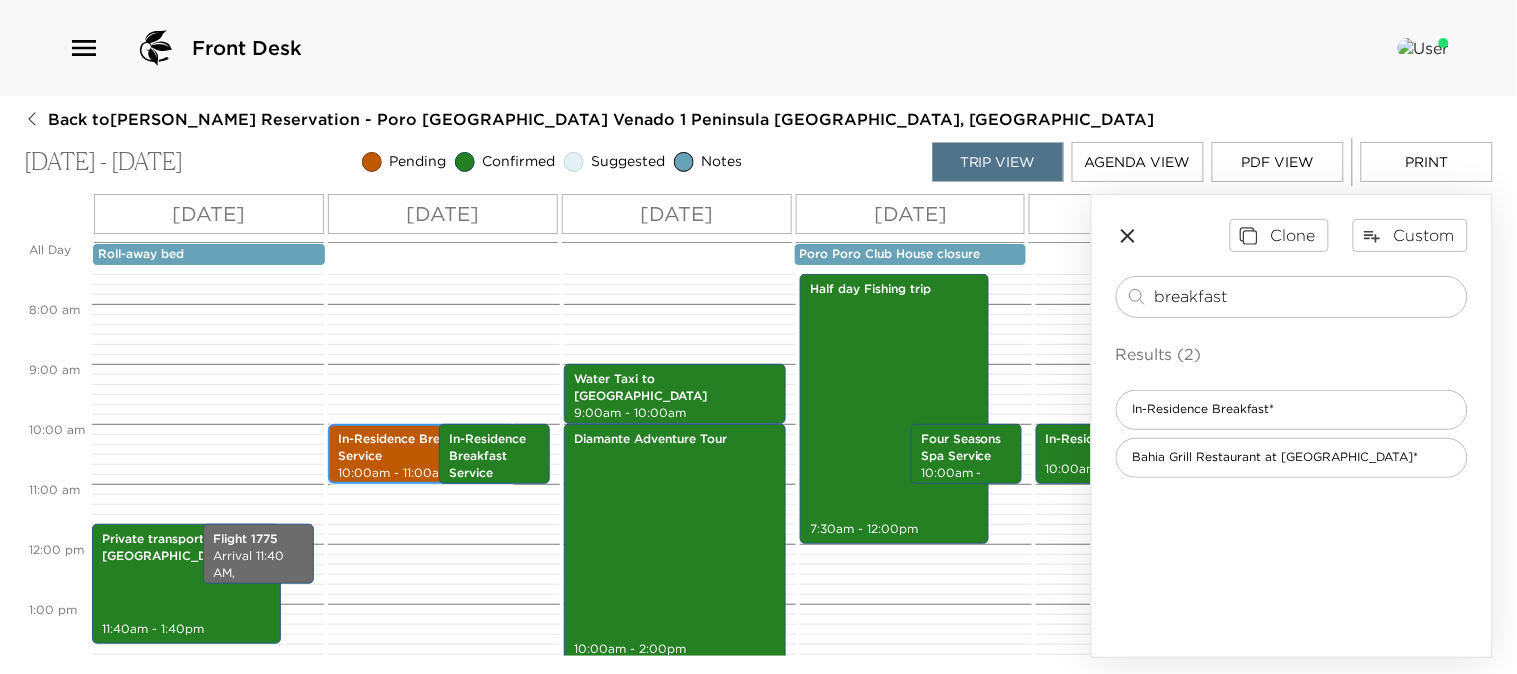click on "In-Residence Breakfast Service" at bounding box center [422, 448] 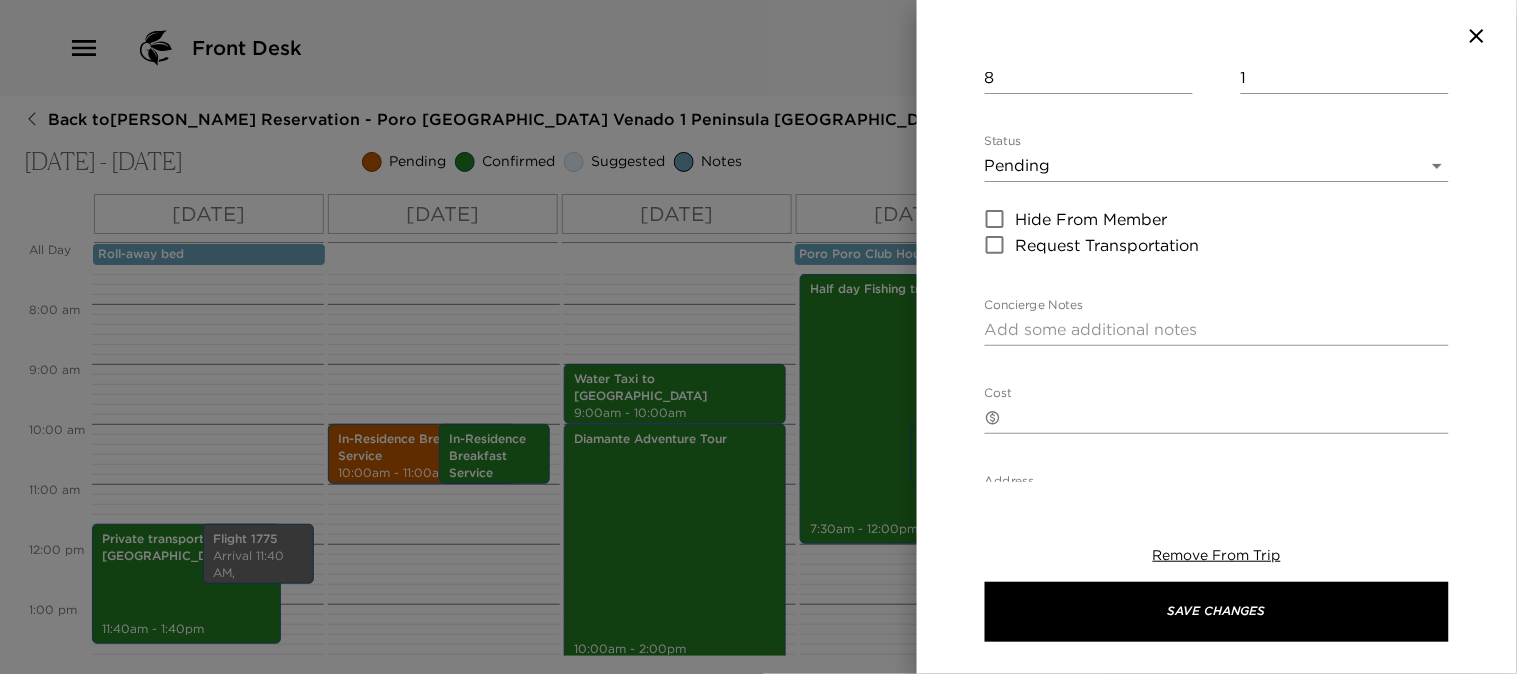 scroll, scrollTop: 333, scrollLeft: 0, axis: vertical 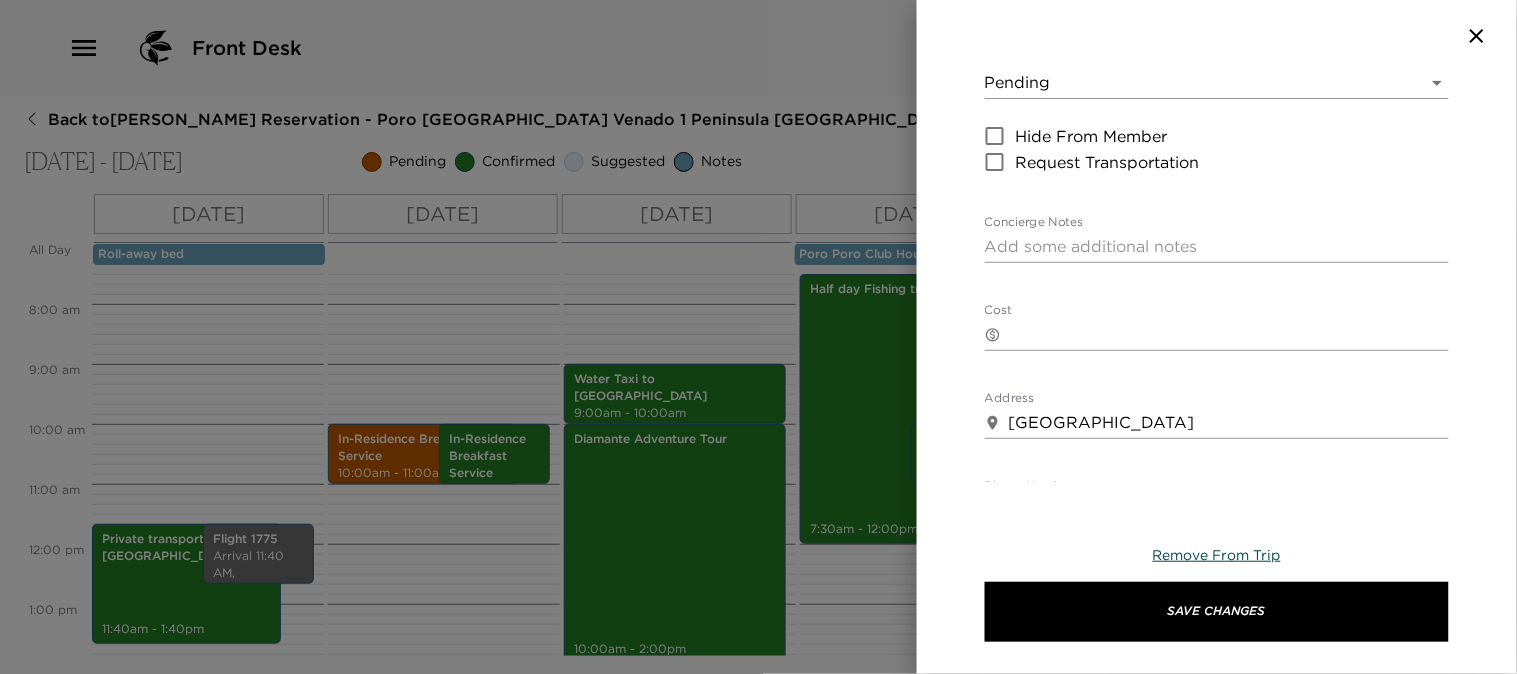 click on "Remove From Trip" at bounding box center [1217, 555] 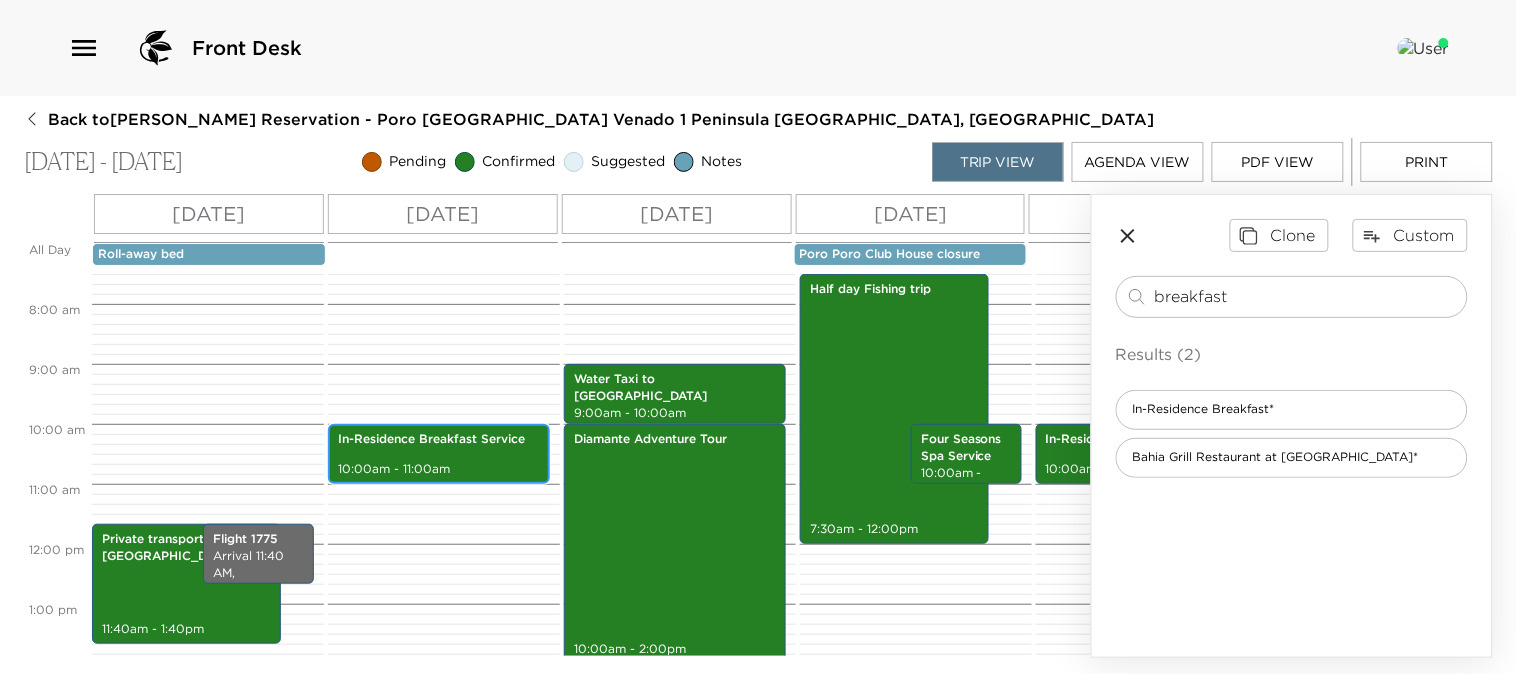 click on "10:00am - 11:00am" at bounding box center (439, 469) 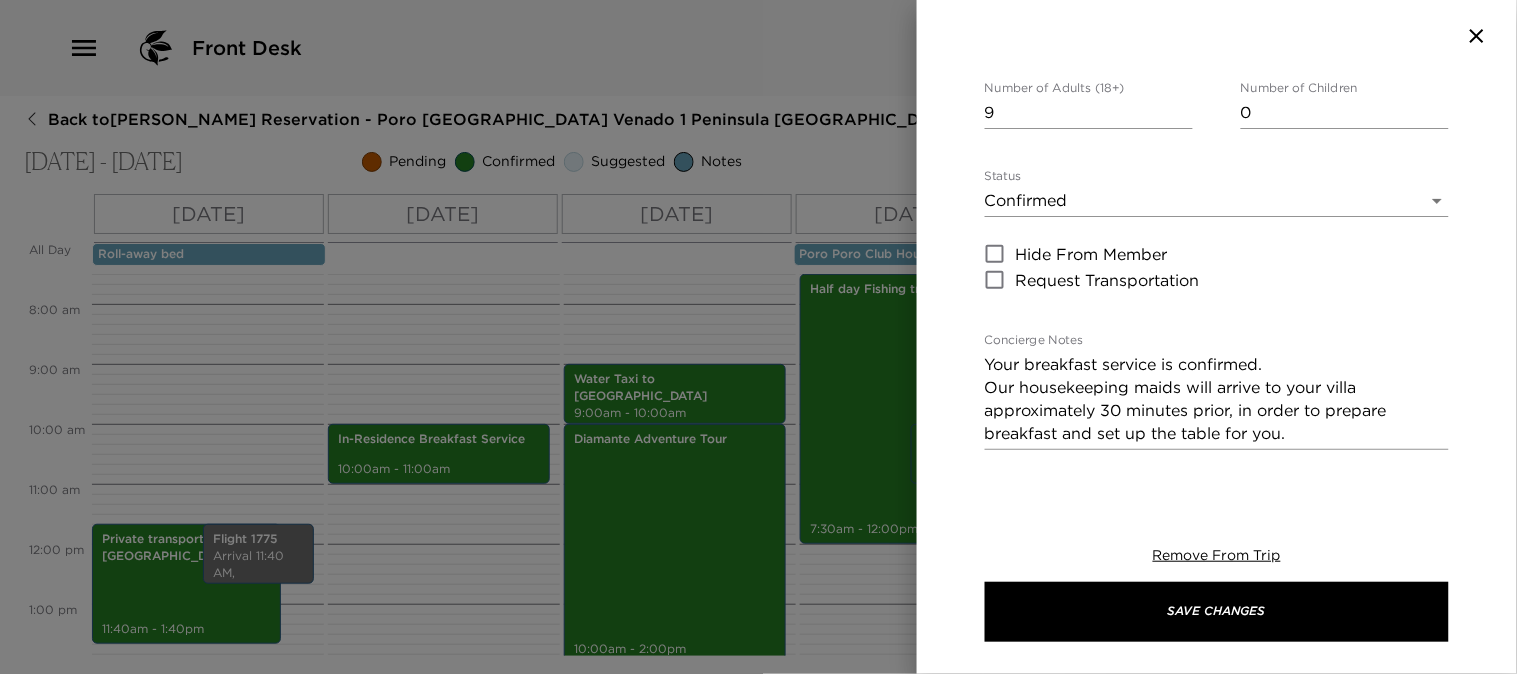 scroll, scrollTop: 222, scrollLeft: 0, axis: vertical 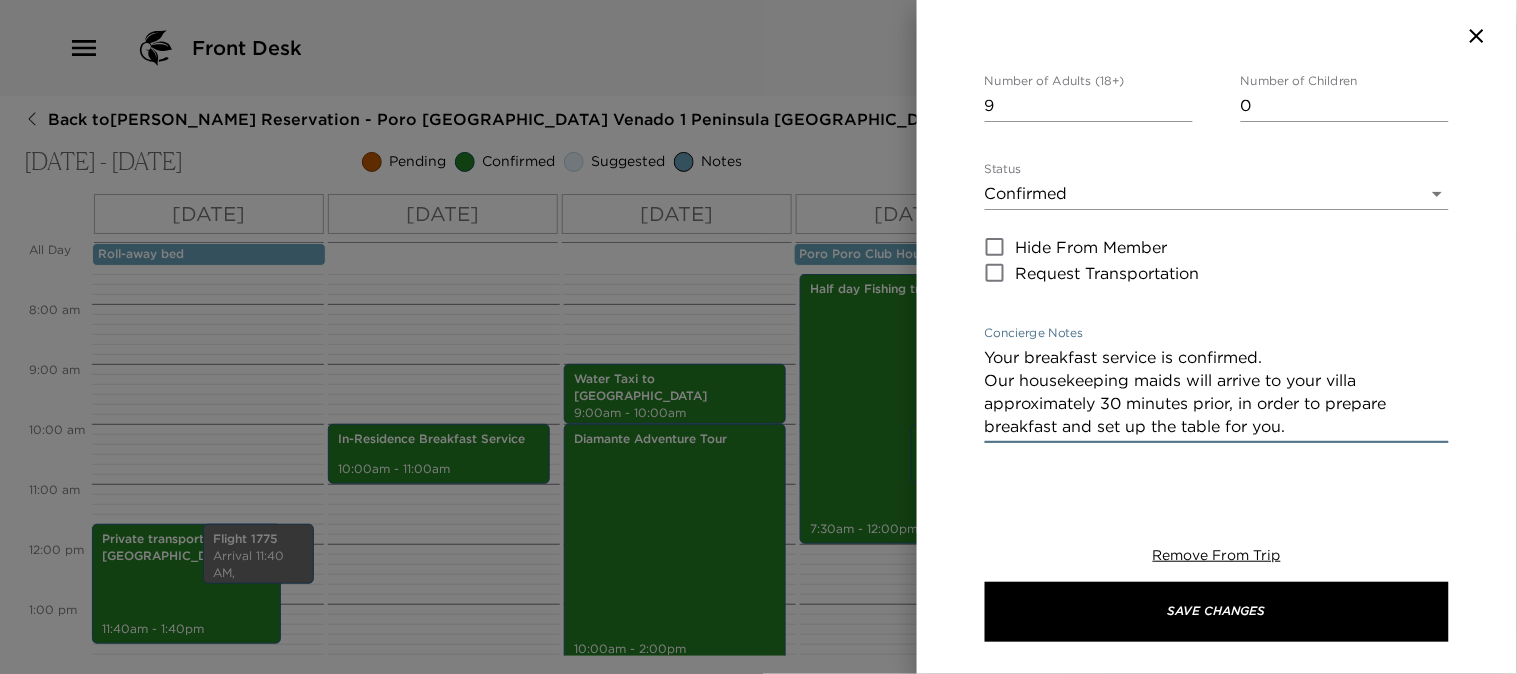 click on "Your breakfast service is confirmed.
Our housekeeping maids will arrive to your villa approximately 30 minutes prior, in order to prepare breakfast and set up the table for you." at bounding box center [1217, 392] 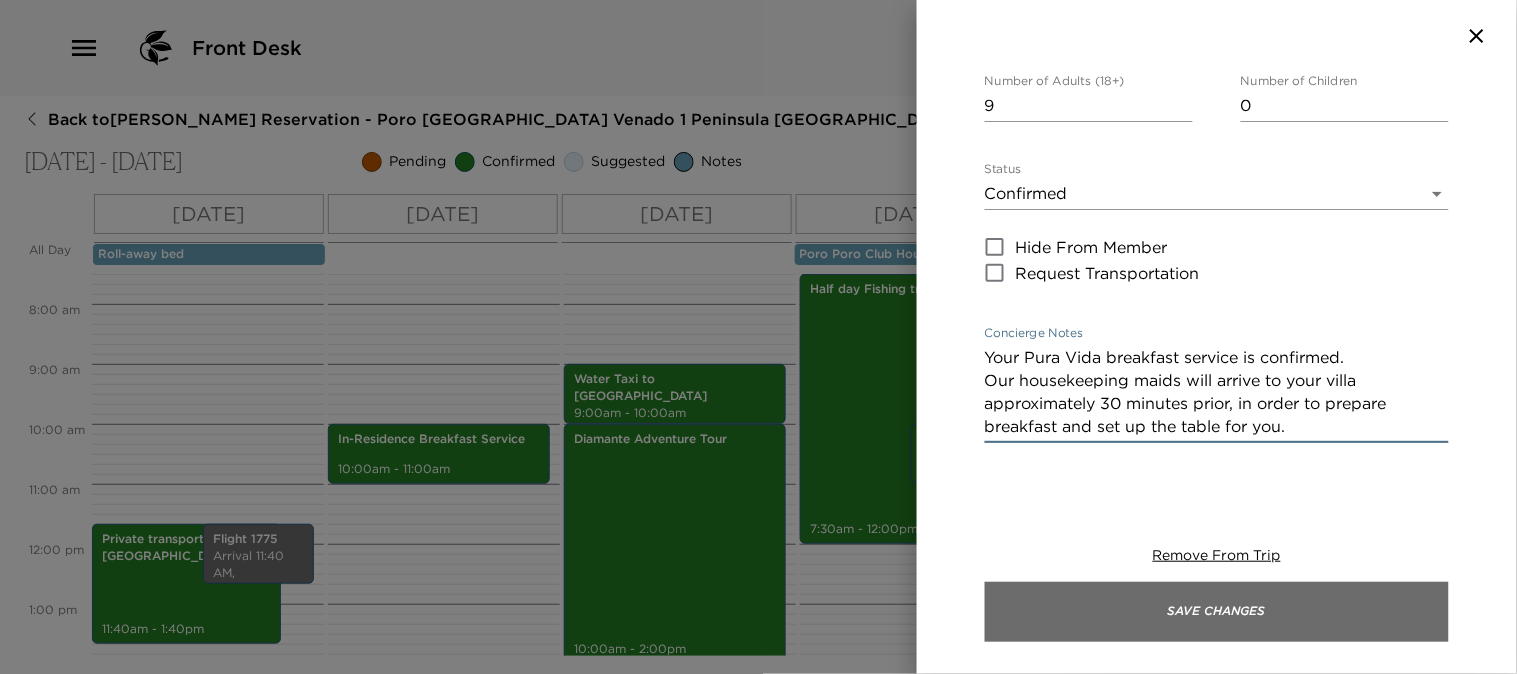 type on "Your Pura Vida breakfast service is confirmed.
Our housekeeping maids will arrive to your villa approximately 30 minutes prior, in order to prepare breakfast and set up the table for you." 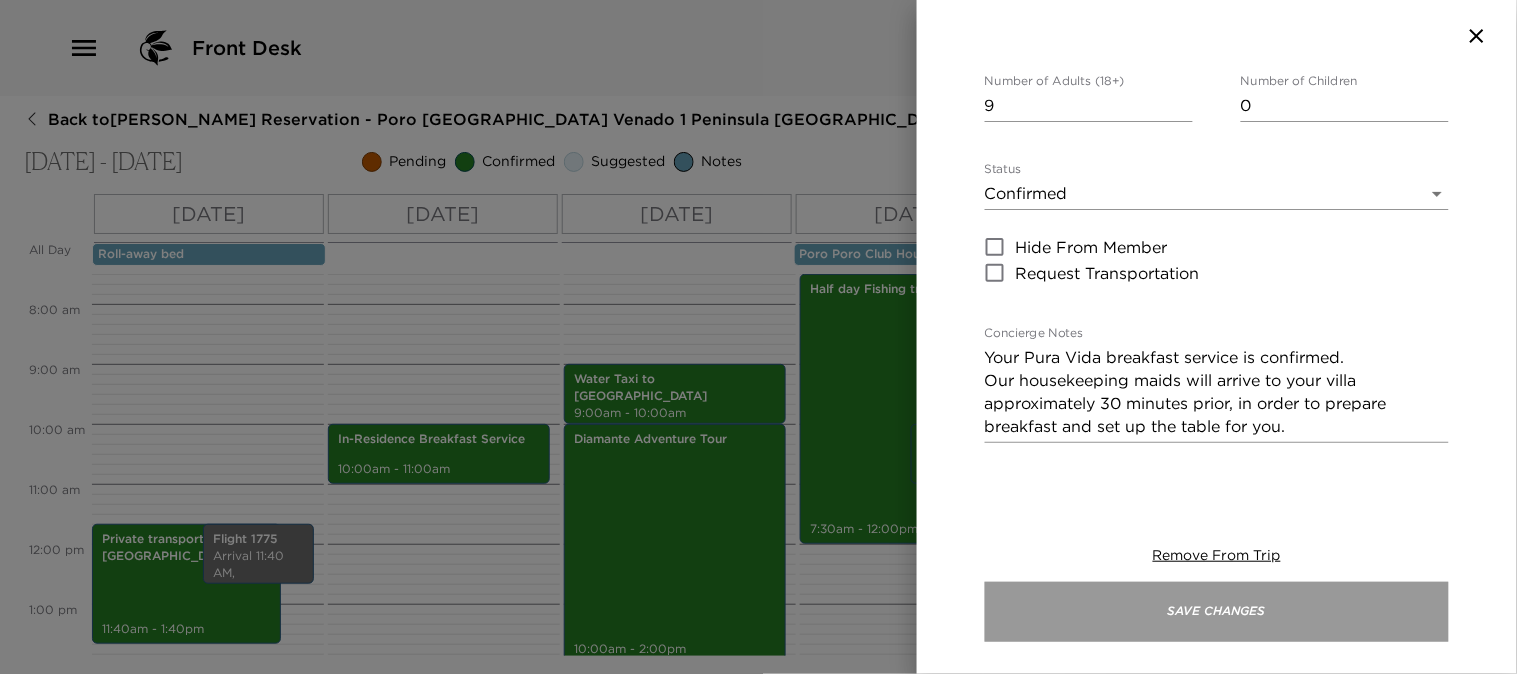 click on "Save Changes" at bounding box center [1217, 612] 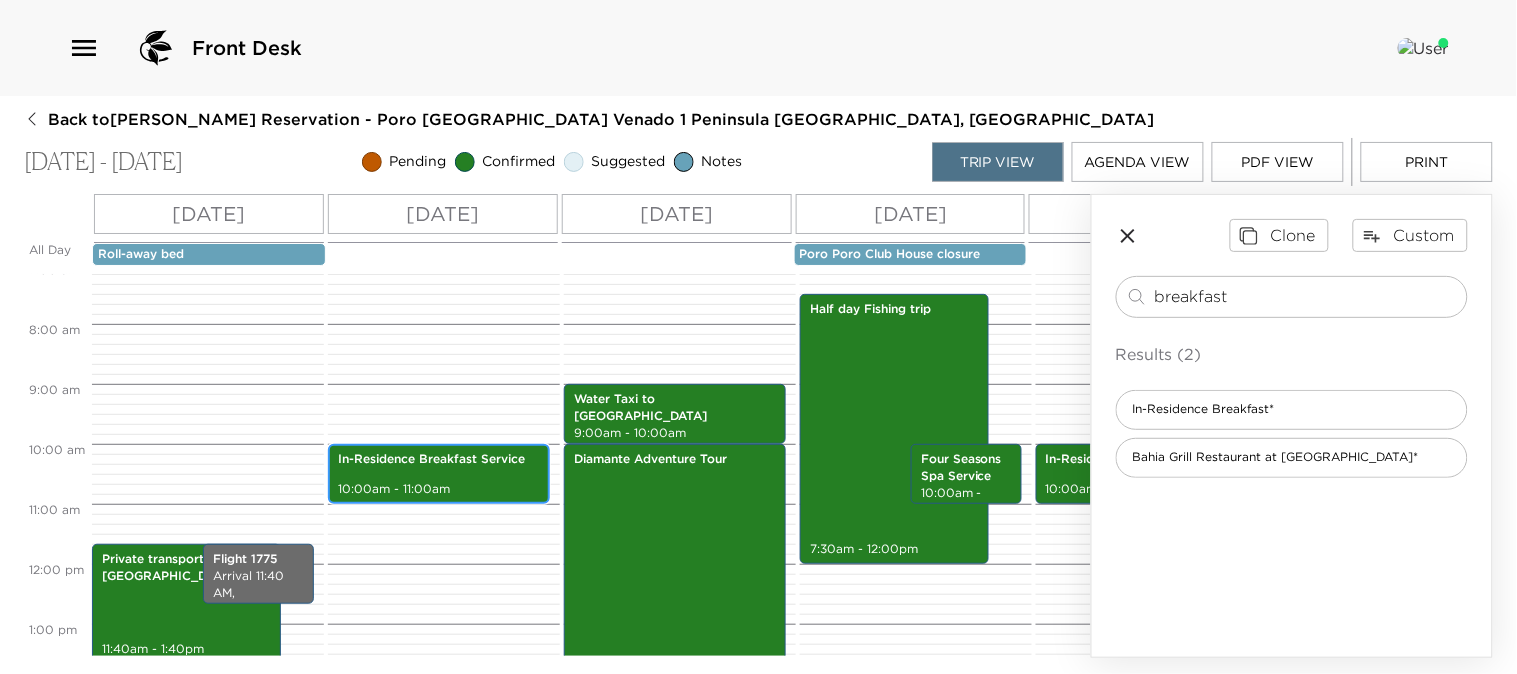 scroll, scrollTop: 450, scrollLeft: 0, axis: vertical 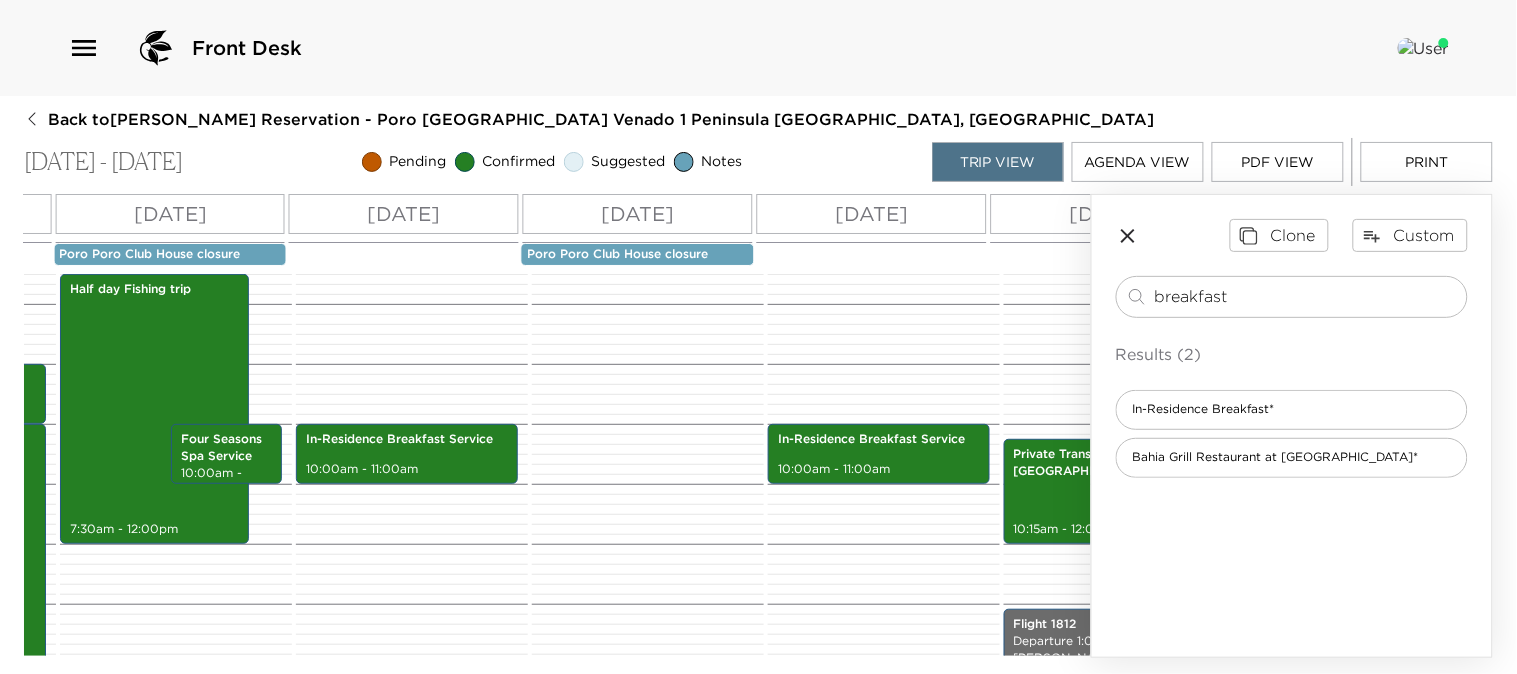drag, startPoint x: 1287, startPoint y: 290, endPoint x: 982, endPoint y: 301, distance: 305.1983 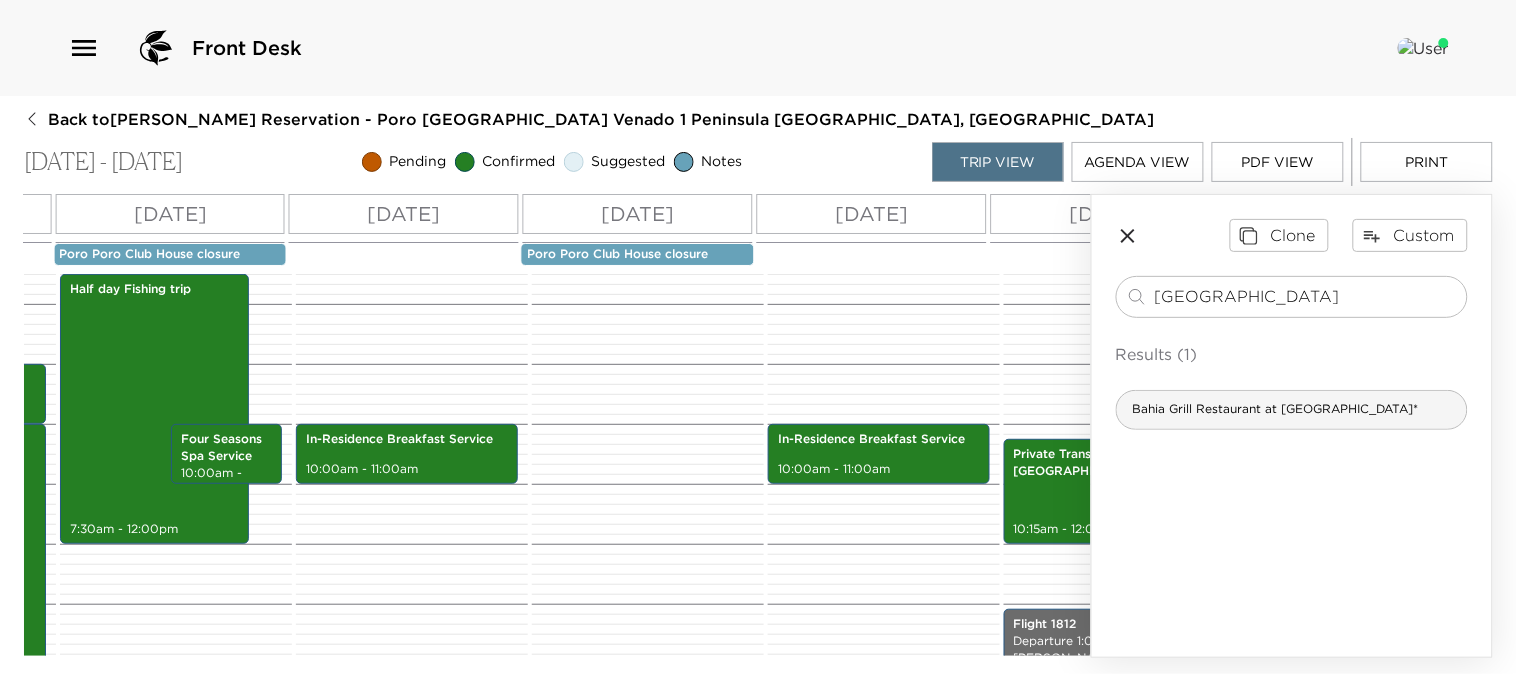type on "bahia" 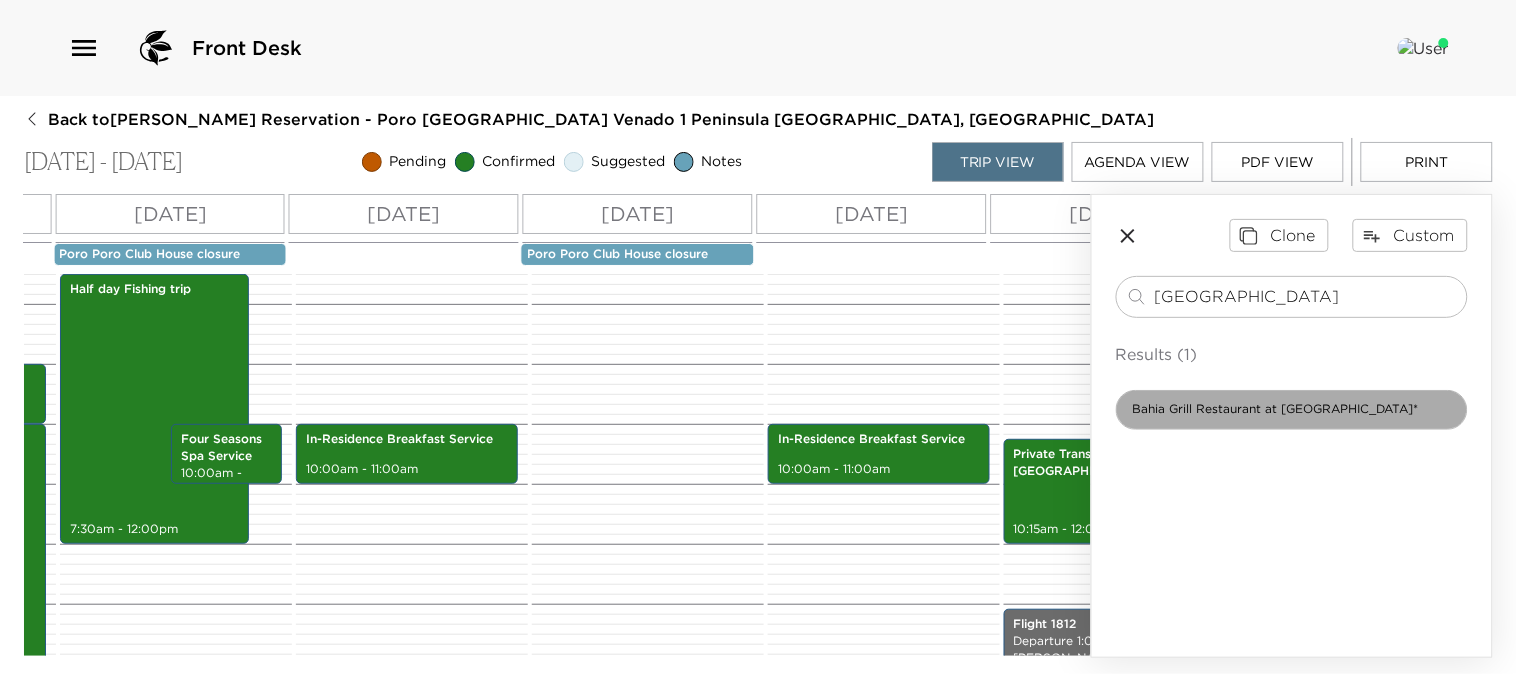 click on "Bahia Grill Restaurant at Four Seasons Resort*" at bounding box center (1276, 409) 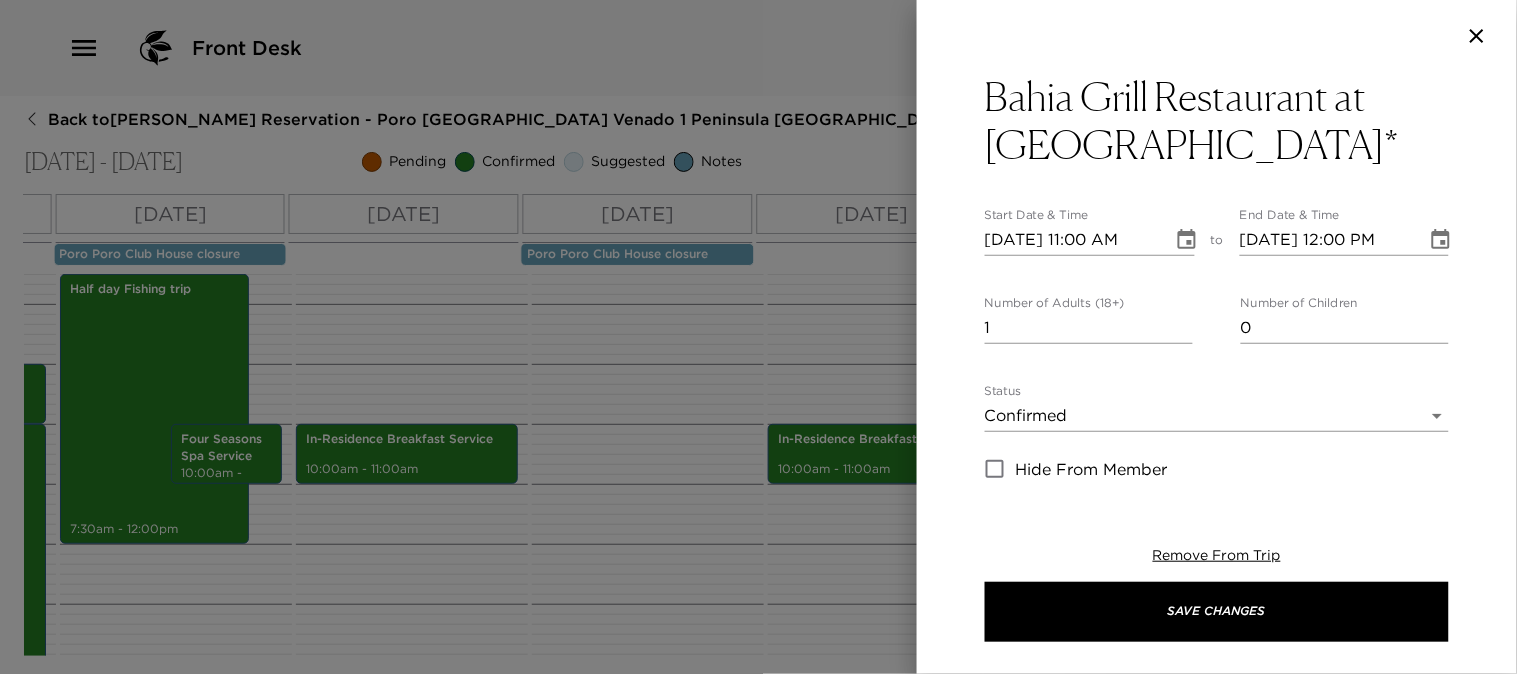 type on "Your dinner reservation at Bahia Grill restaurant, located at Four Seasons Resort, has been confirmed." 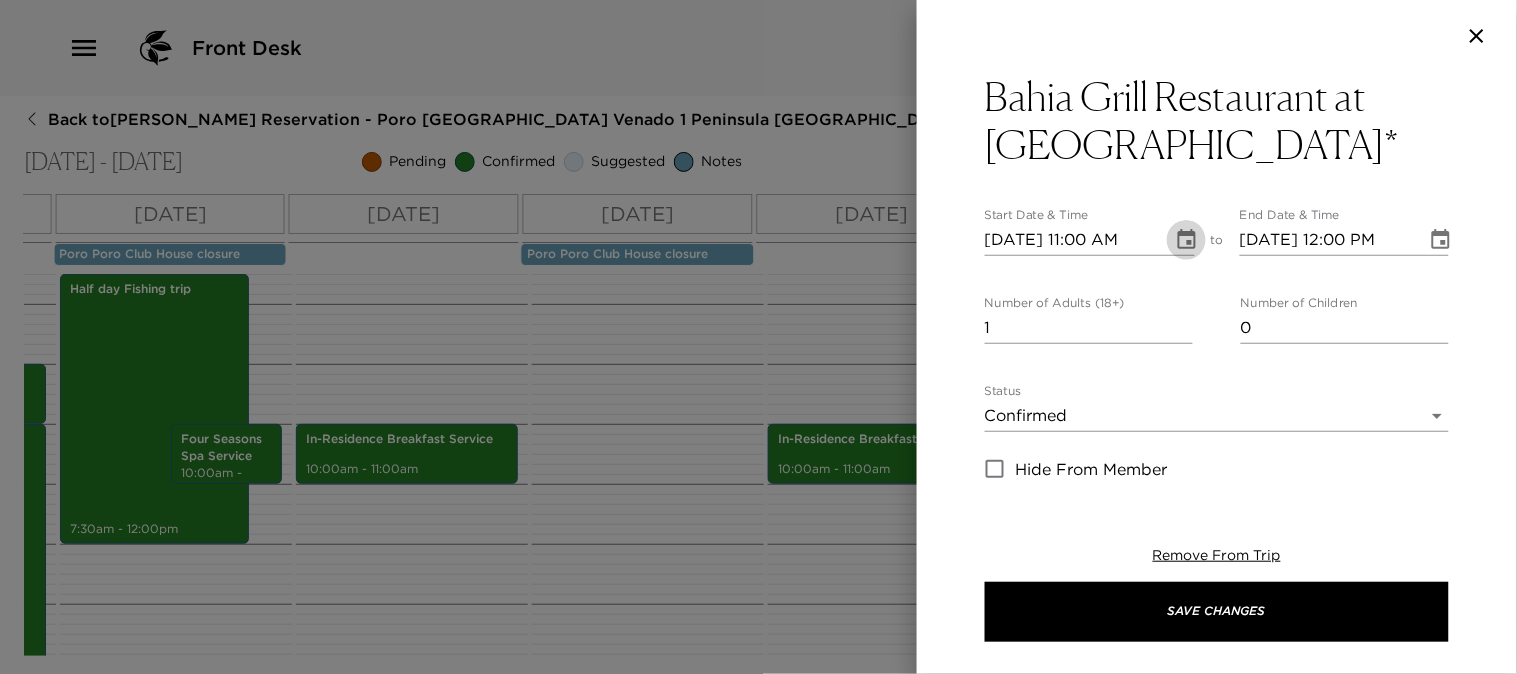 click 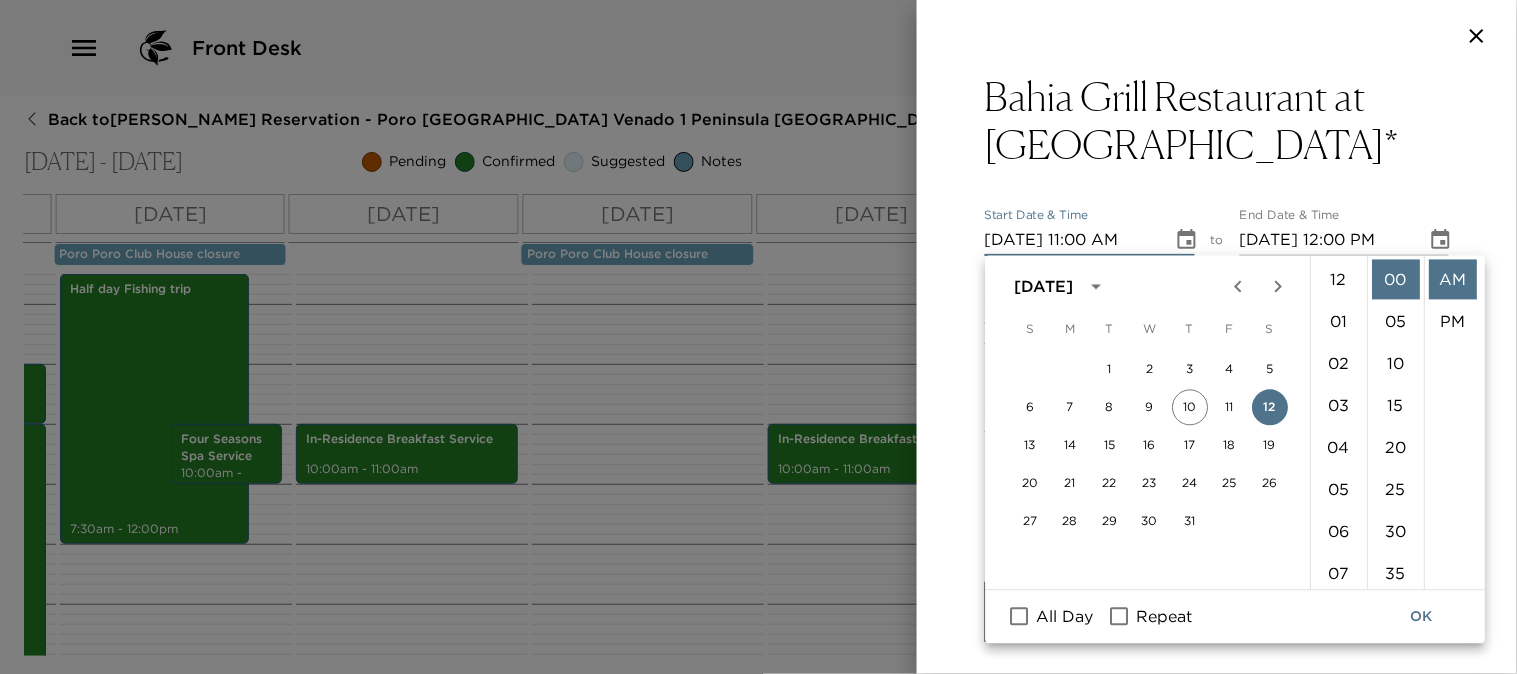 scroll, scrollTop: 461, scrollLeft: 0, axis: vertical 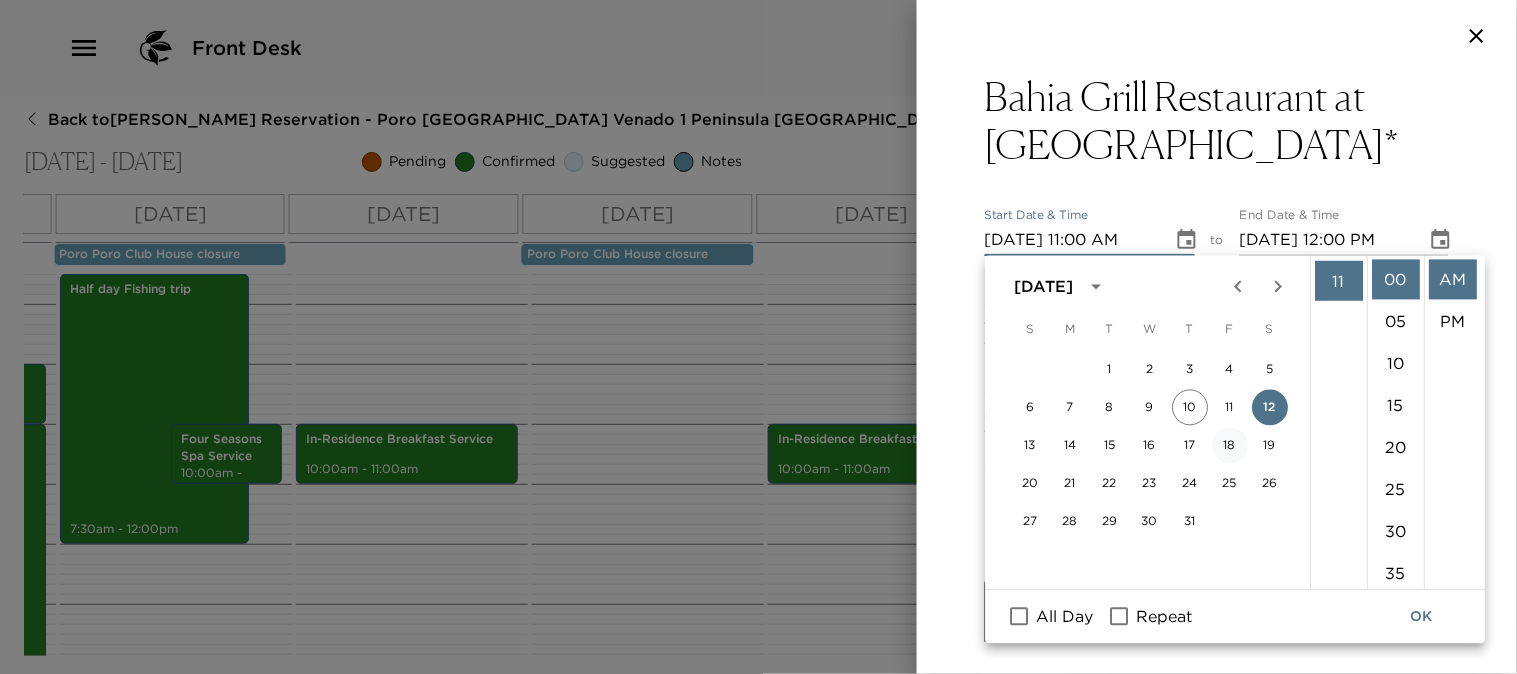 click on "18" at bounding box center (1230, 446) 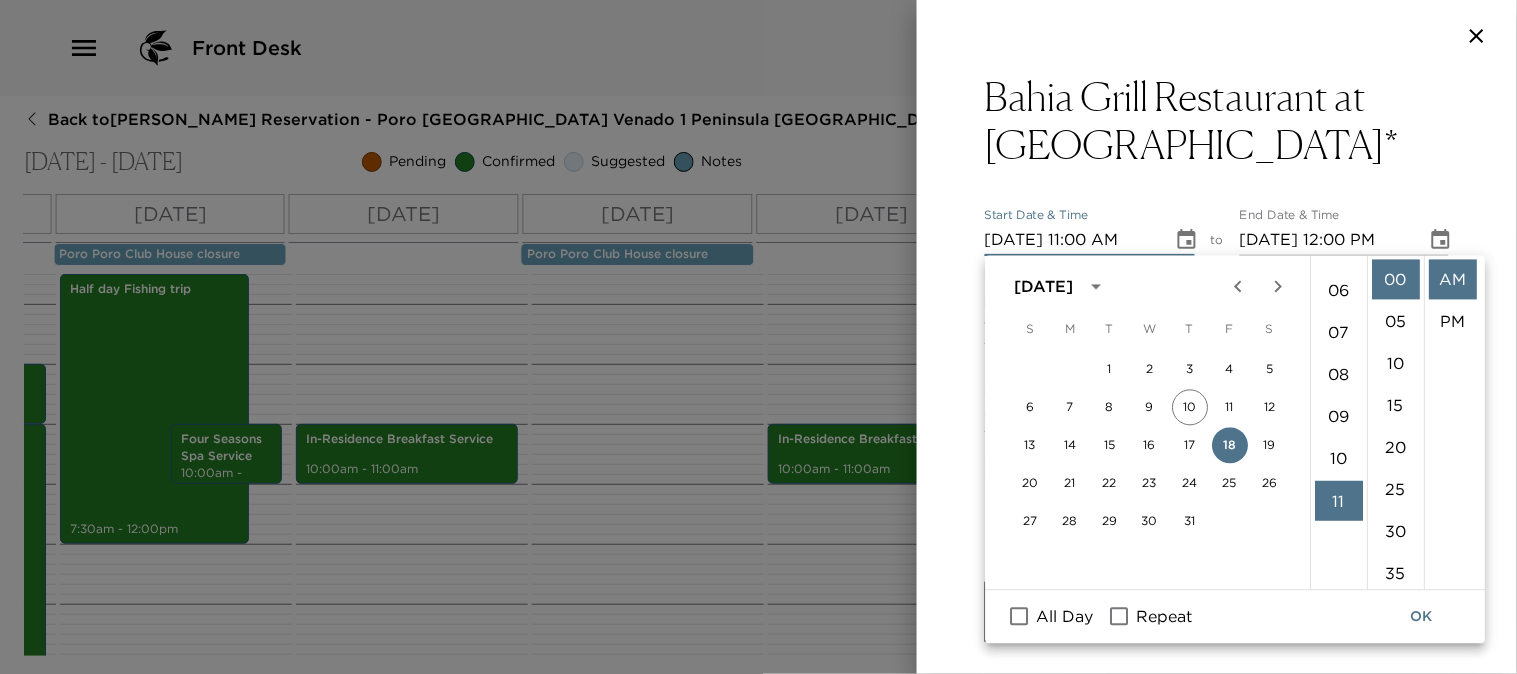 scroll, scrollTop: 238, scrollLeft: 0, axis: vertical 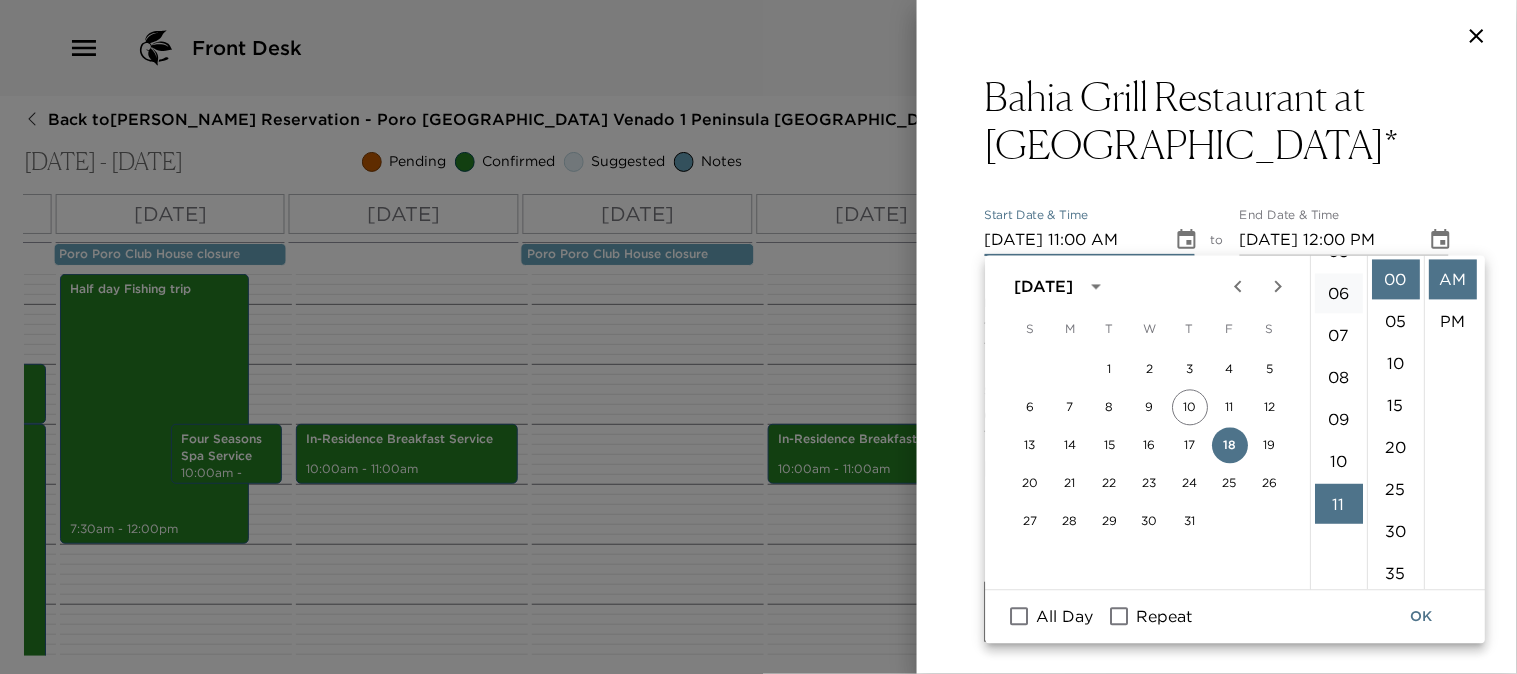 click on "06" at bounding box center [1339, 294] 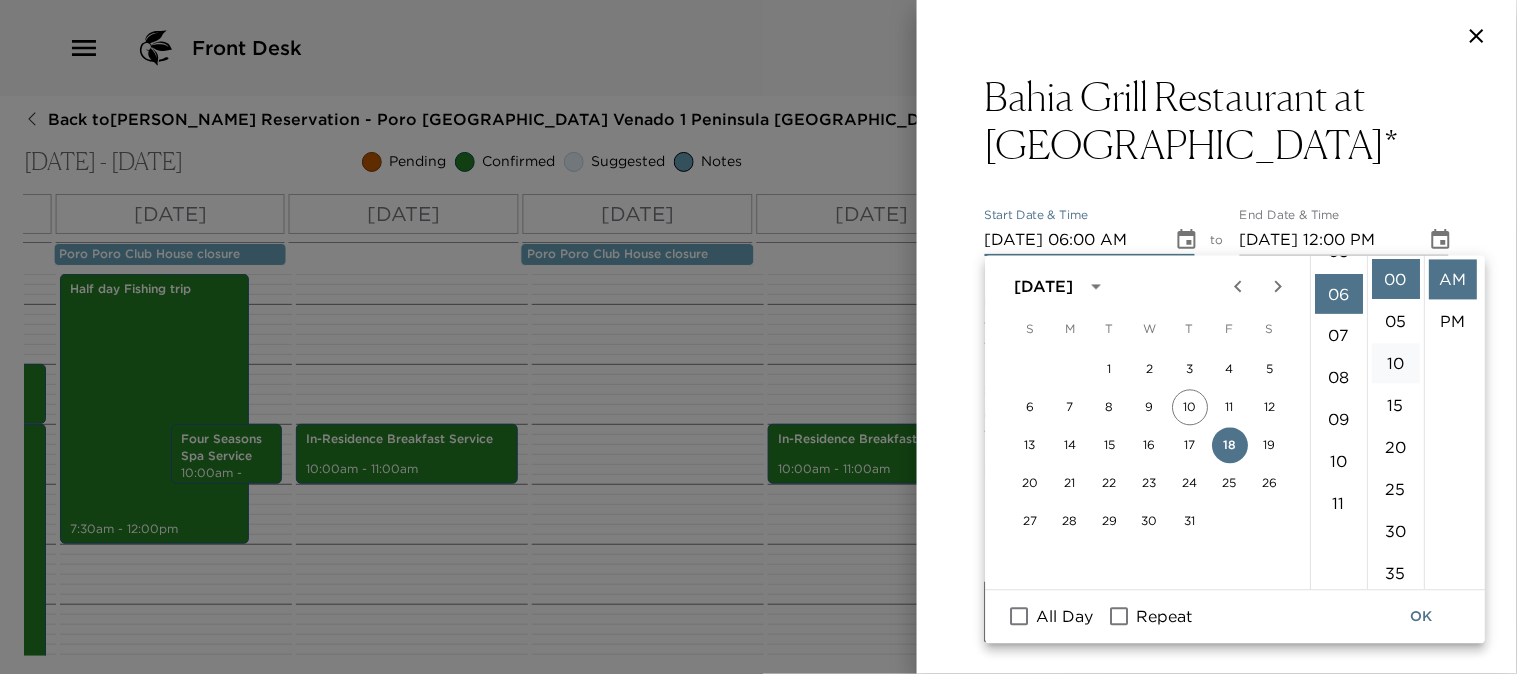 scroll, scrollTop: 252, scrollLeft: 0, axis: vertical 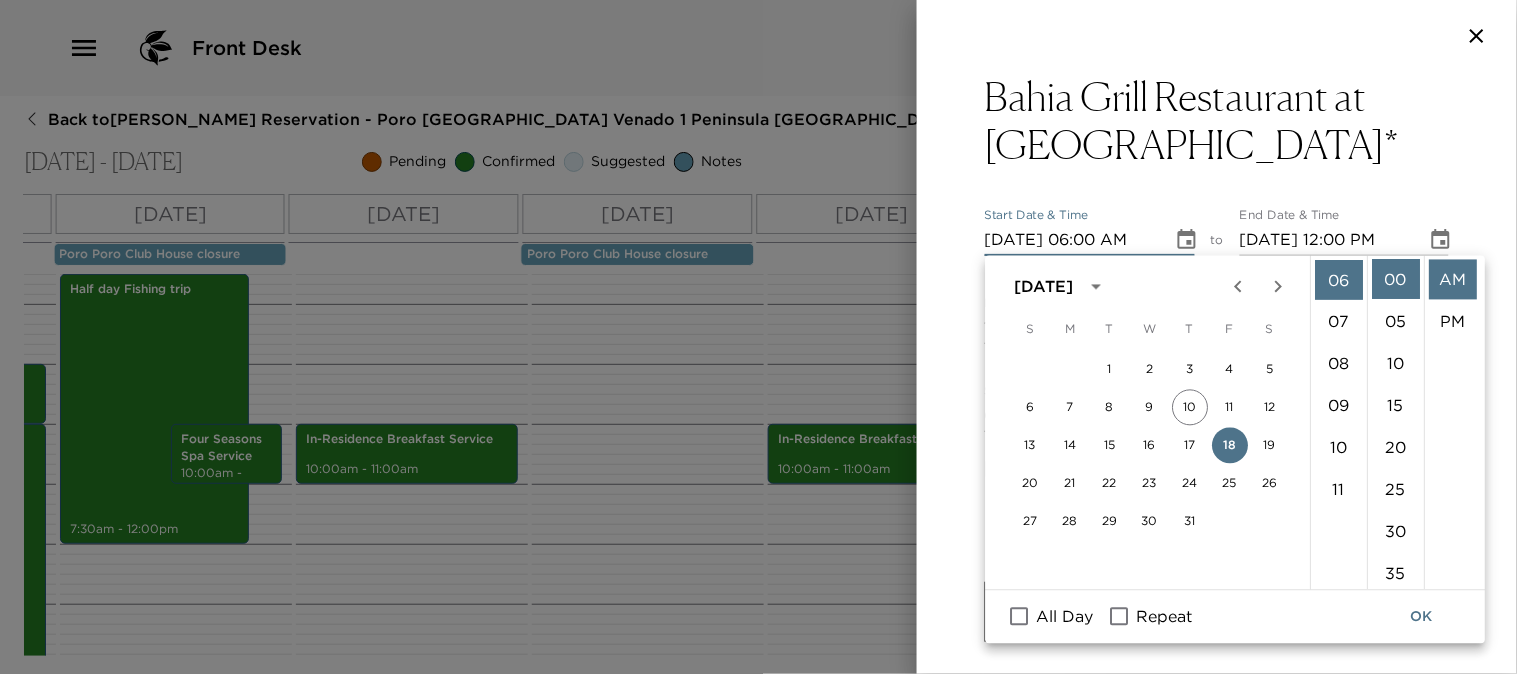 click on "30" at bounding box center [1396, 532] 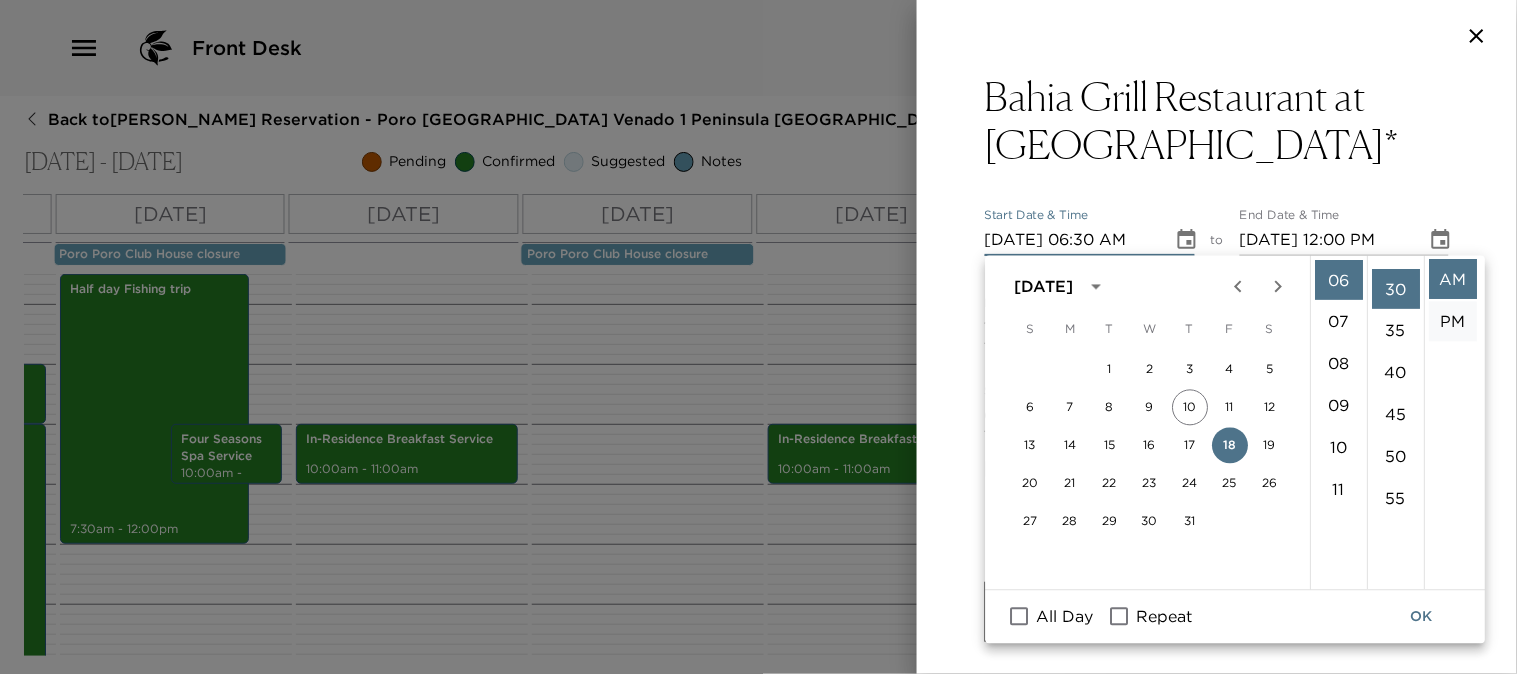 scroll, scrollTop: 252, scrollLeft: 0, axis: vertical 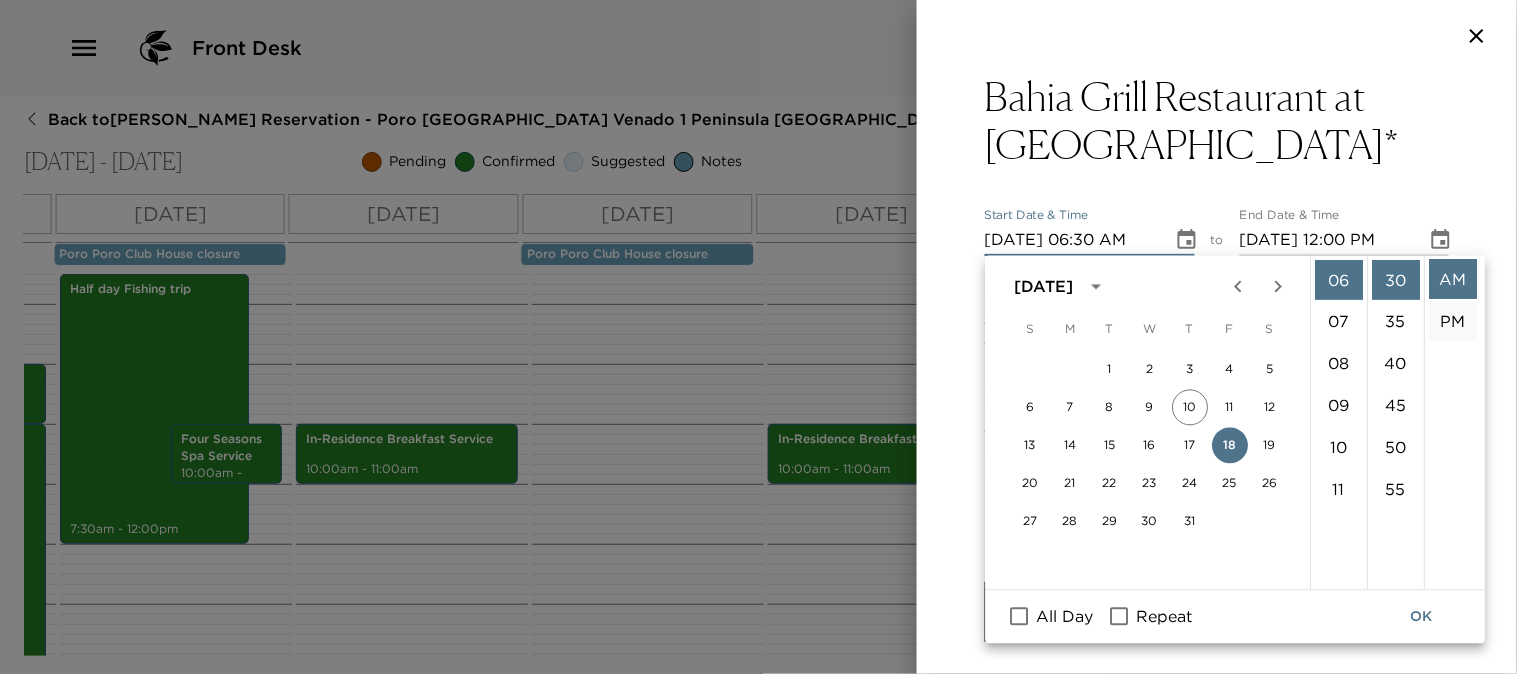 click on "PM" at bounding box center [1453, 322] 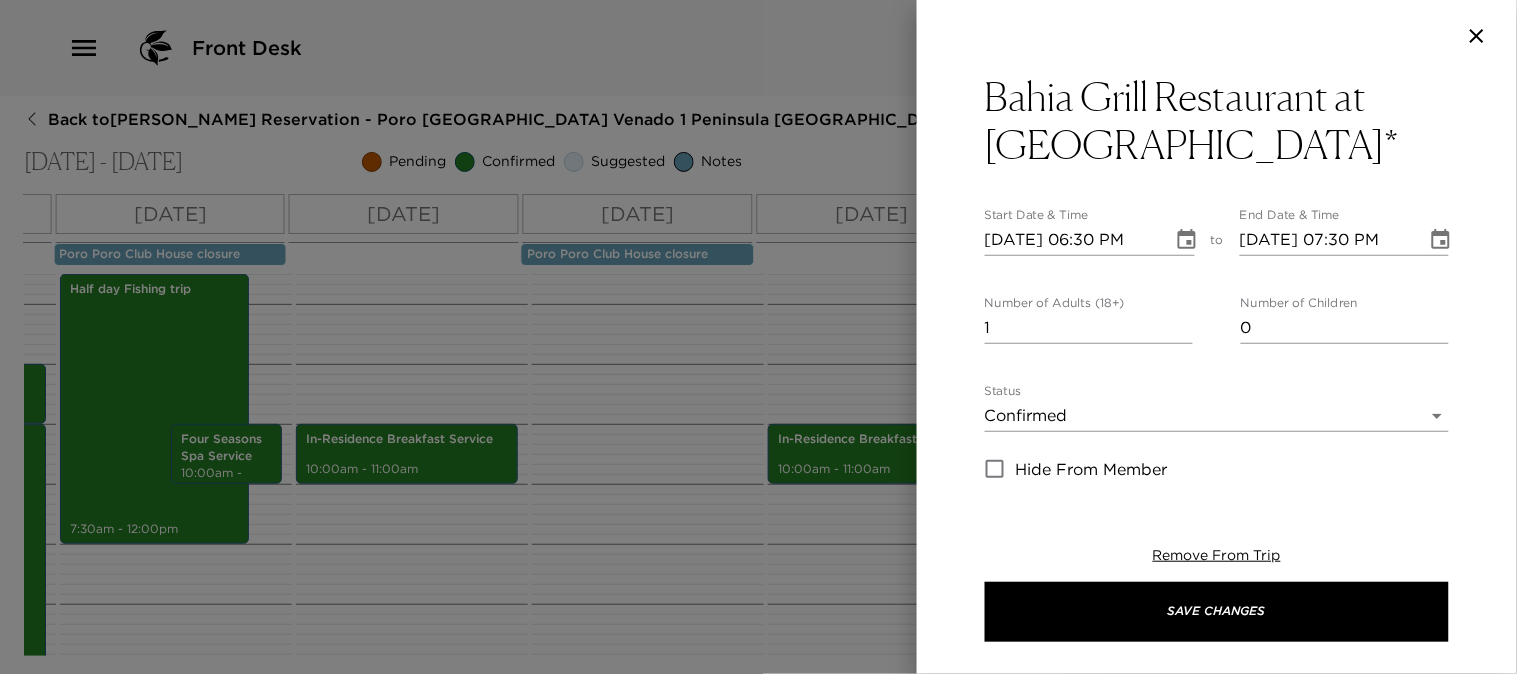scroll, scrollTop: 41, scrollLeft: 0, axis: vertical 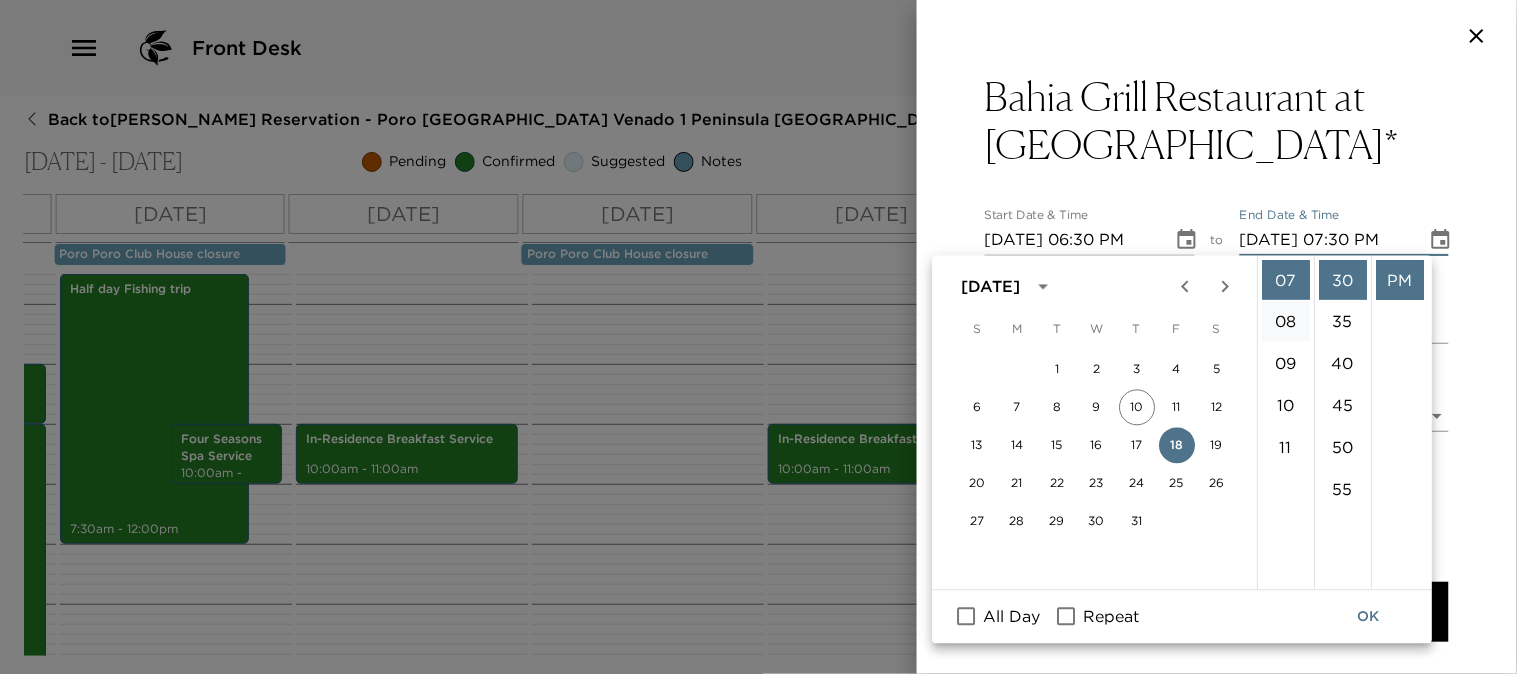 click on "08" at bounding box center [1286, 322] 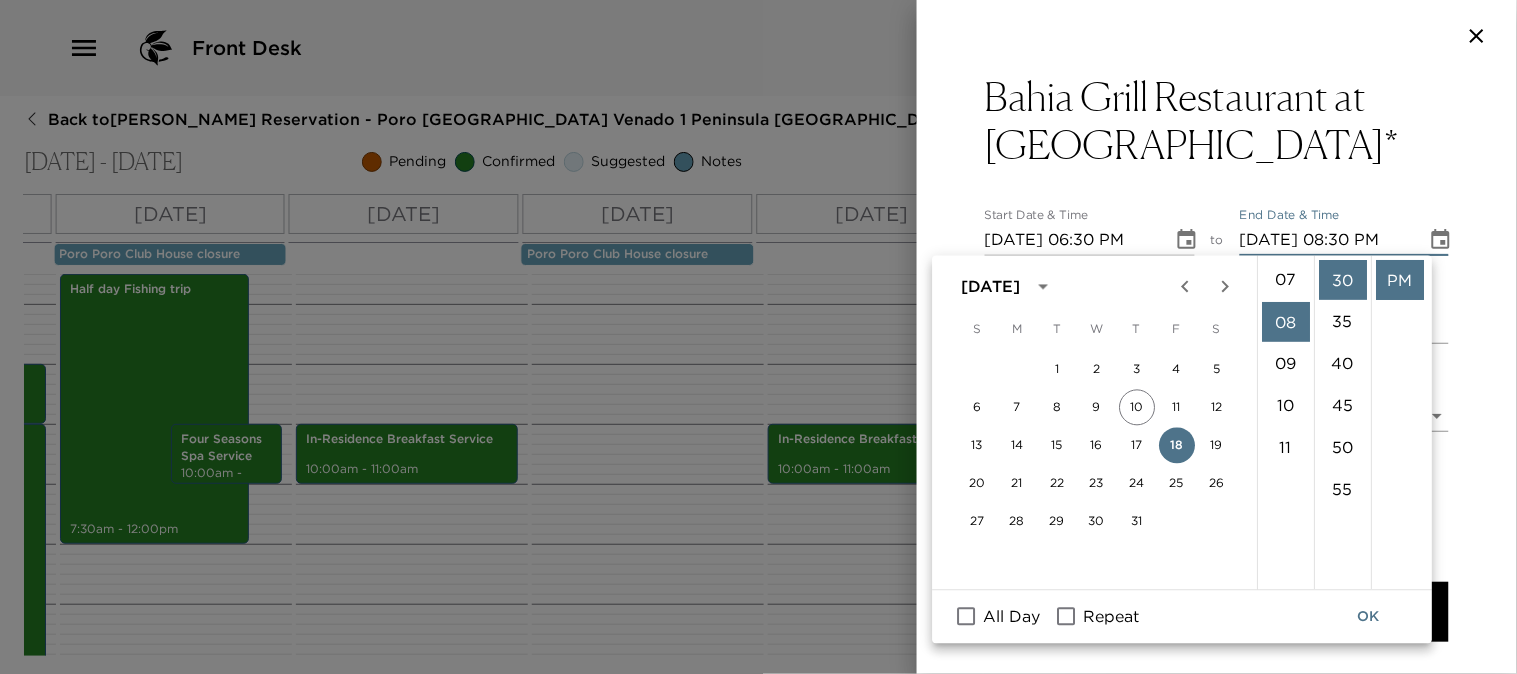 scroll, scrollTop: 335, scrollLeft: 0, axis: vertical 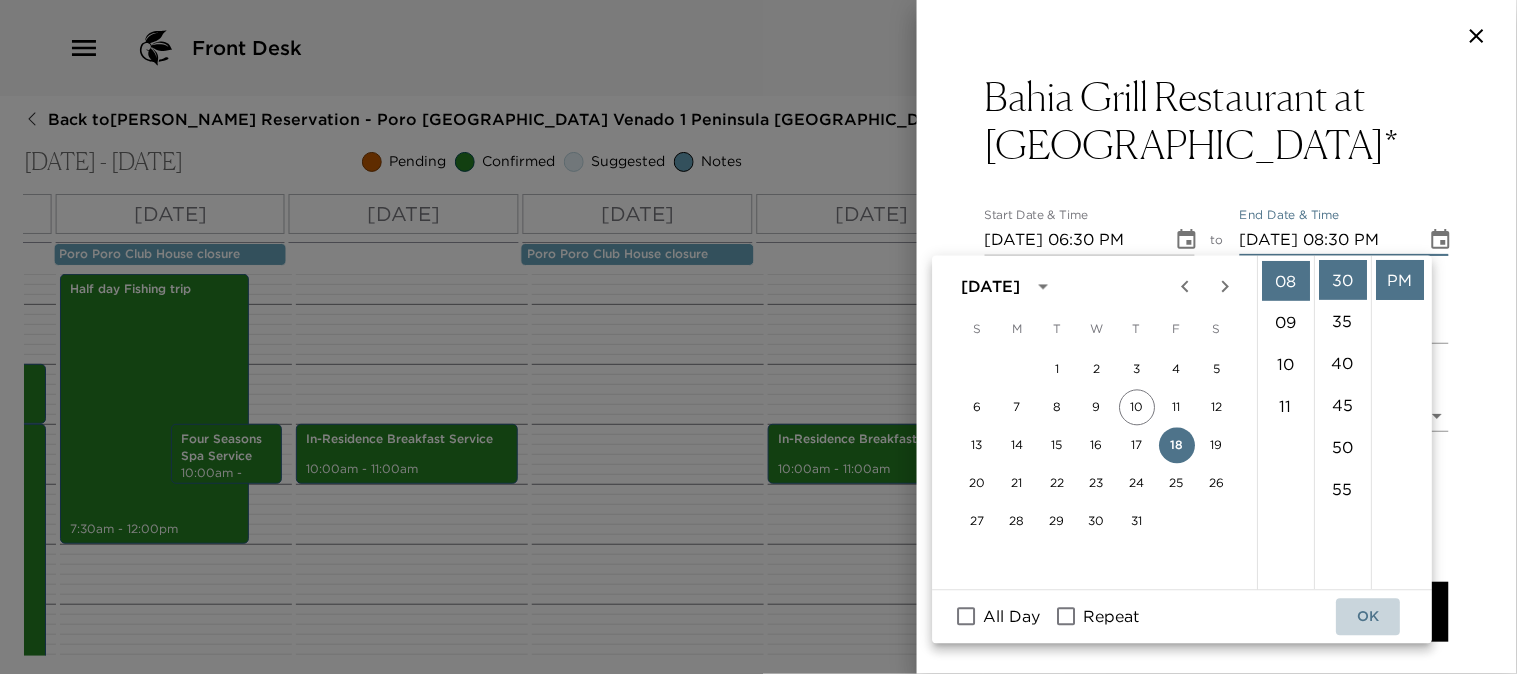 click on "OK" at bounding box center [1369, 617] 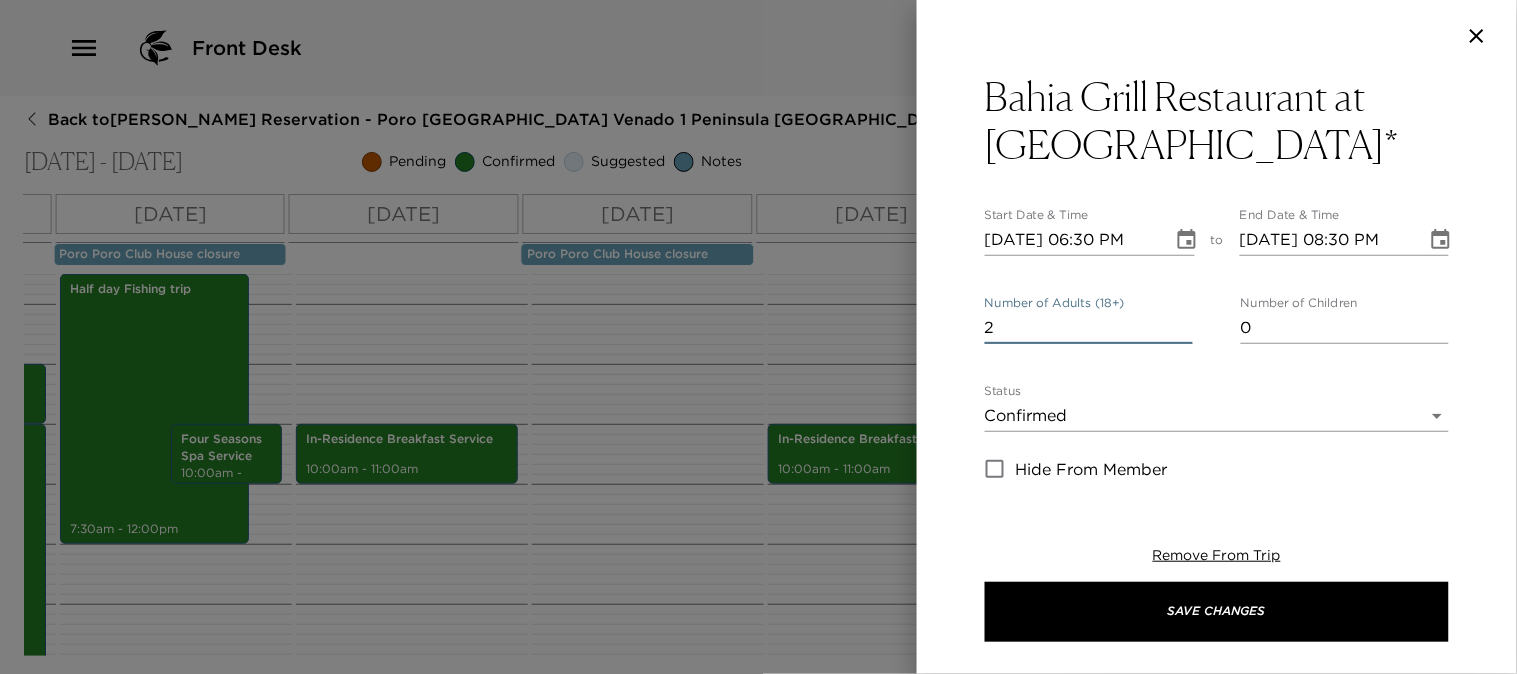 click on "2" at bounding box center (1089, 328) 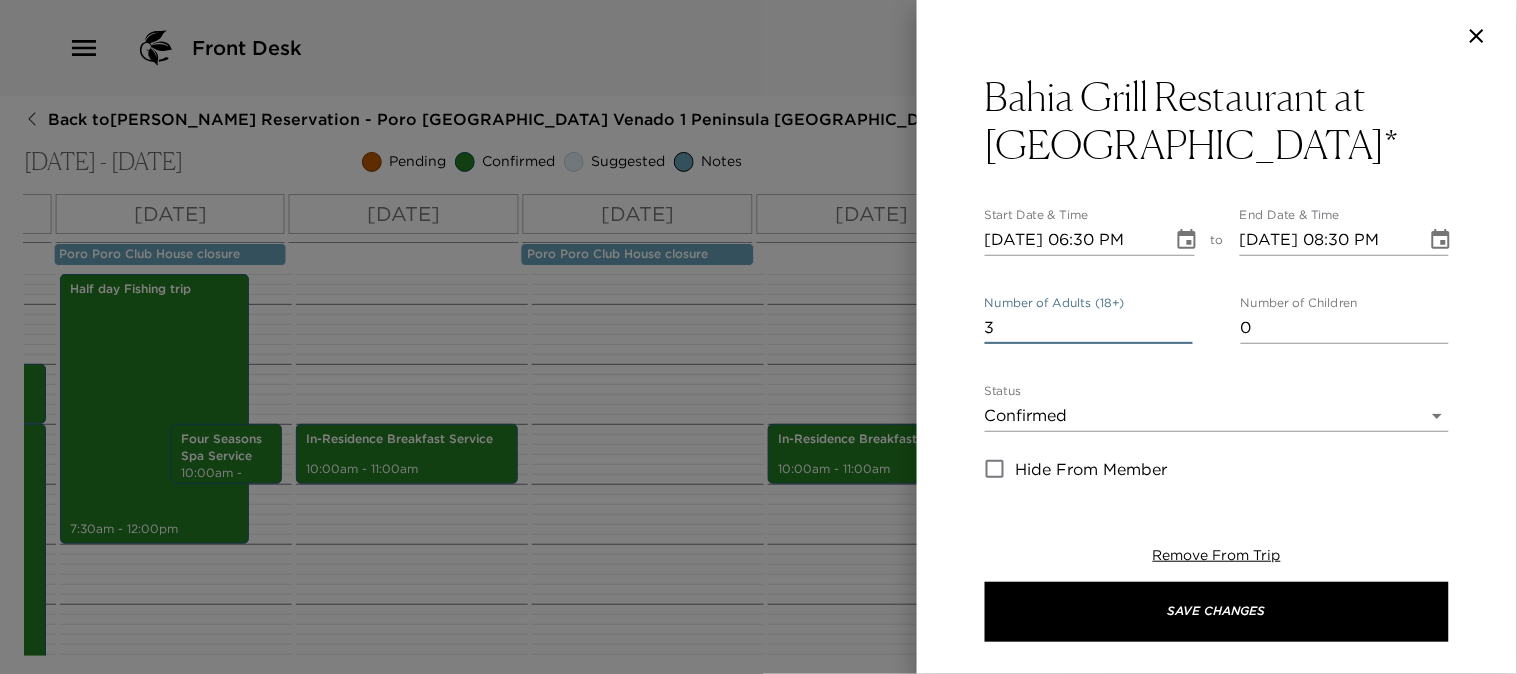 click on "3" at bounding box center (1089, 328) 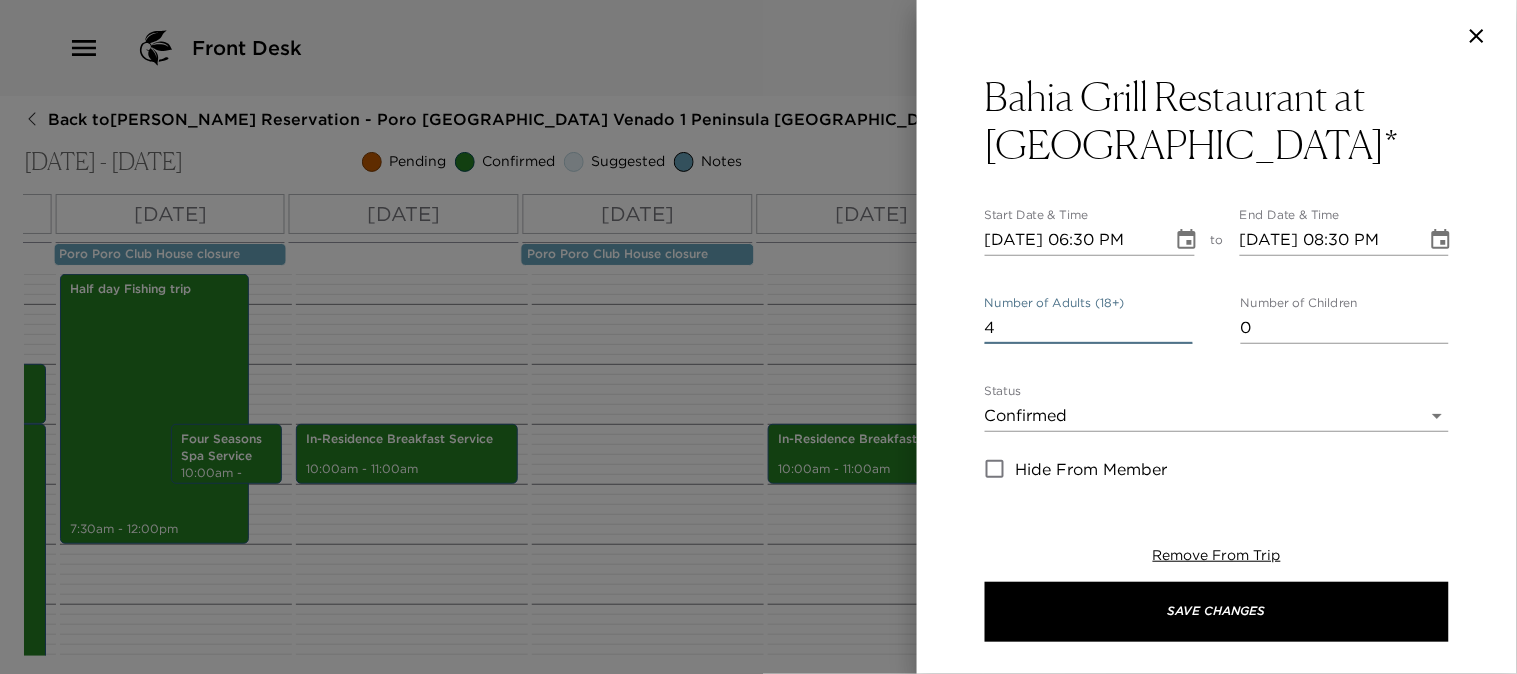 click on "4" at bounding box center [1089, 328] 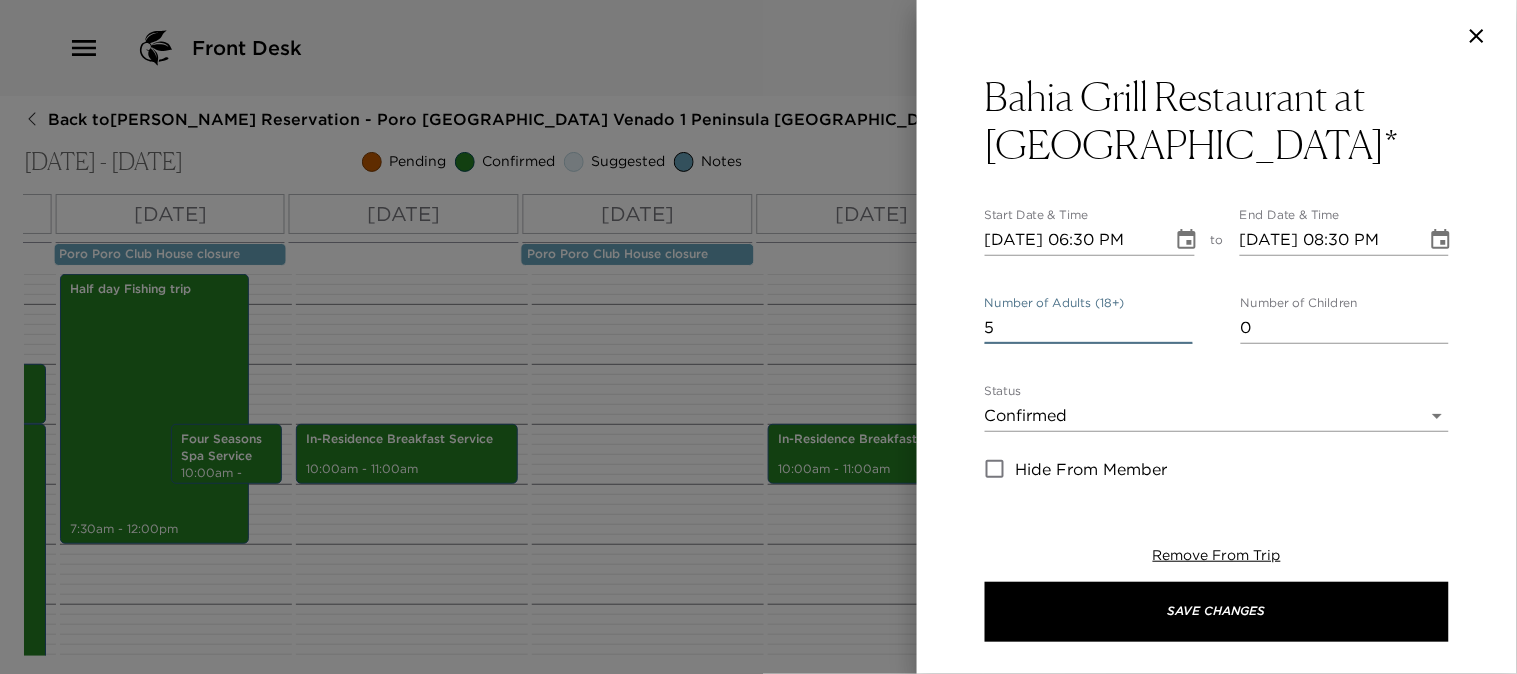 click on "5" at bounding box center (1089, 328) 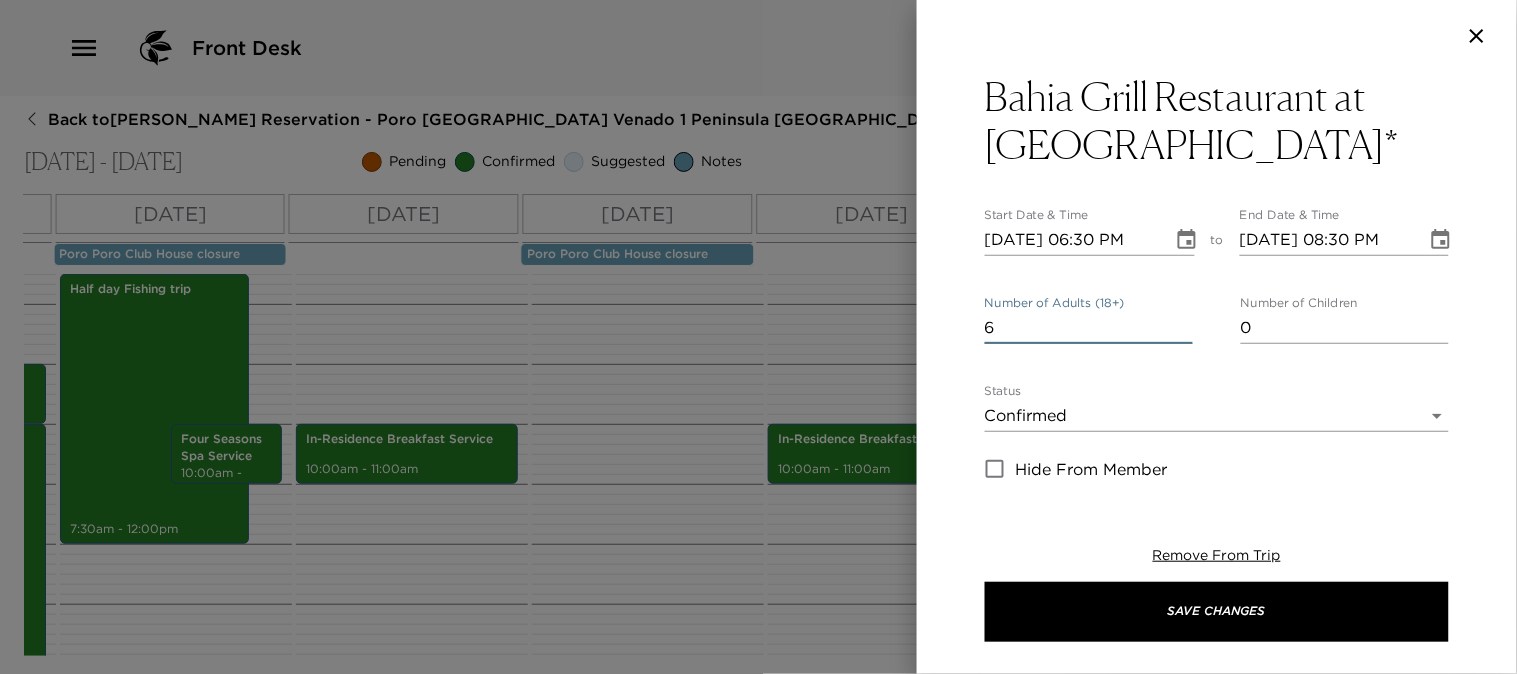 click on "6" at bounding box center [1089, 328] 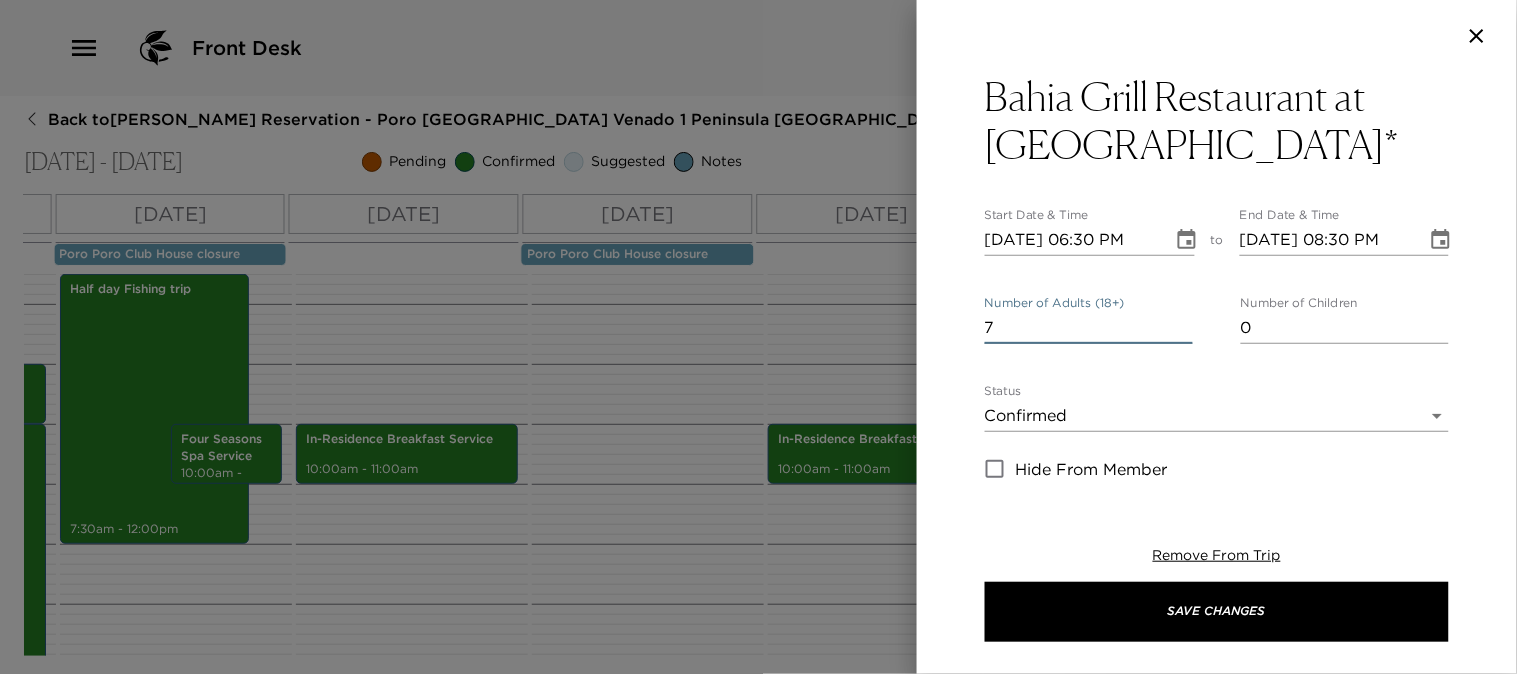 click on "7" at bounding box center (1089, 328) 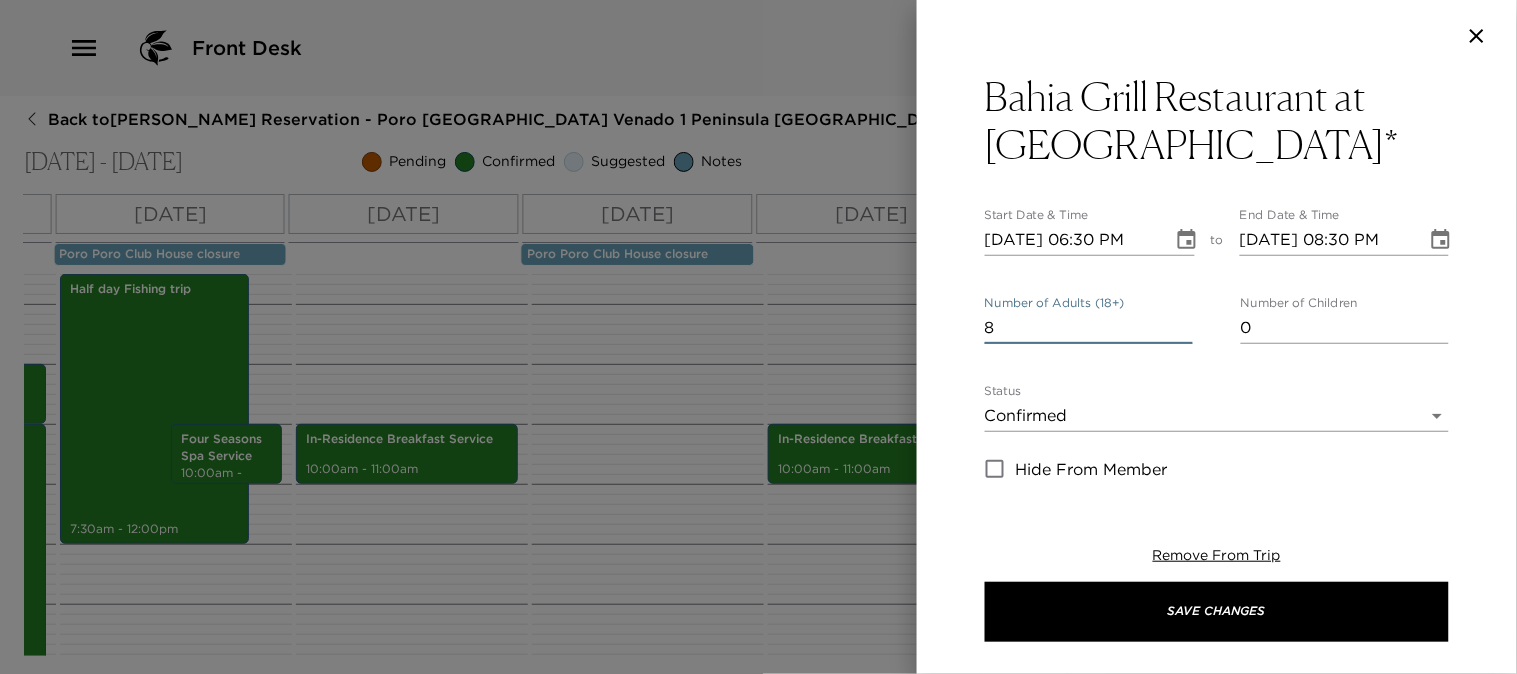 click on "8" at bounding box center [1089, 328] 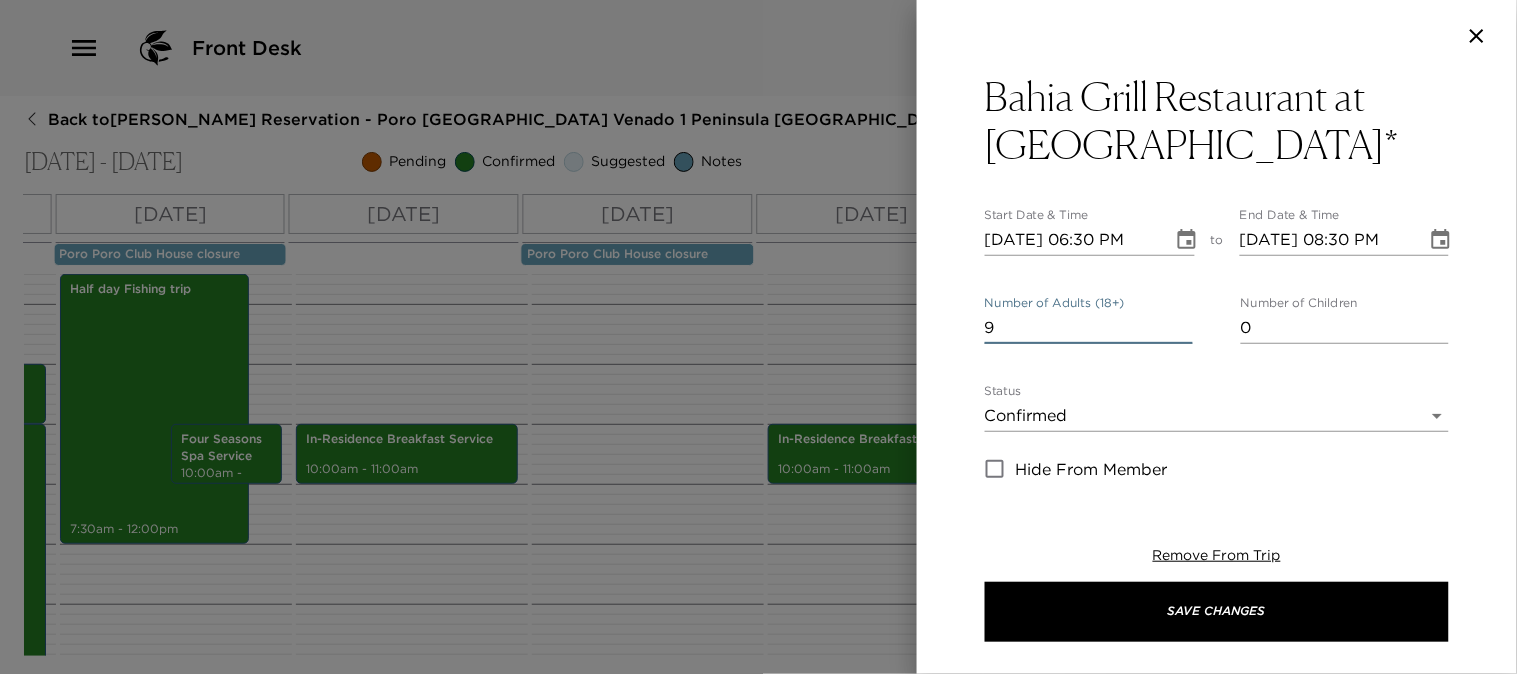 type on "9" 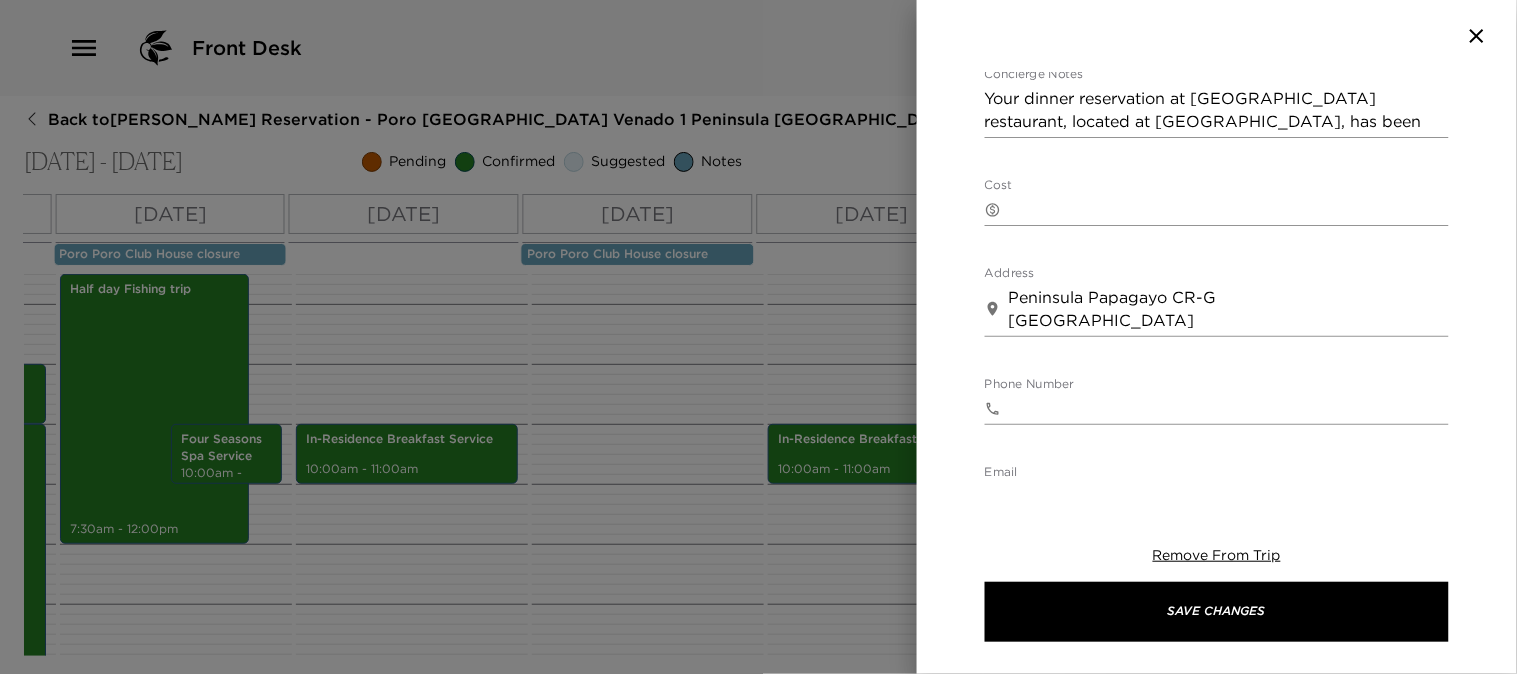 scroll, scrollTop: 485, scrollLeft: 0, axis: vertical 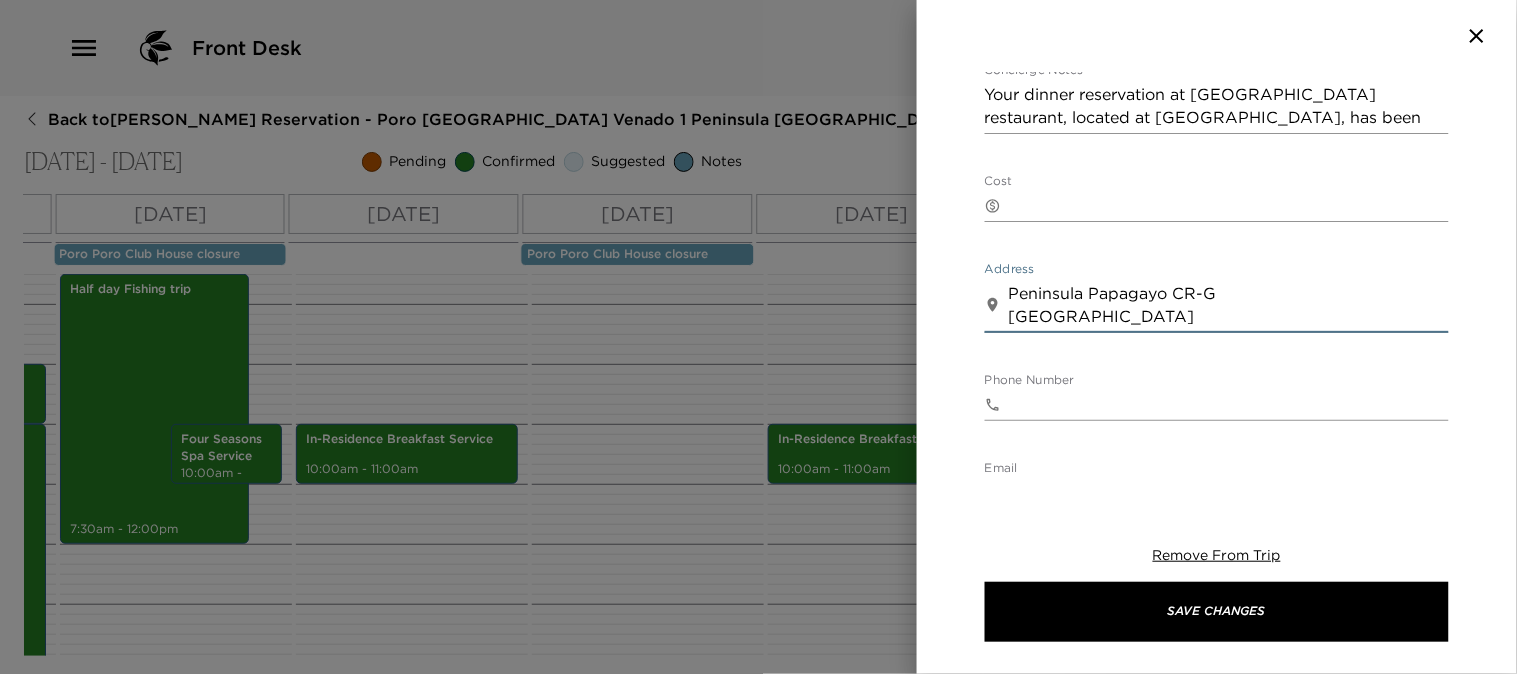 drag, startPoint x: 1155, startPoint y: 312, endPoint x: 905, endPoint y: 284, distance: 251.56311 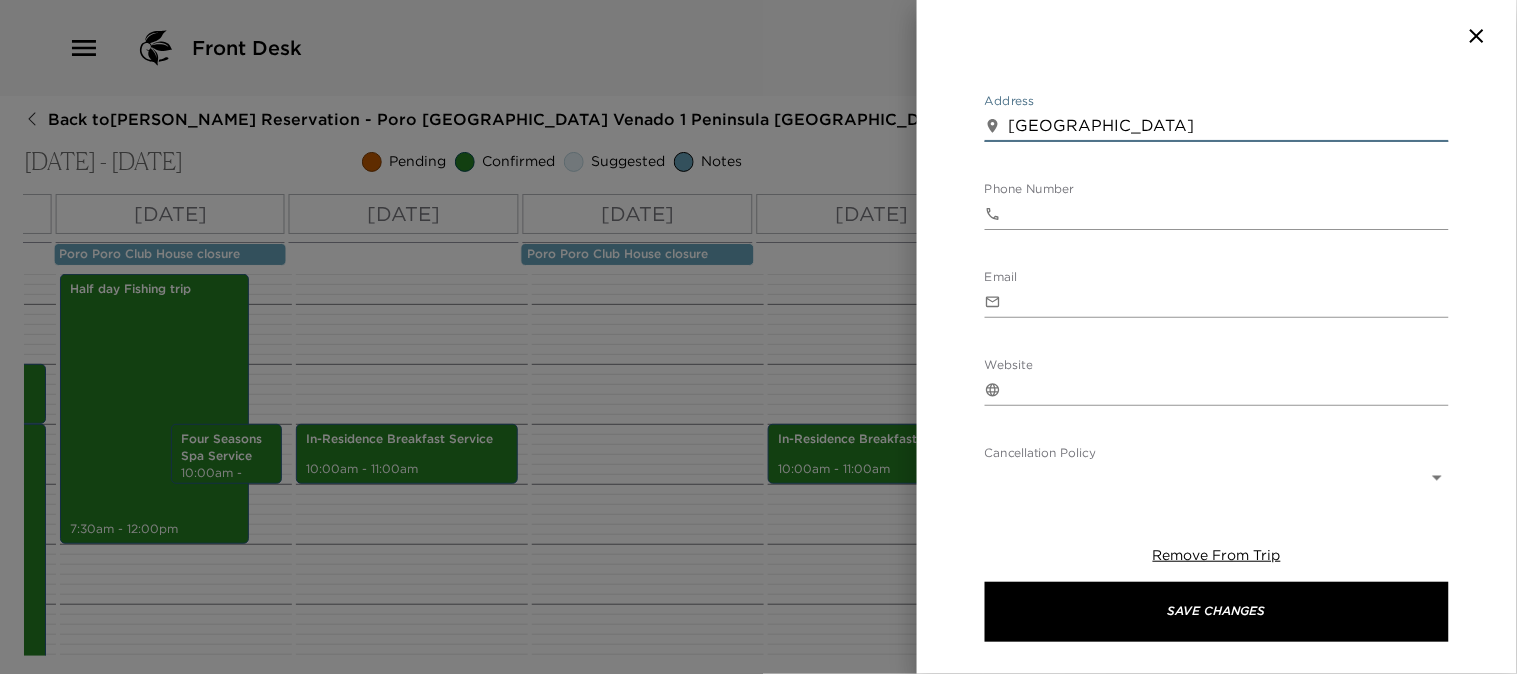 scroll, scrollTop: 840, scrollLeft: 0, axis: vertical 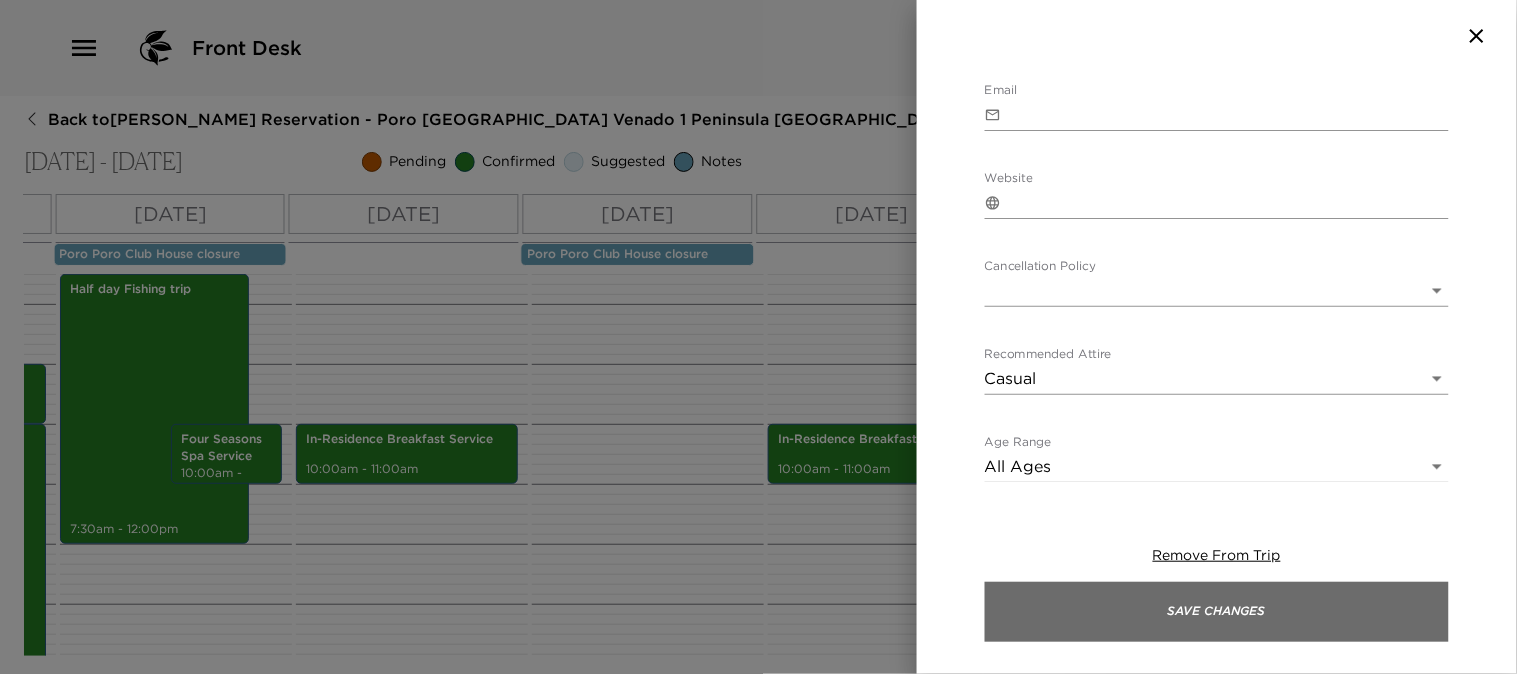 type on "Four Seasons Resort" 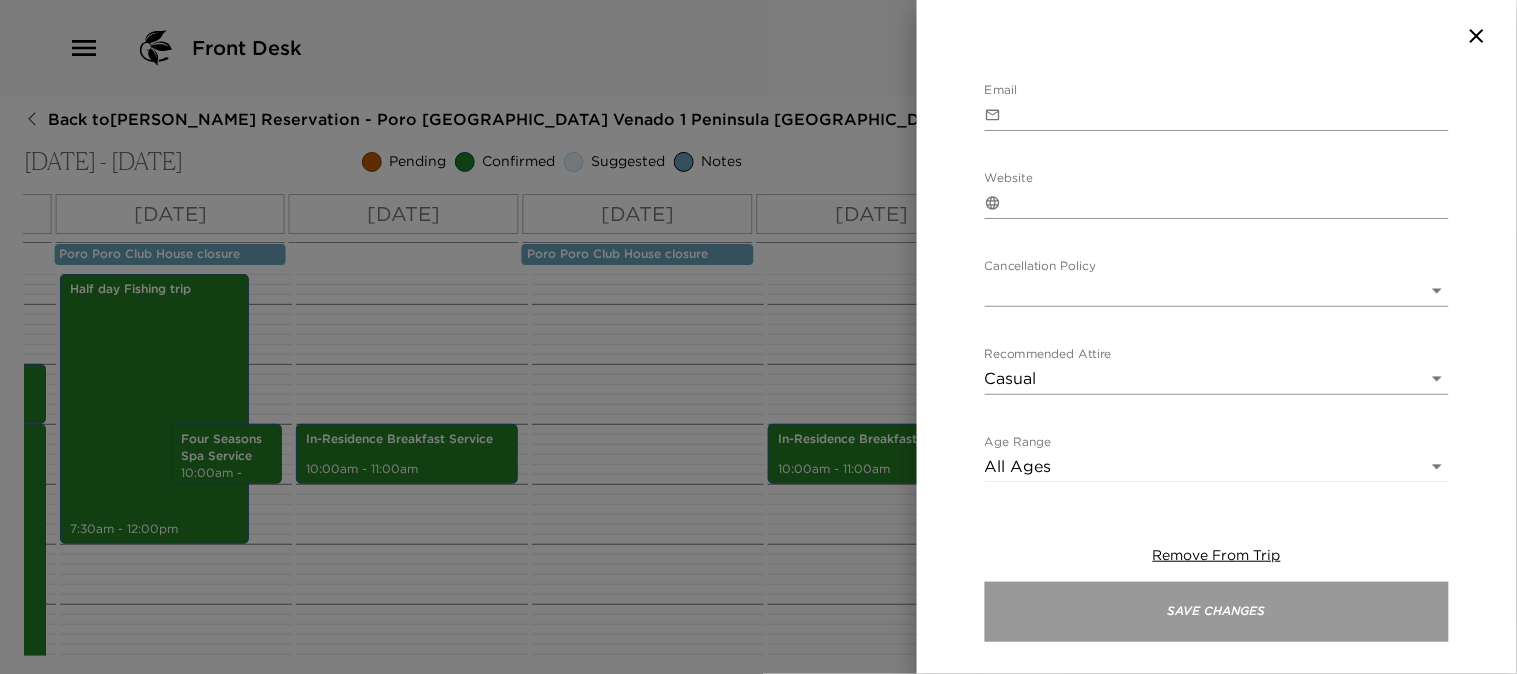 click on "Save Changes" at bounding box center (1217, 612) 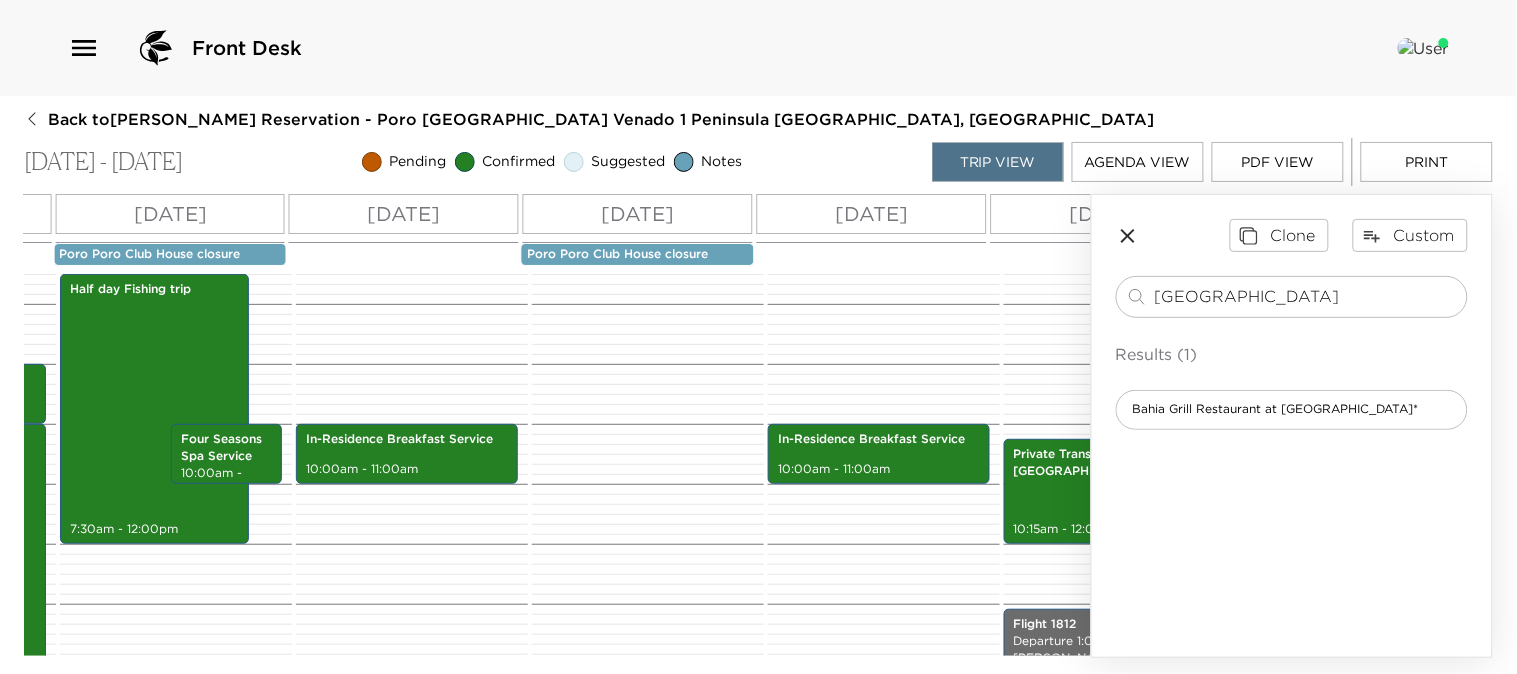 click 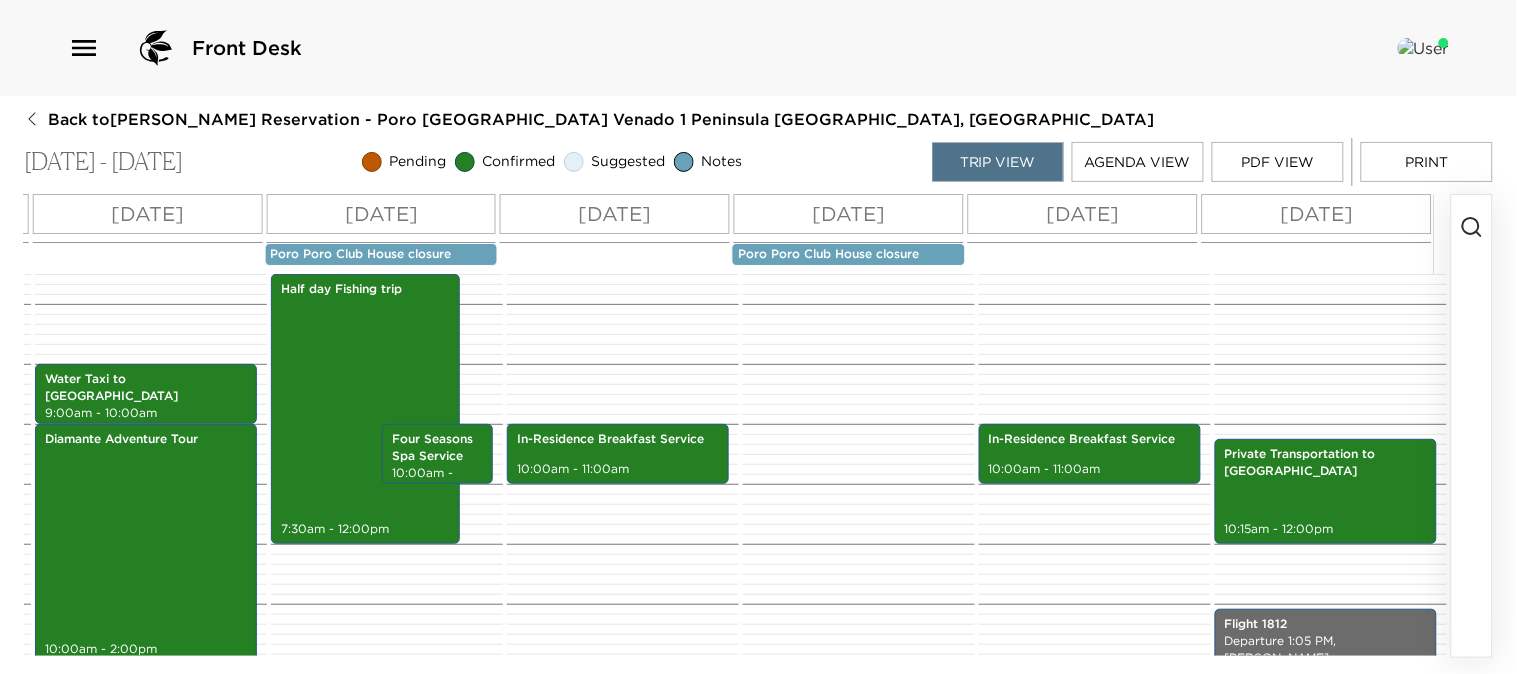 scroll, scrollTop: 0, scrollLeft: 540, axis: horizontal 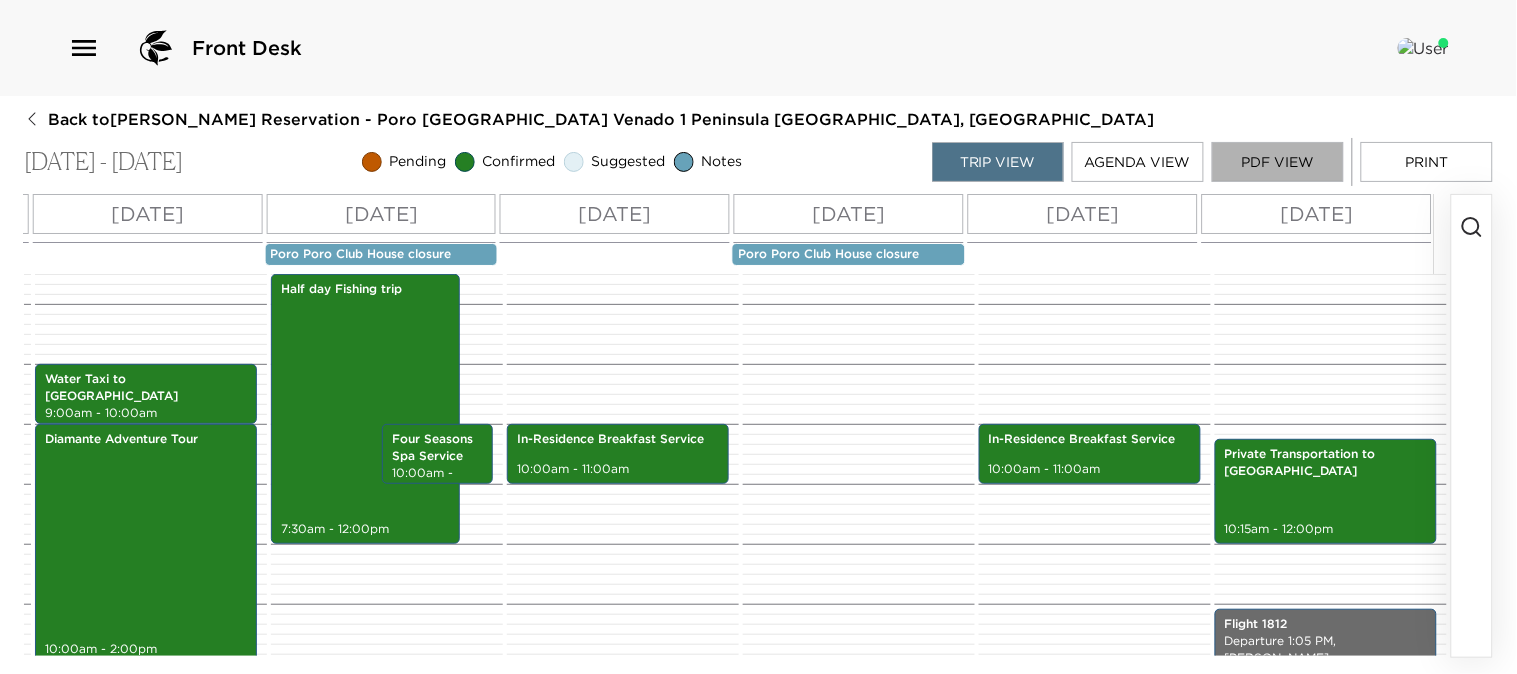 click on "PDF View" at bounding box center [1278, 162] 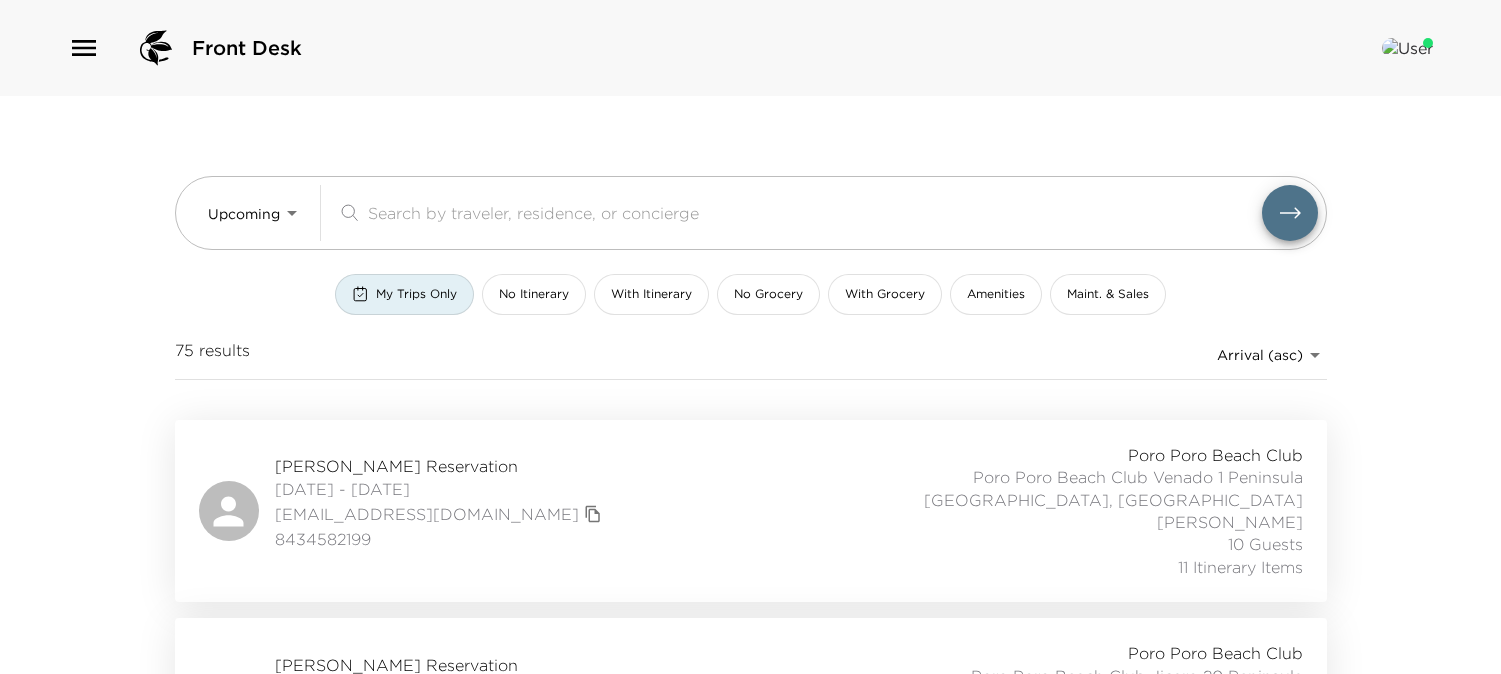 scroll, scrollTop: 555, scrollLeft: 0, axis: vertical 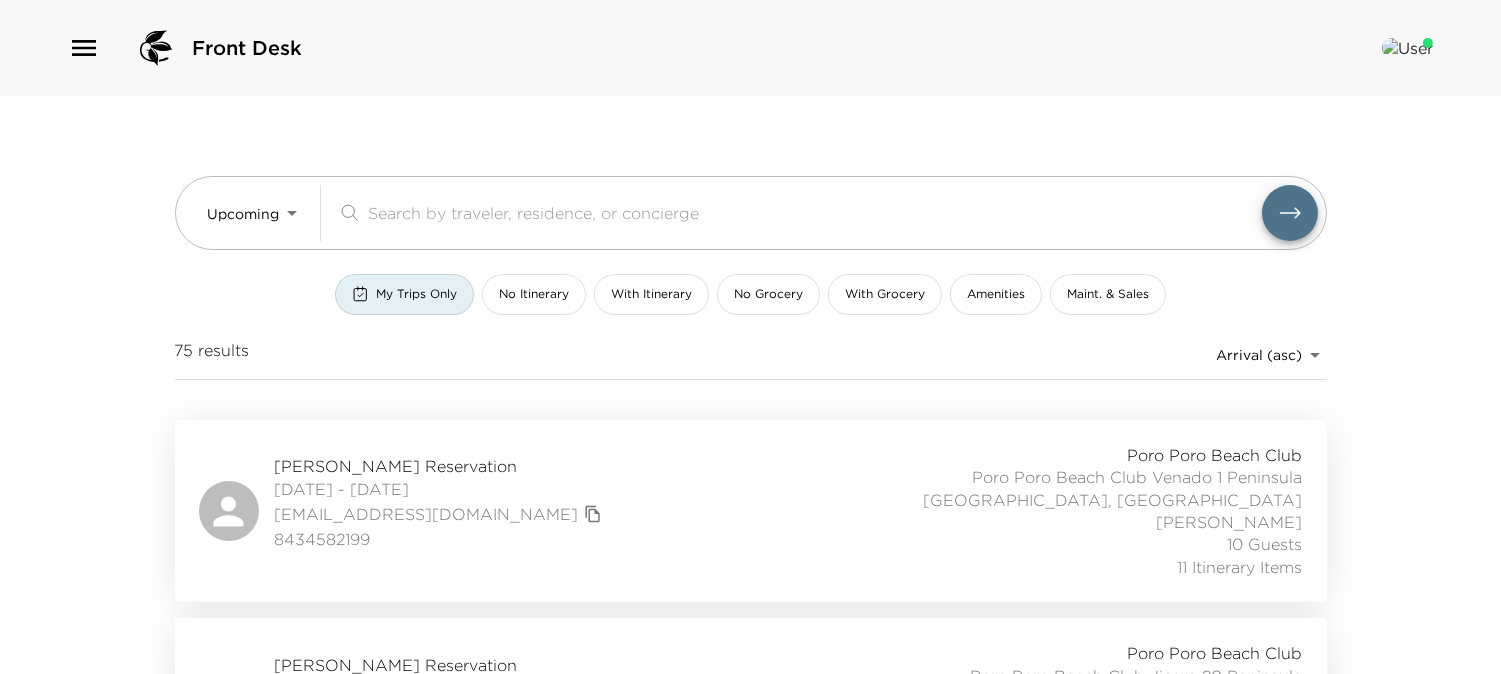 click on "Carrie Ann Moore Reservation" at bounding box center (441, 466) 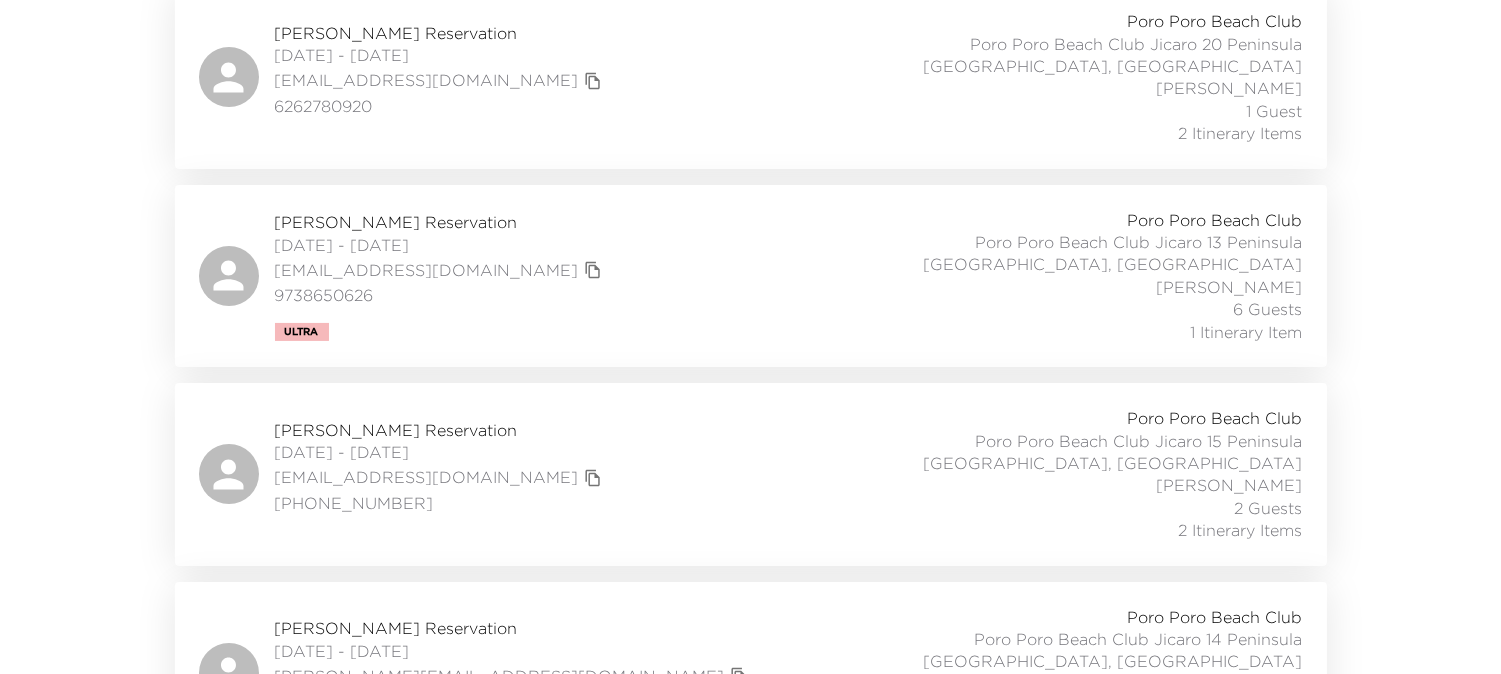 scroll, scrollTop: 666, scrollLeft: 0, axis: vertical 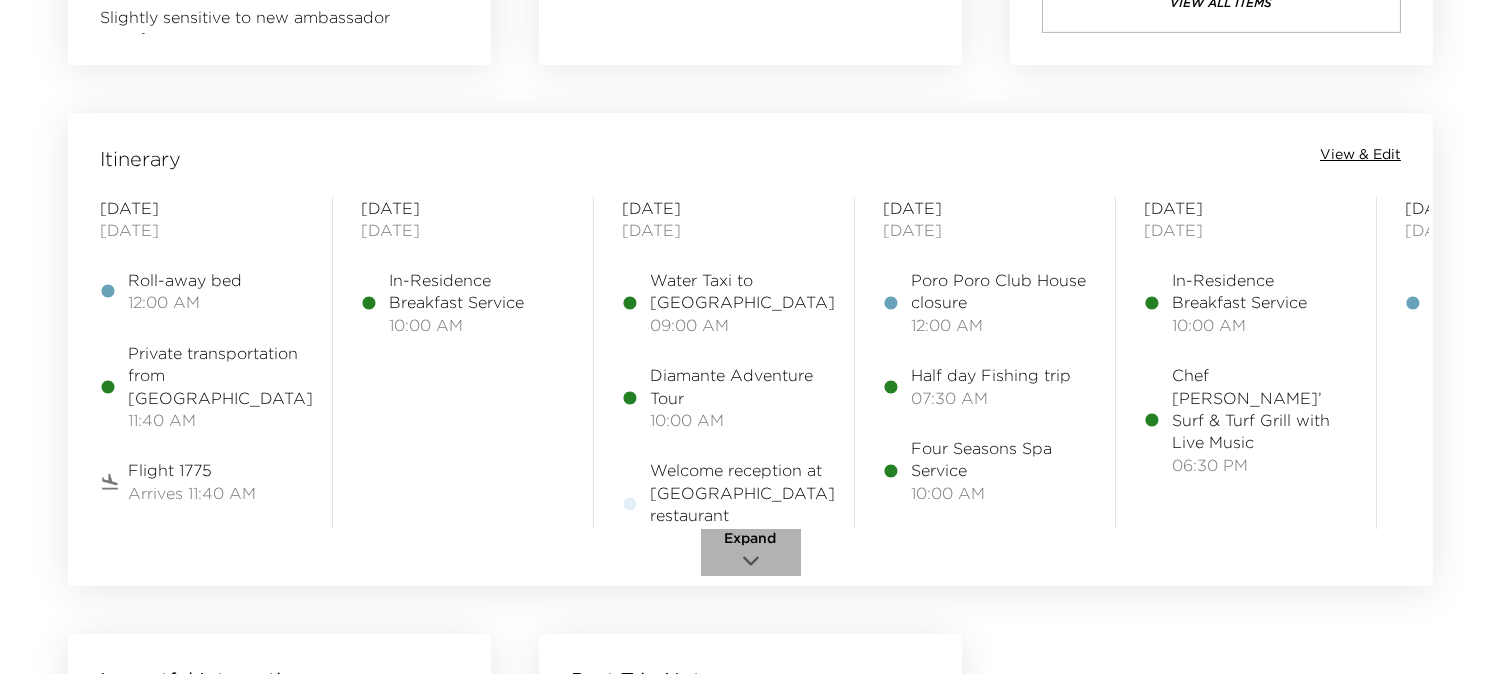click 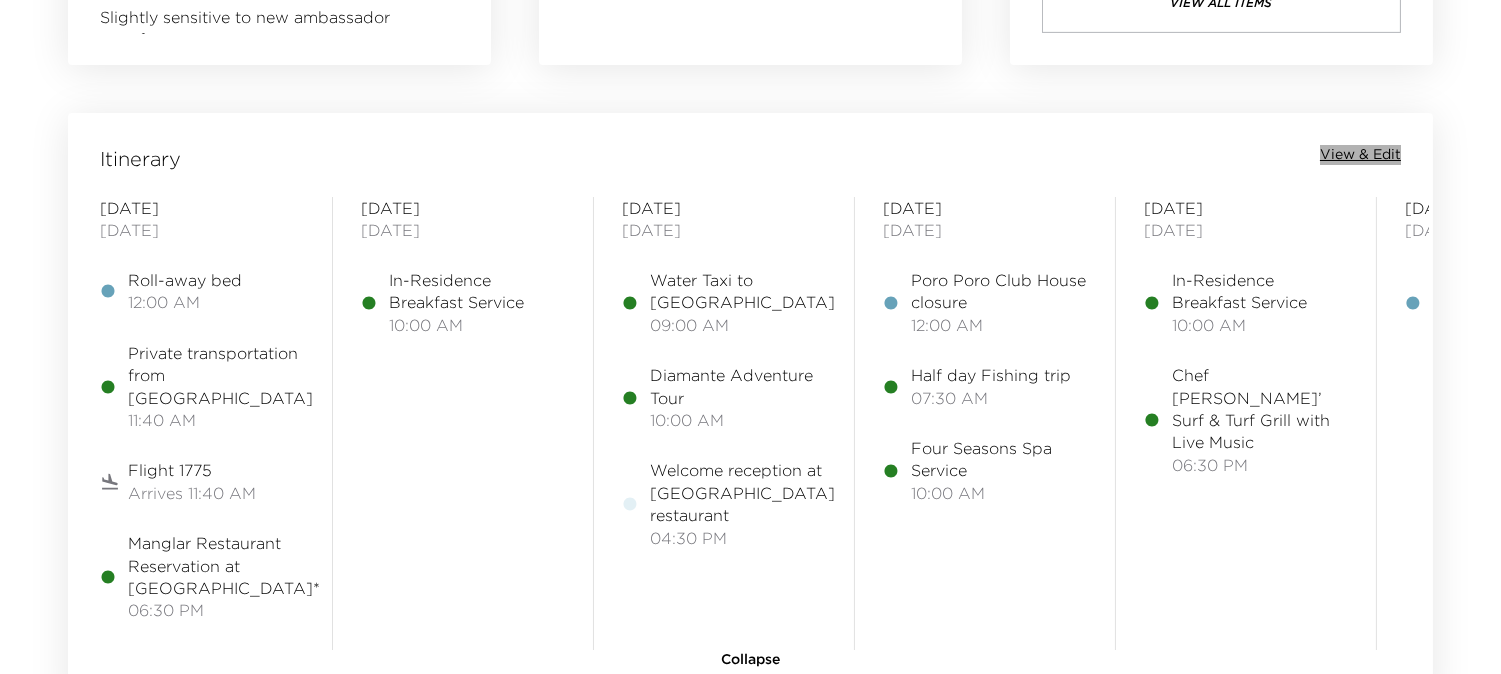 click on "View & Edit" at bounding box center (1360, 155) 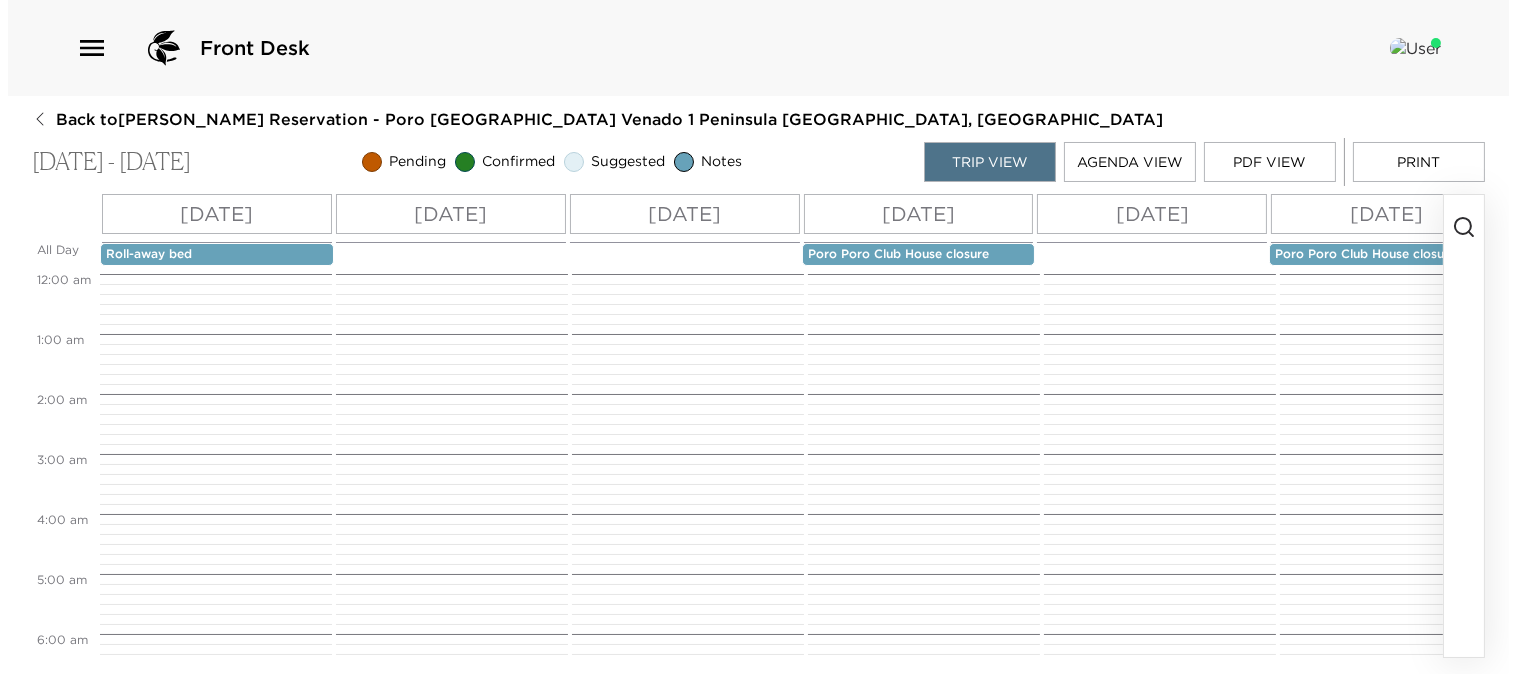 scroll, scrollTop: 0, scrollLeft: 0, axis: both 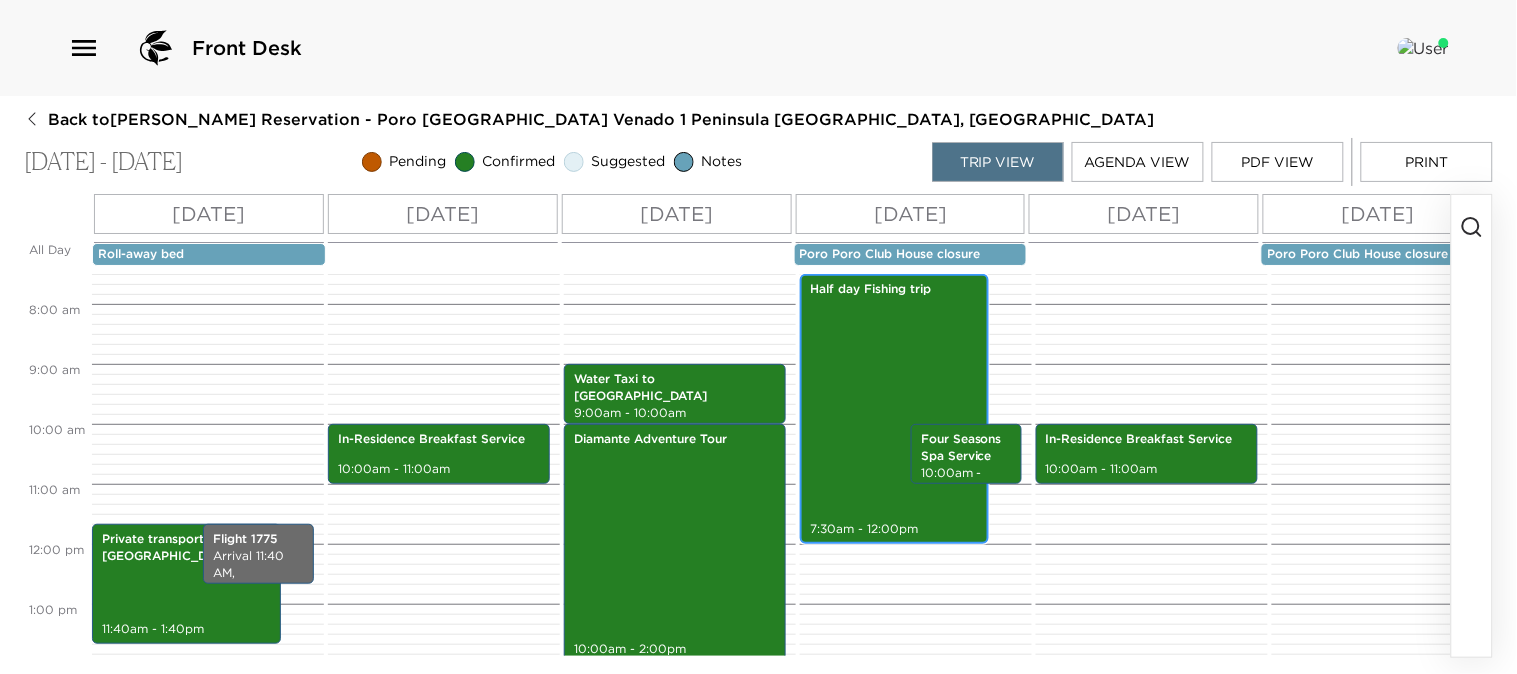 click on "Half day Fishing trip 7:30am - 12:00pm" at bounding box center (894, 409) 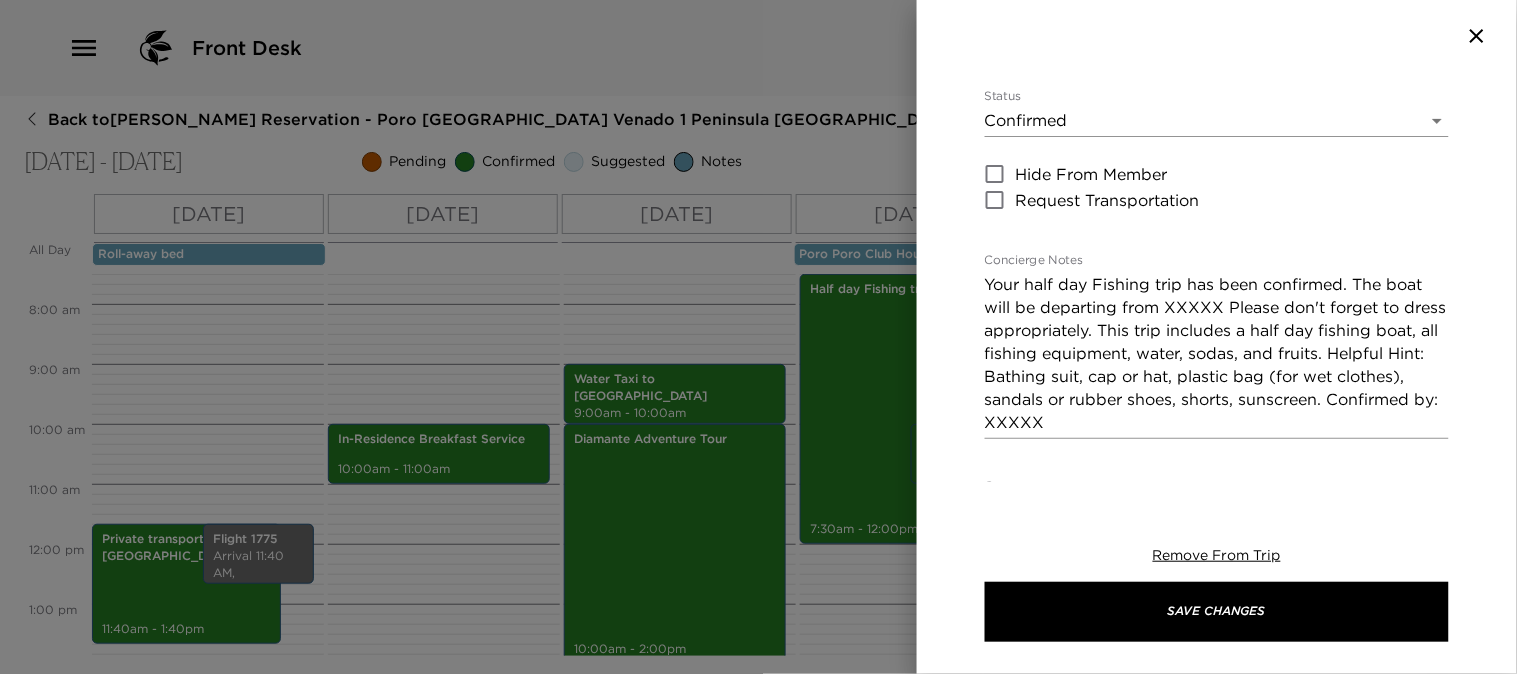 scroll, scrollTop: 333, scrollLeft: 0, axis: vertical 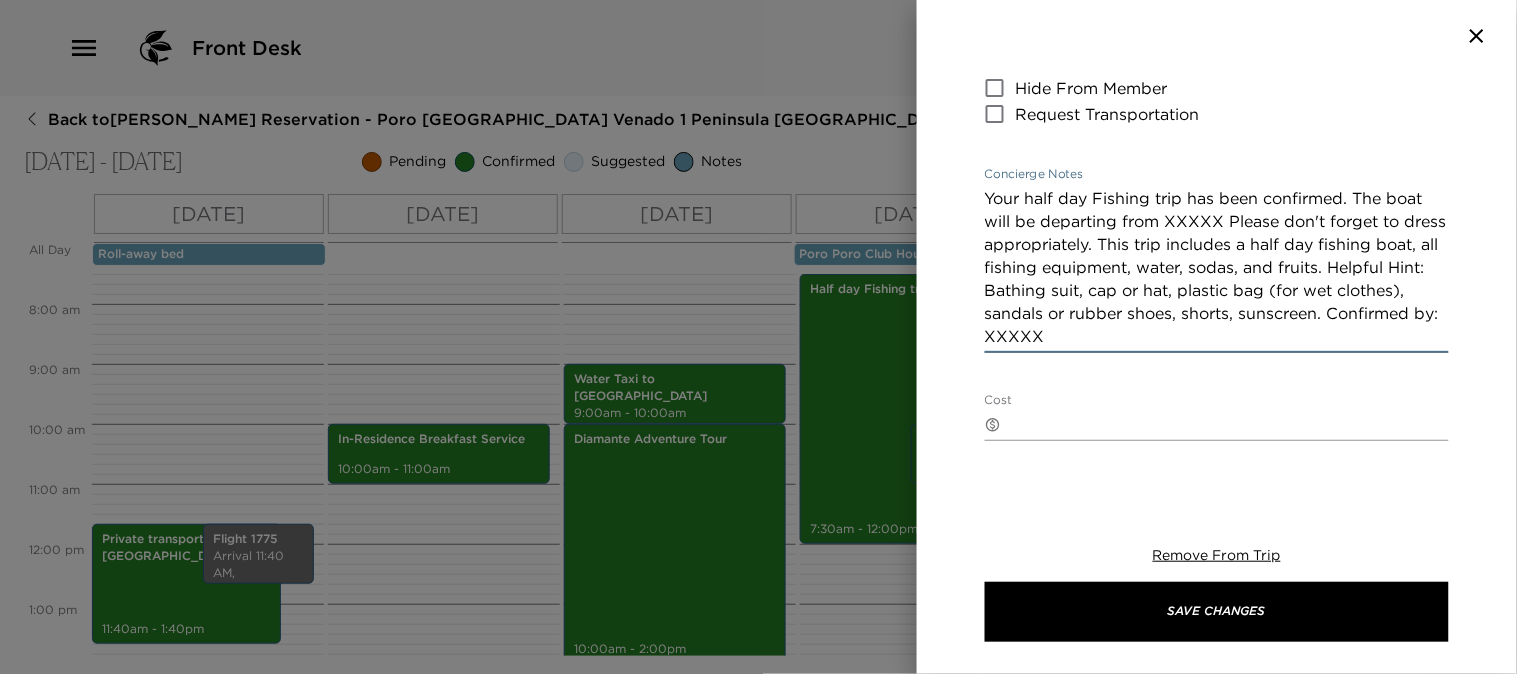 click on "Your half day Fishing trip has been confirmed. The boat will be departing from XXXXX Please don't forget to dress appropriately. This trip includes a half day fishing boat, all fishing equipment, water, sodas, and fruits. Helpful Hint: Bathing suit, cap or hat, plastic bag (for wet clothes), sandals or rubber shoes, shorts, sunscreen. Confirmed by: XXXXX" at bounding box center (1217, 267) 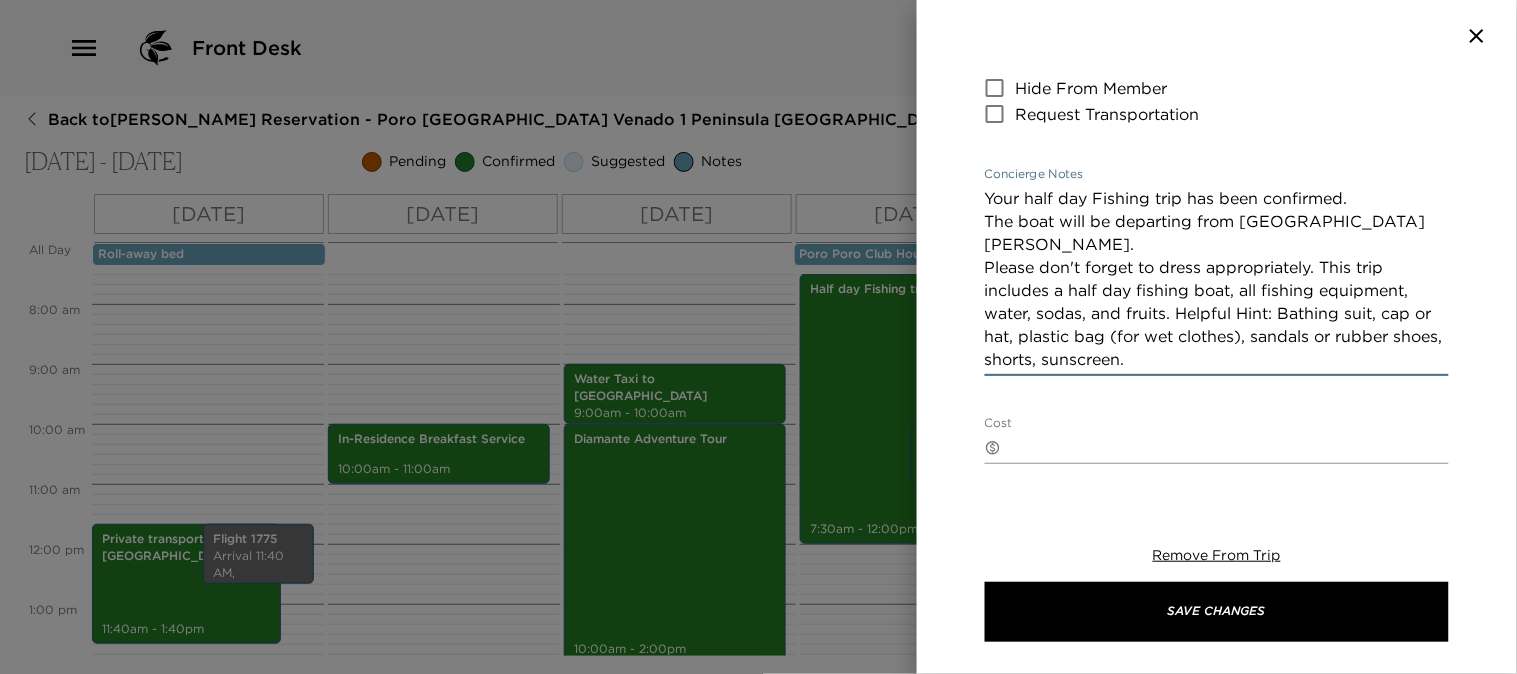 type on "Your half day Fishing trip has been confirmed.
The boat will be departing from Playa Blanca.
Please don't forget to dress appropriately. This trip includes a half day fishing boat, all fishing equipment, water, sodas, and fruits. Helpful Hint: Bathing suit, cap or hat, plastic bag (for wet clothes), sandals or rubber shoes, shorts, sunscreen.
Confirmed by: Go South Adventures" 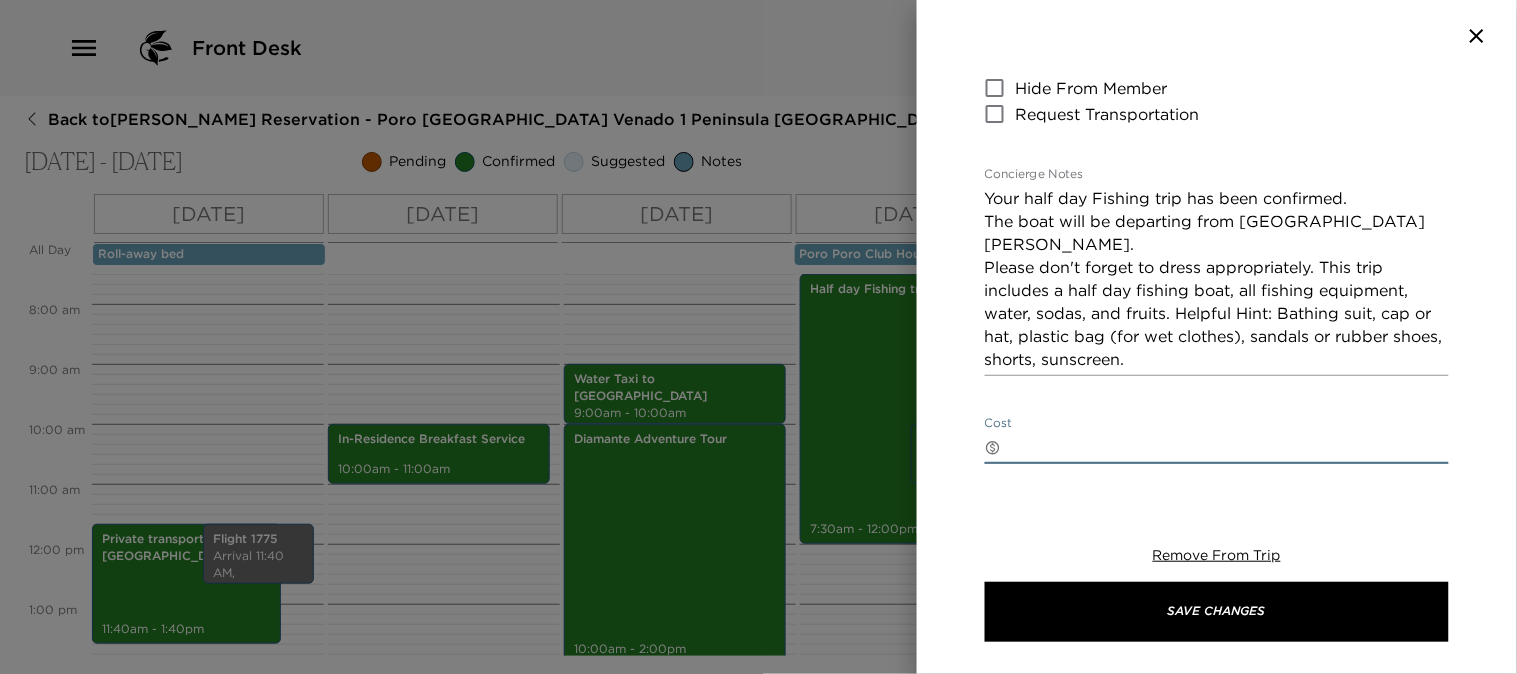 click on "Cost" at bounding box center [1229, 447] 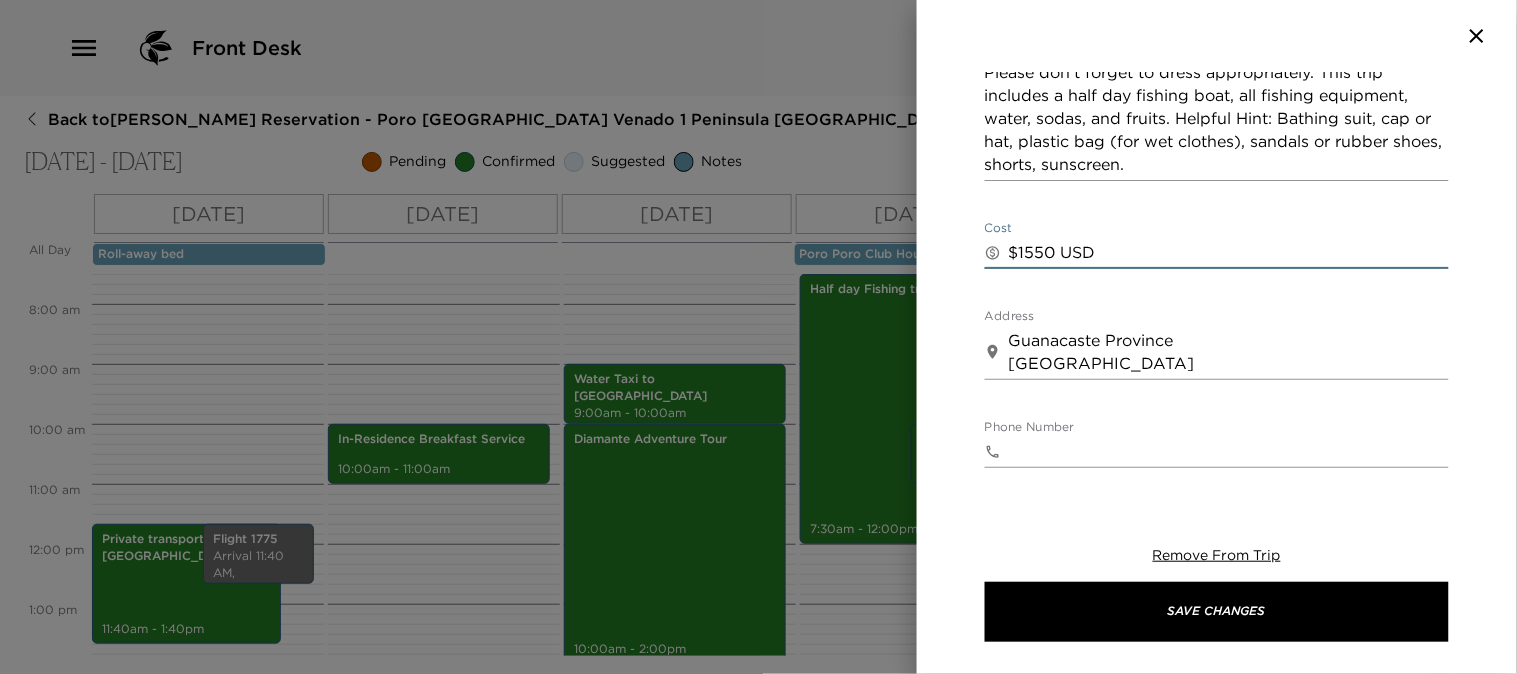 scroll, scrollTop: 555, scrollLeft: 0, axis: vertical 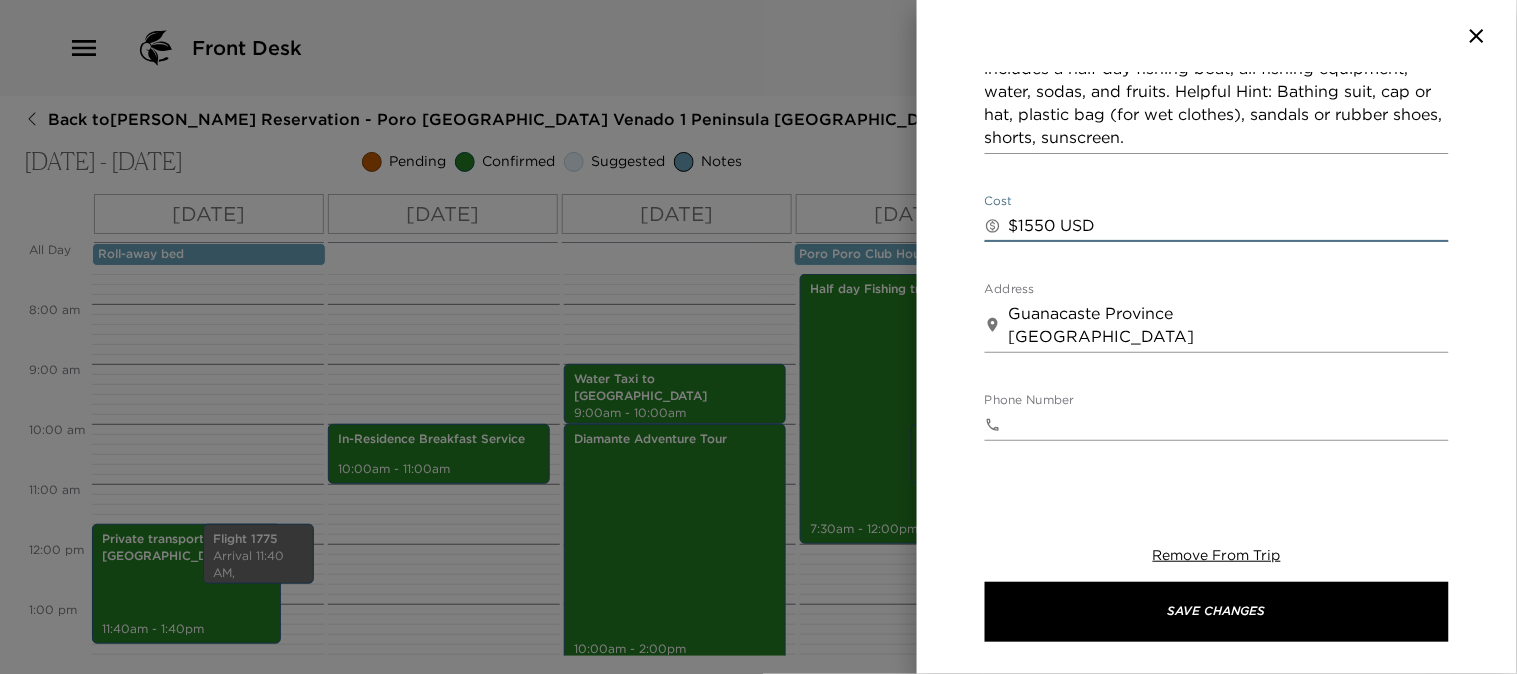 type on "$1550 USD" 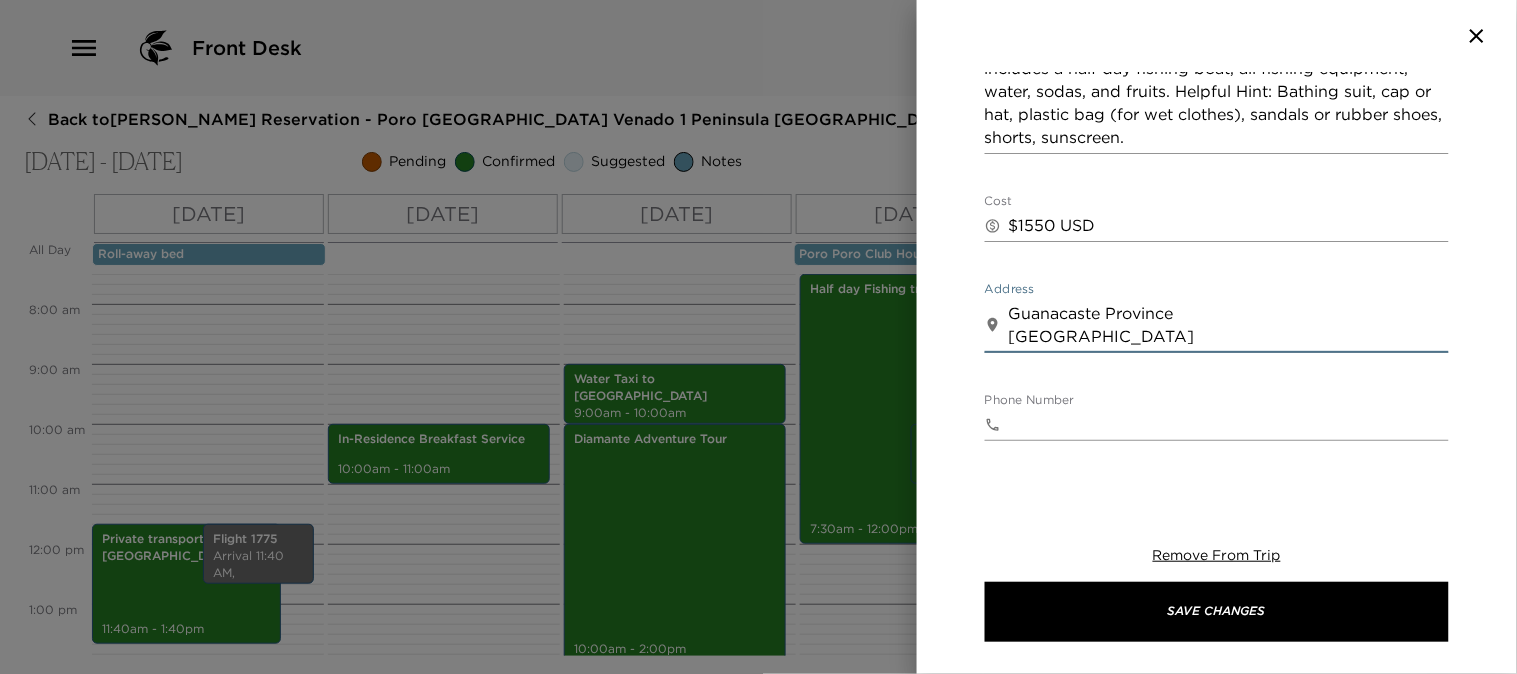 drag, startPoint x: 1112, startPoint y: 336, endPoint x: 670, endPoint y: 270, distance: 446.90042 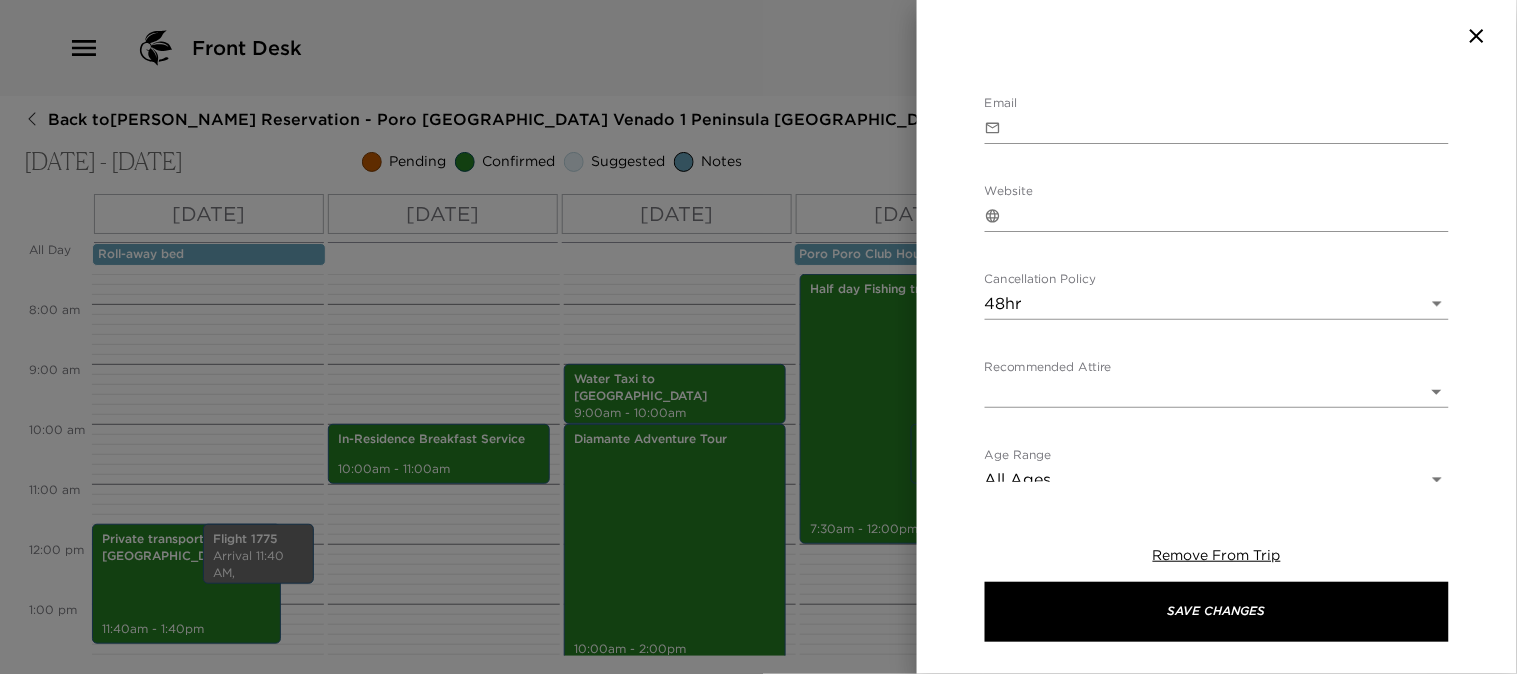 scroll, scrollTop: 930, scrollLeft: 0, axis: vertical 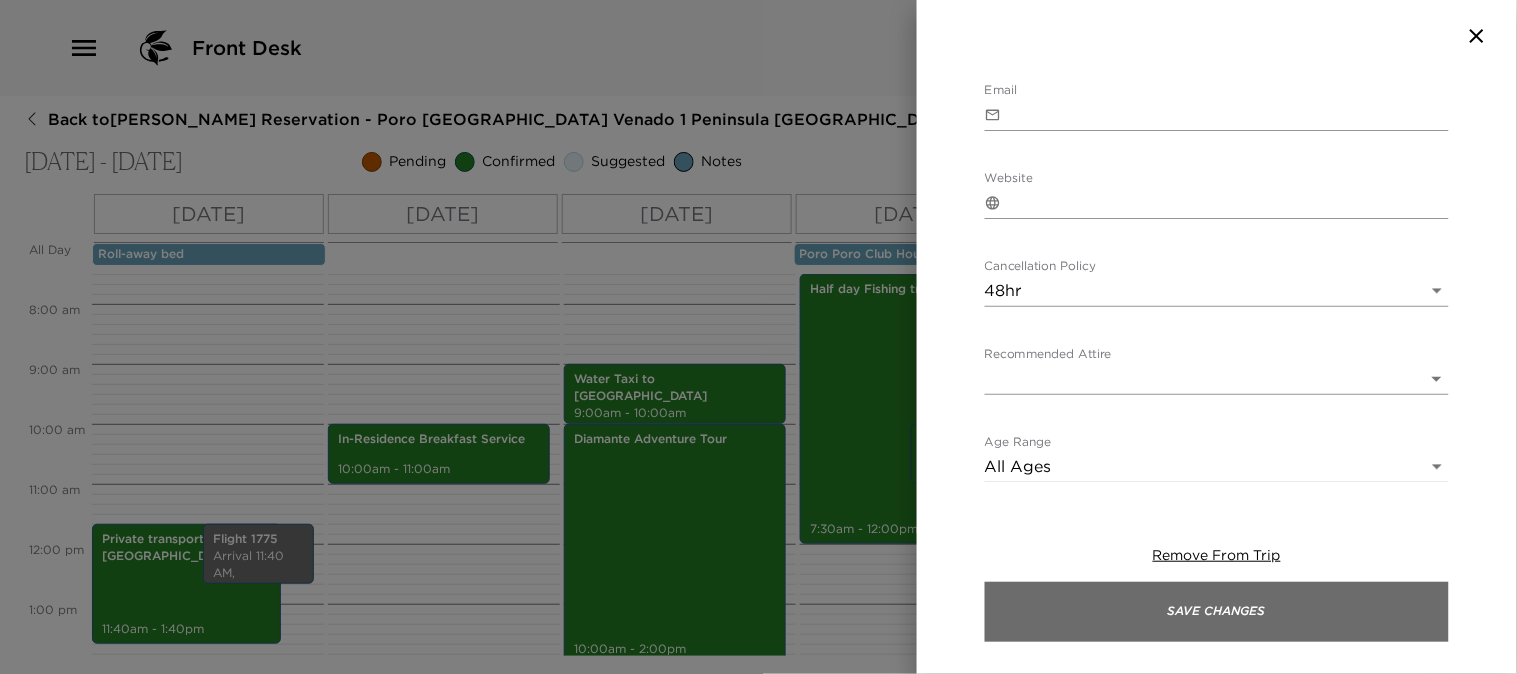 type on "Meet at Playa Blanca" 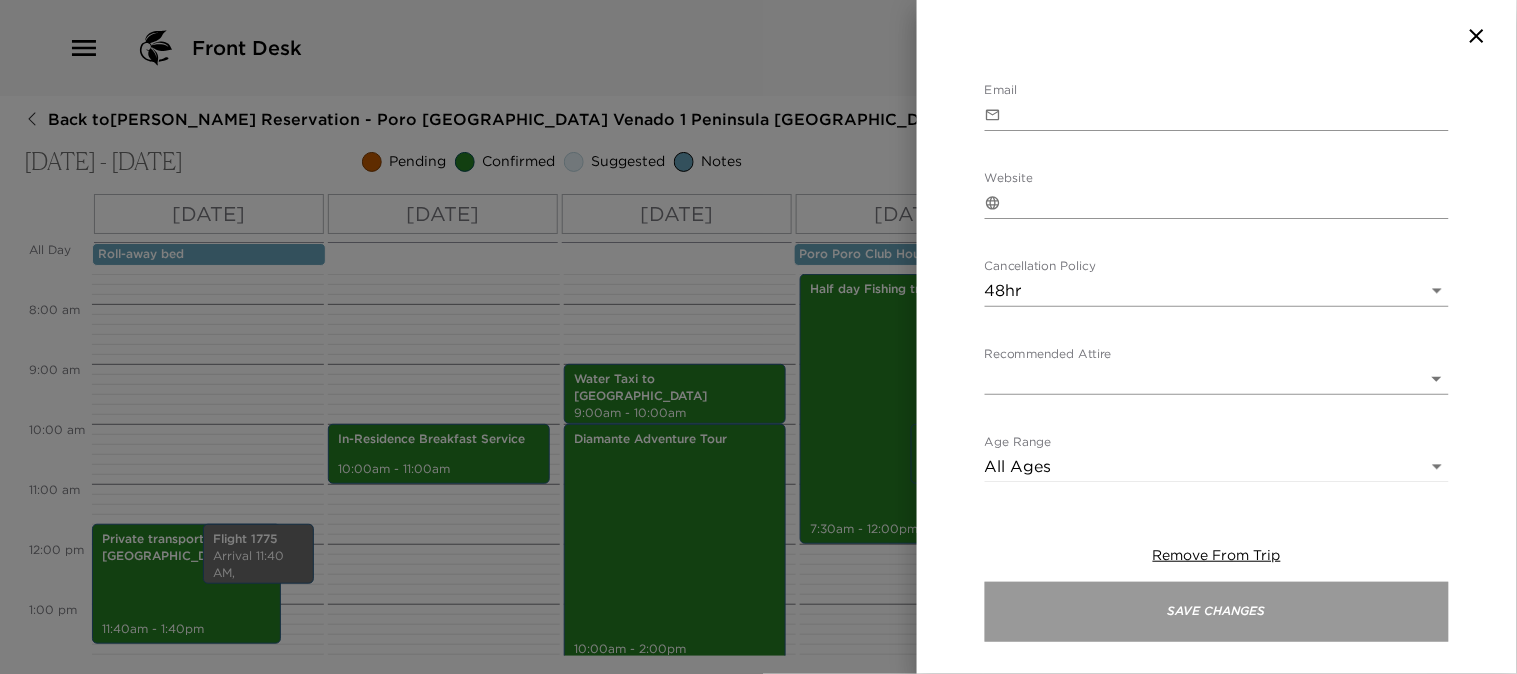 click on "Save Changes" at bounding box center [1217, 612] 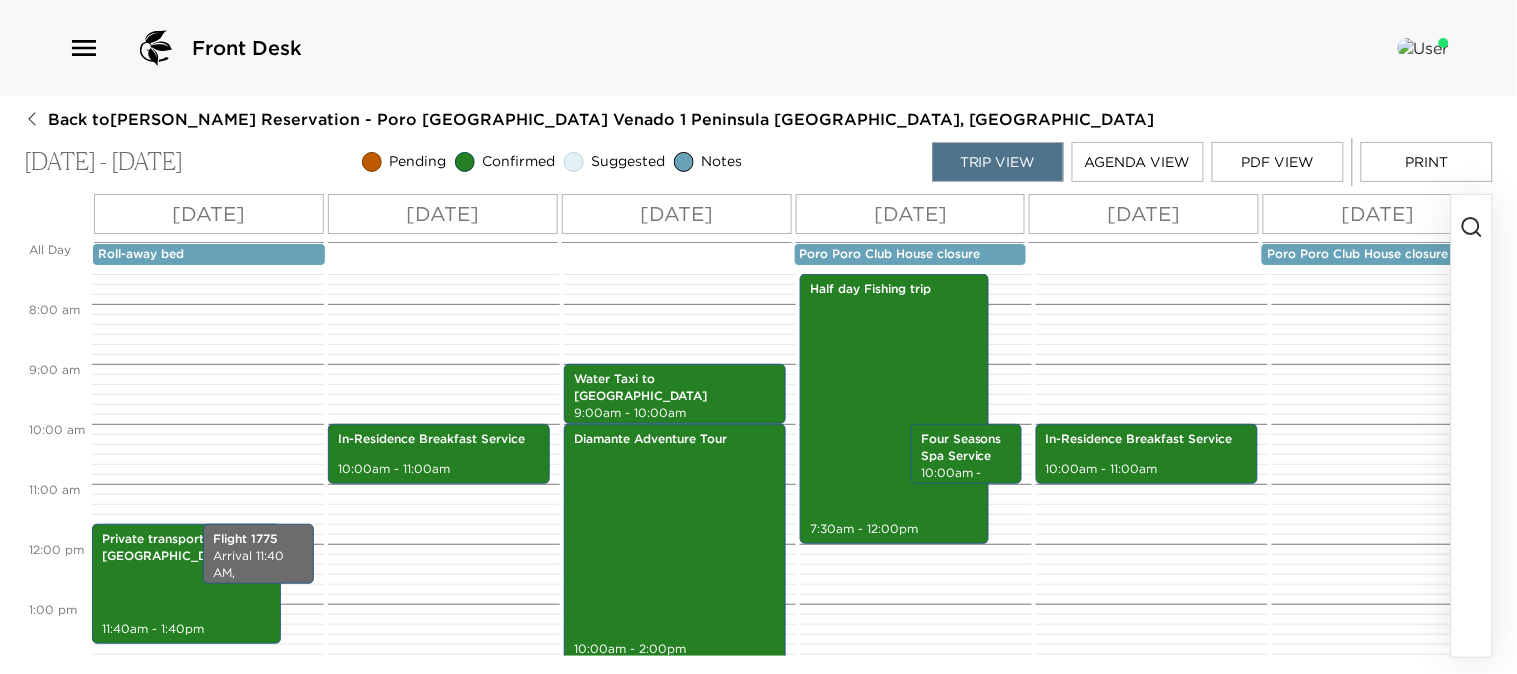 click 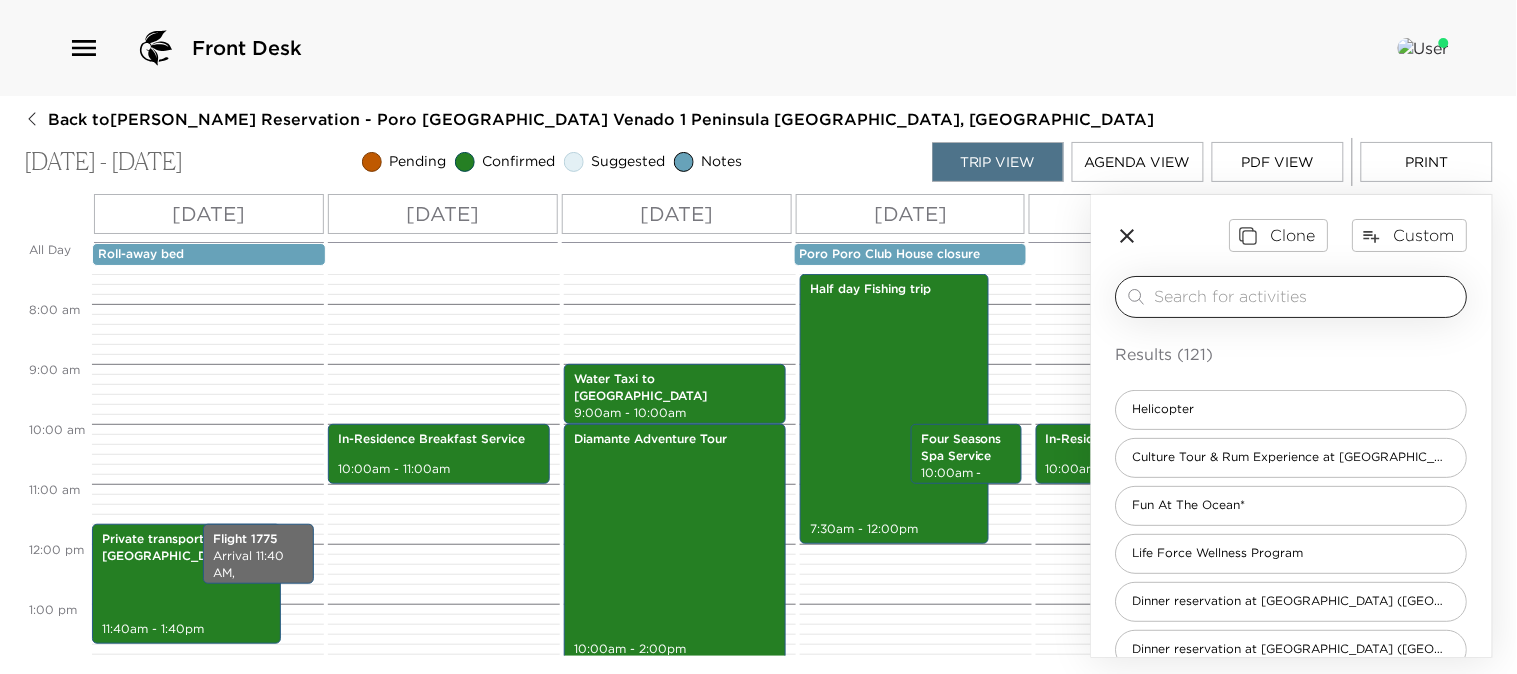 click at bounding box center (1307, 296) 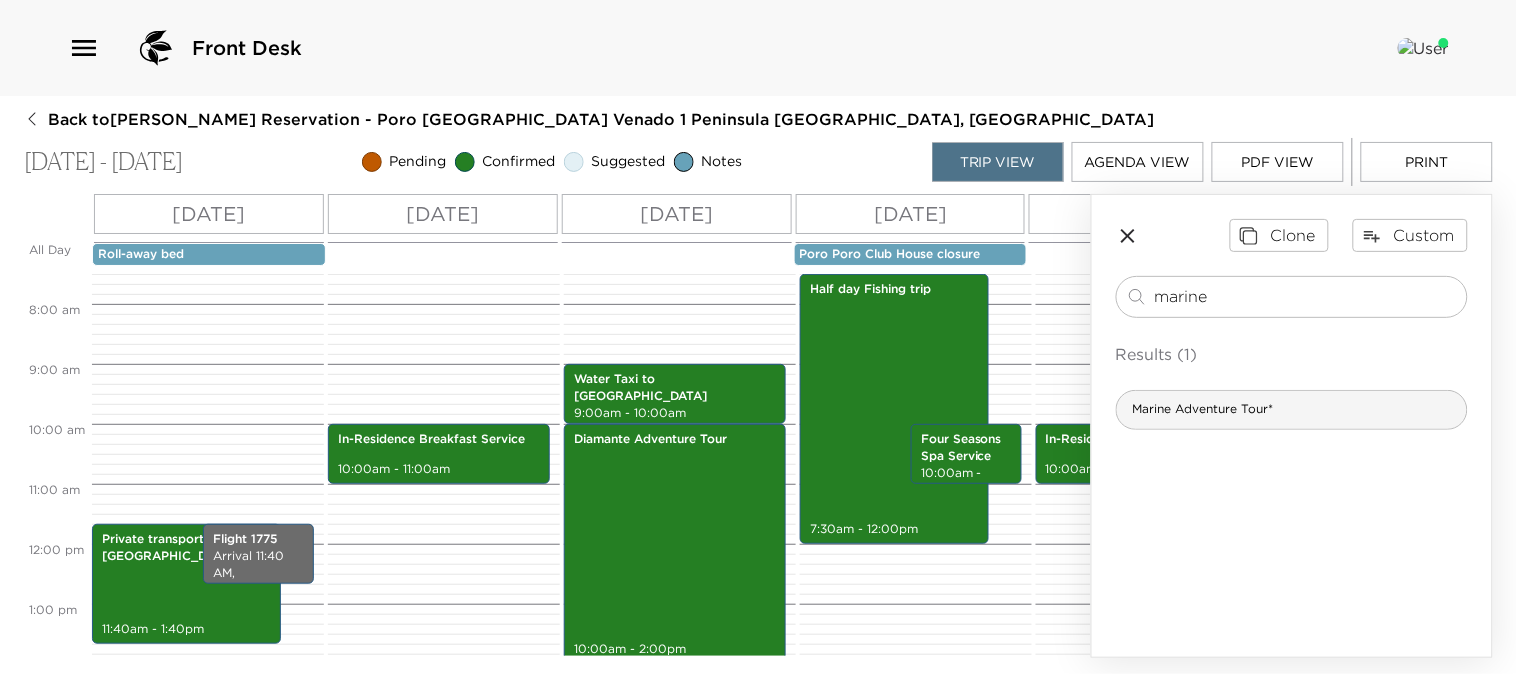type on "marine" 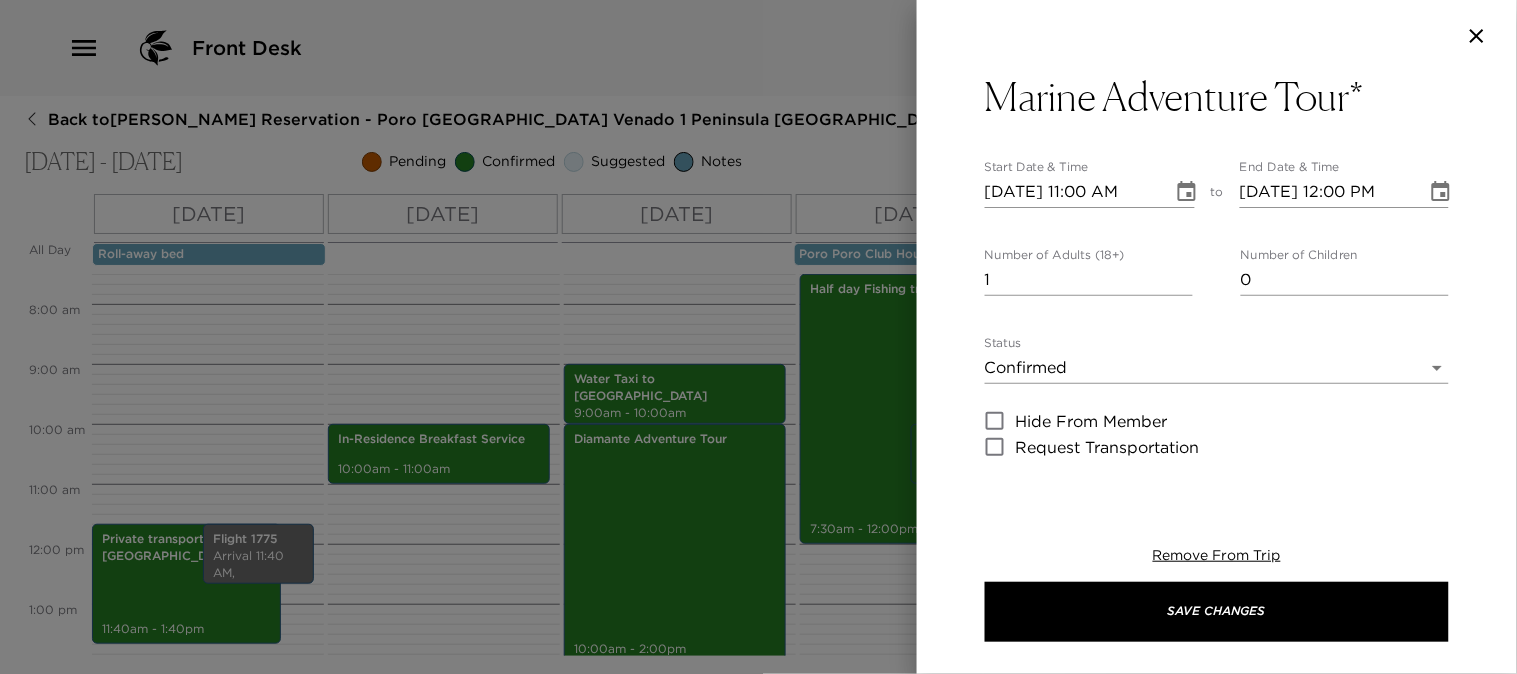 type on "Marine Adventure Tour.
A beautiful day in the ocean on board of this nice fishing boat will allow you to enjoy some secluded beaches and explore the surrounding of Peninsula Papagayo.
All of the beach toys on board will compliment your day of fun and adrenaline, such as snorkeling gear, paddle boards, jumbo trampoline and even a couple of jet skis!
A delicious BBQ lunch will be served at the beach.
Pick up is at Playa Blanca.
Please pay directly to vendor.
We recommend to initiate in flip flops to get on the boat.
Helpful Hint: Don’t forget your flip flops, sunscreen, bathing suit, and camera.
Confirmed by Marcela from El Jefe Sports Fishing" 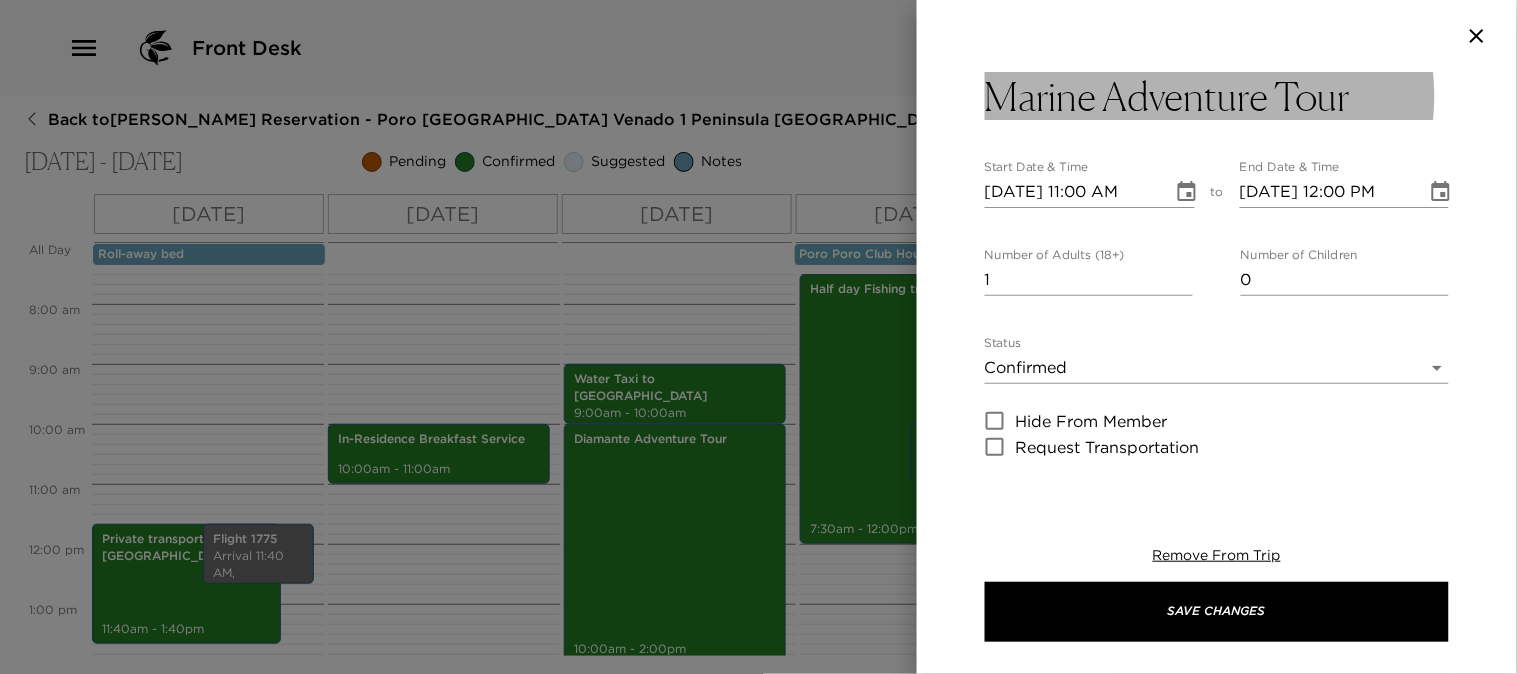 click on "Marine Adventure Tour" at bounding box center [1167, 96] 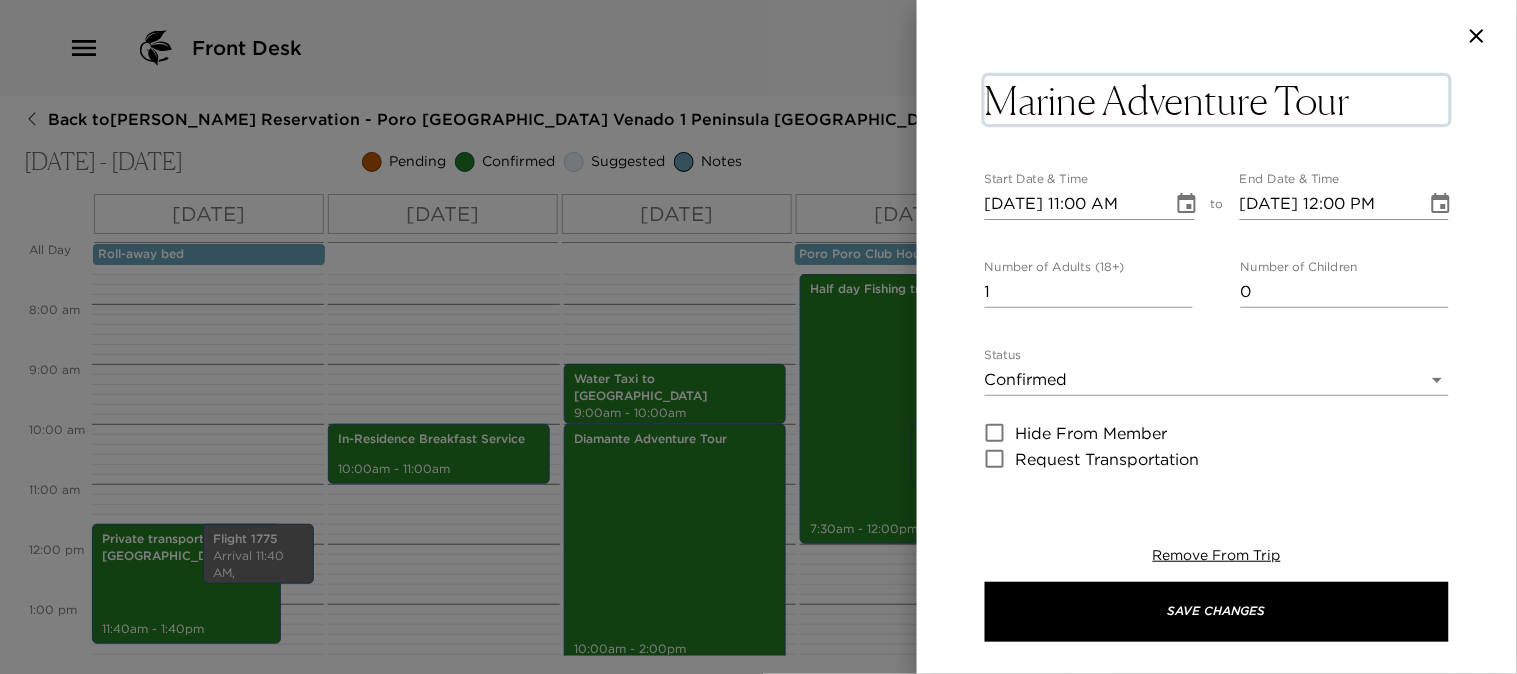 click on "Marine Adventure Tour" at bounding box center (1217, 100) 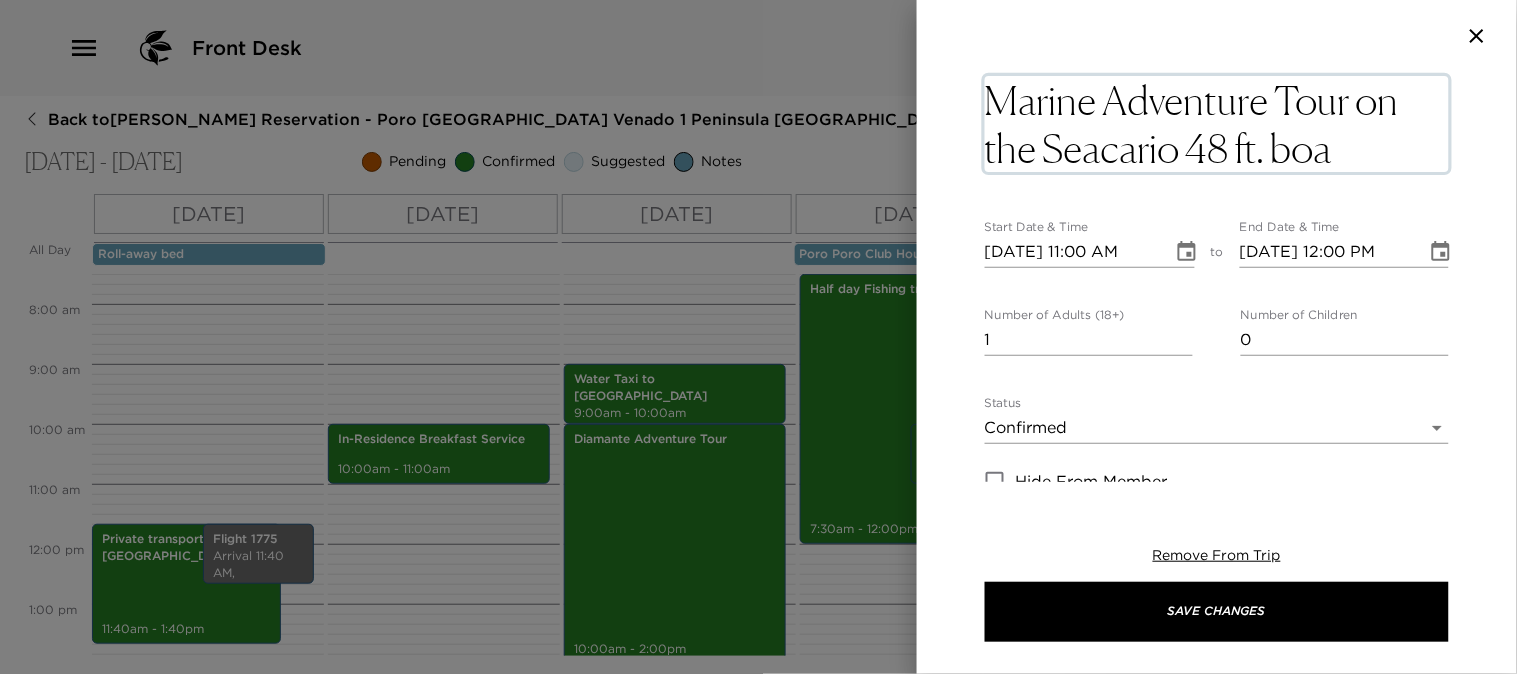 type on "Marine Adventure Tour on the Seacario 48 ft. boat" 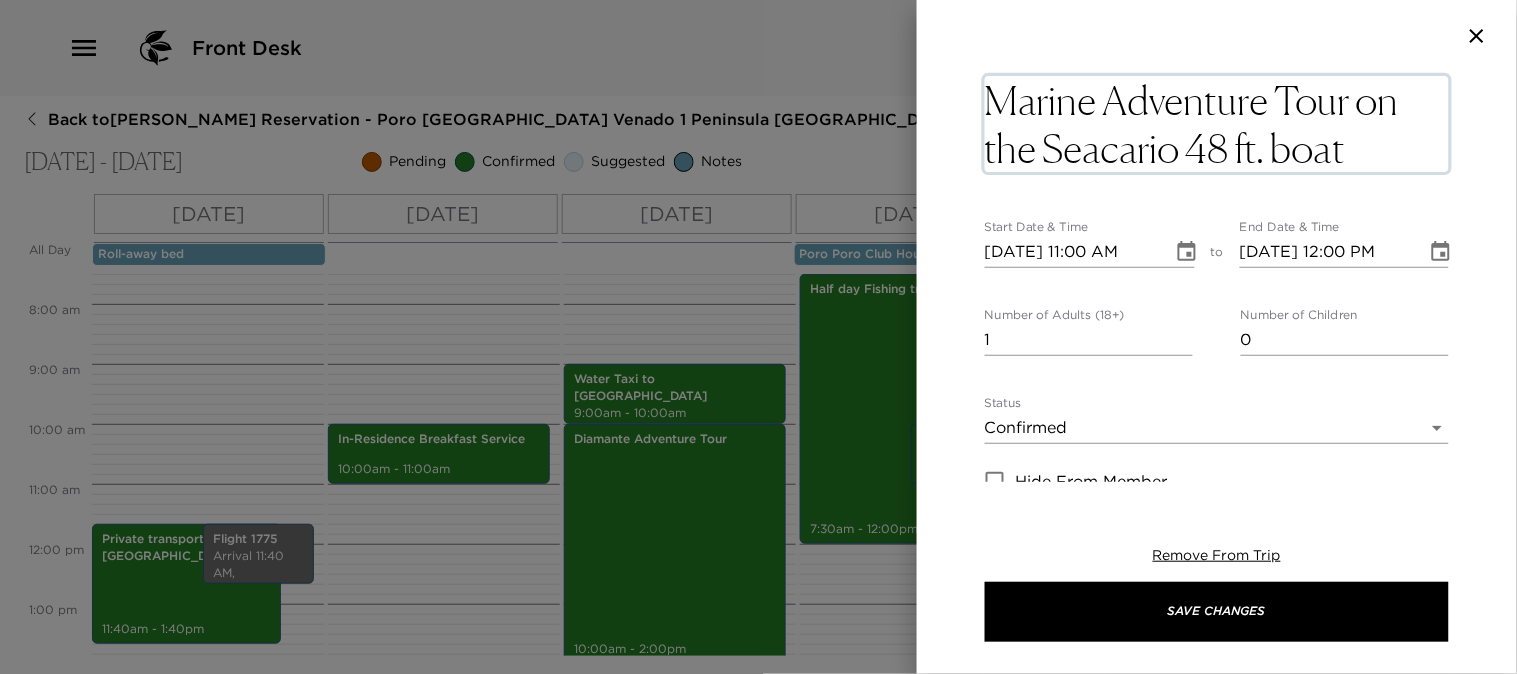 click 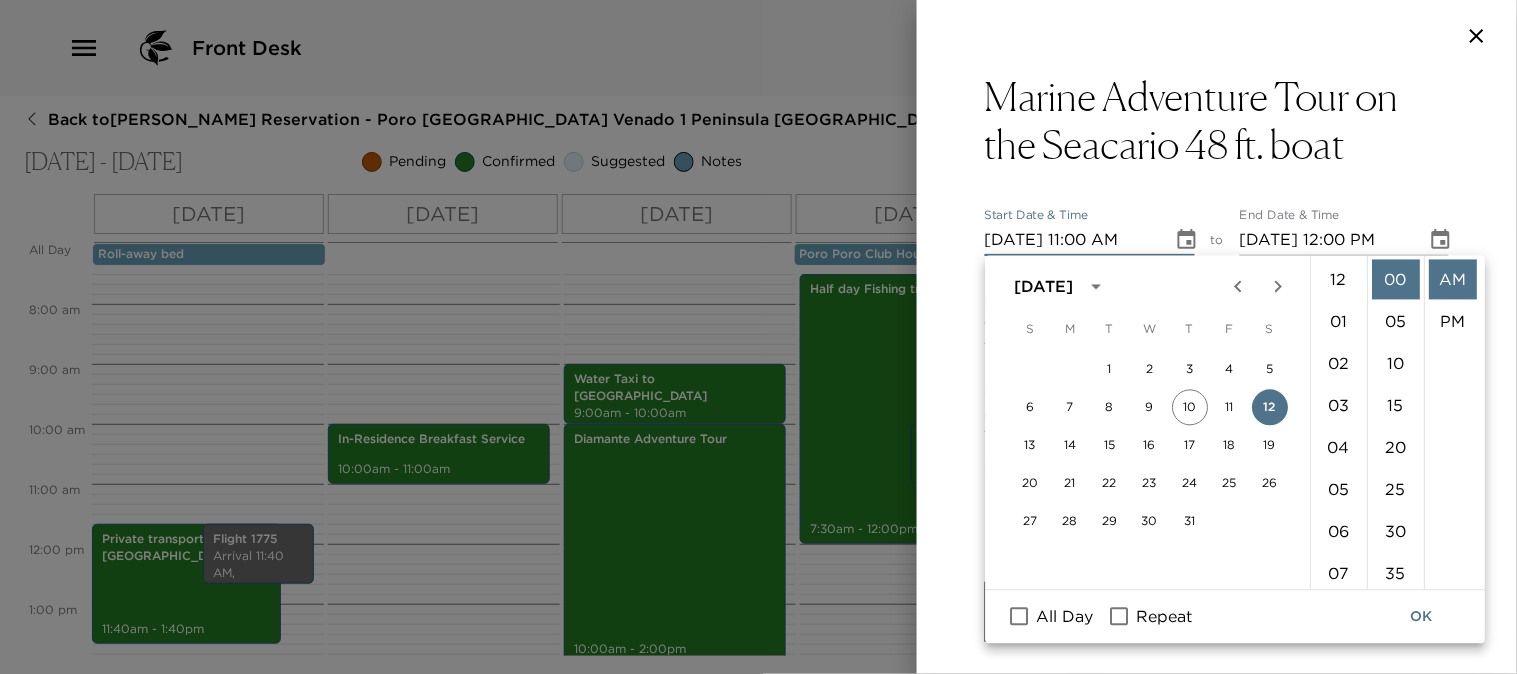 scroll, scrollTop: 461, scrollLeft: 0, axis: vertical 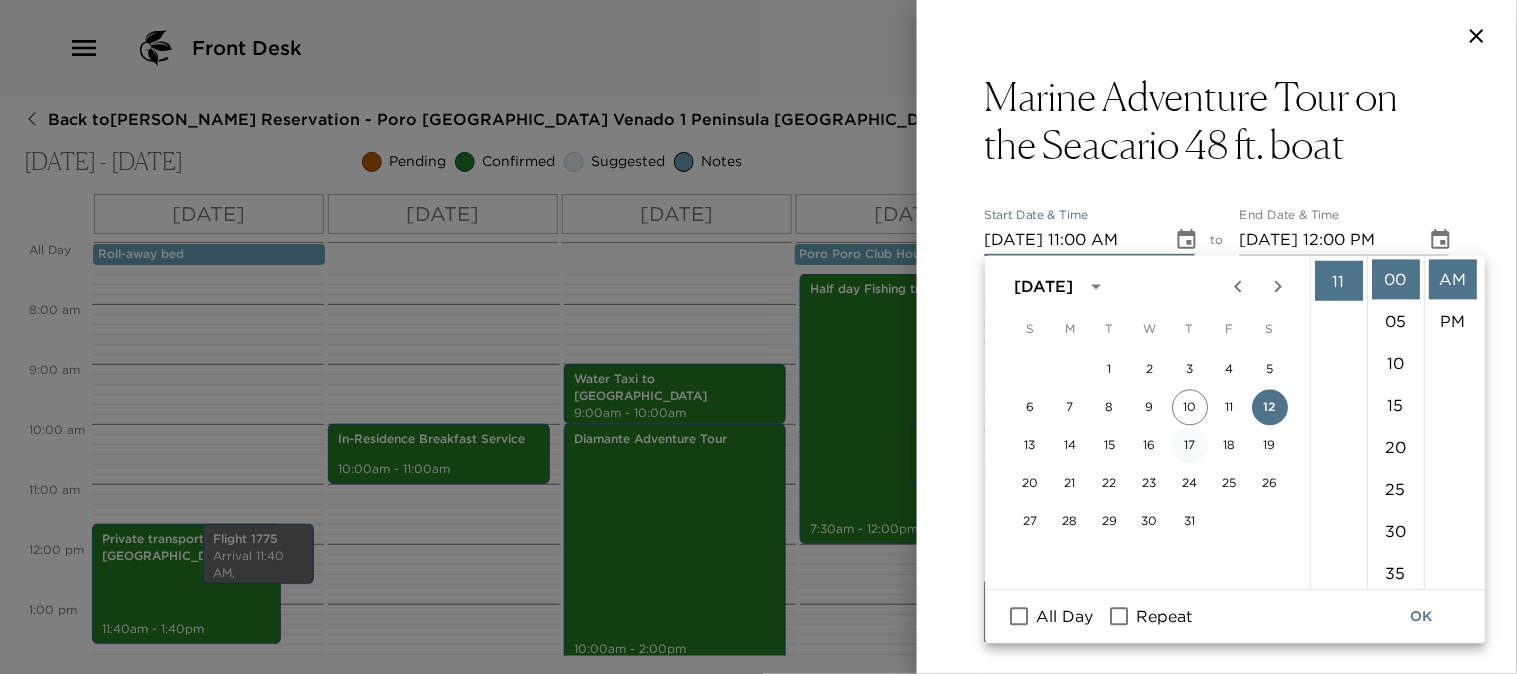 click on "17" at bounding box center [1190, 446] 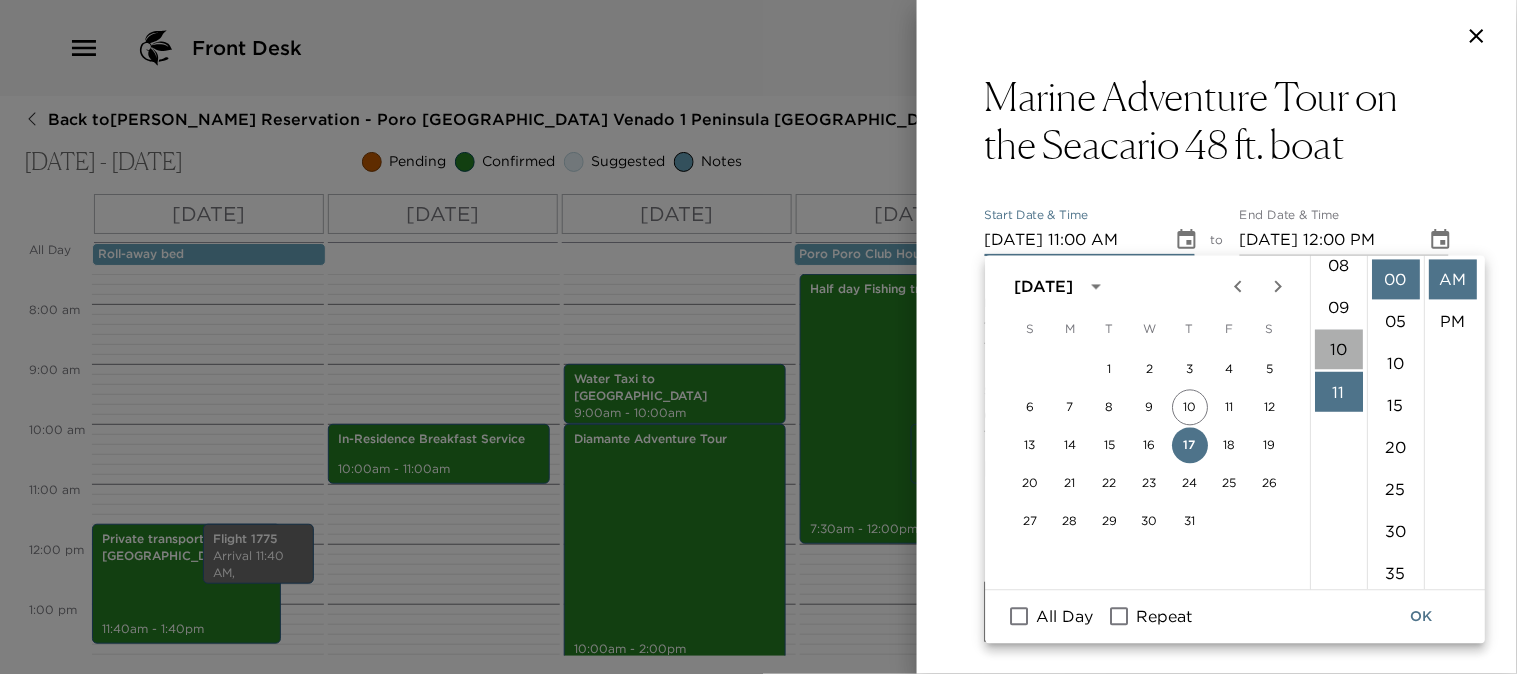 click on "10" at bounding box center [1339, 350] 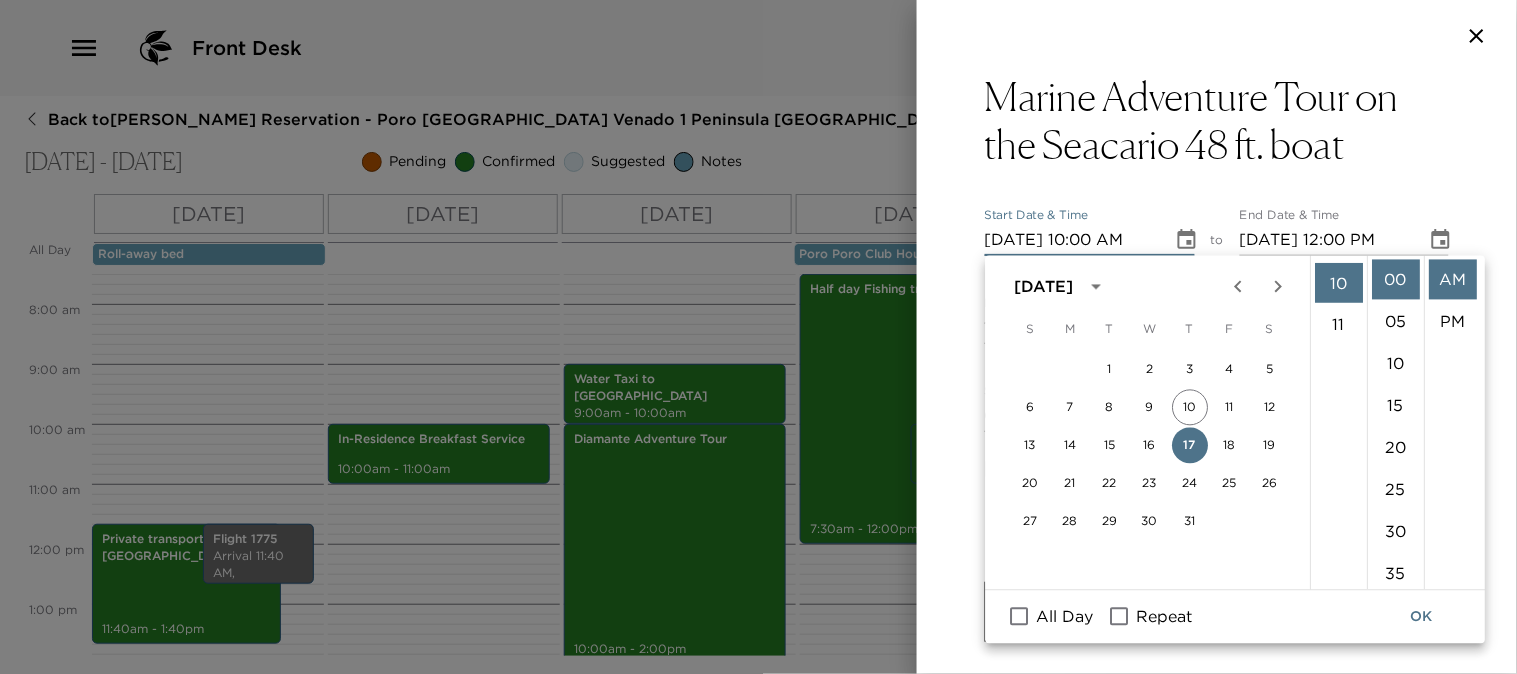 scroll, scrollTop: 420, scrollLeft: 0, axis: vertical 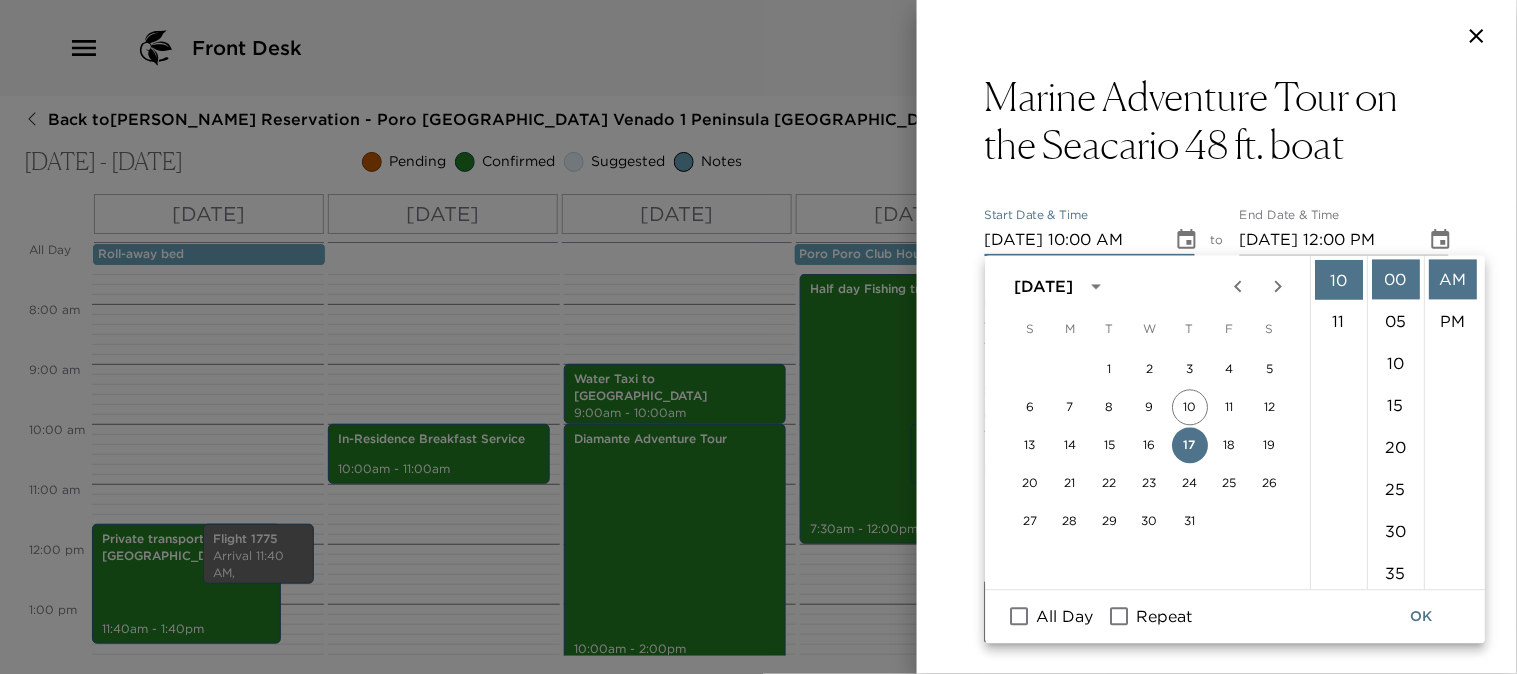 click on "OK" at bounding box center [1422, 617] 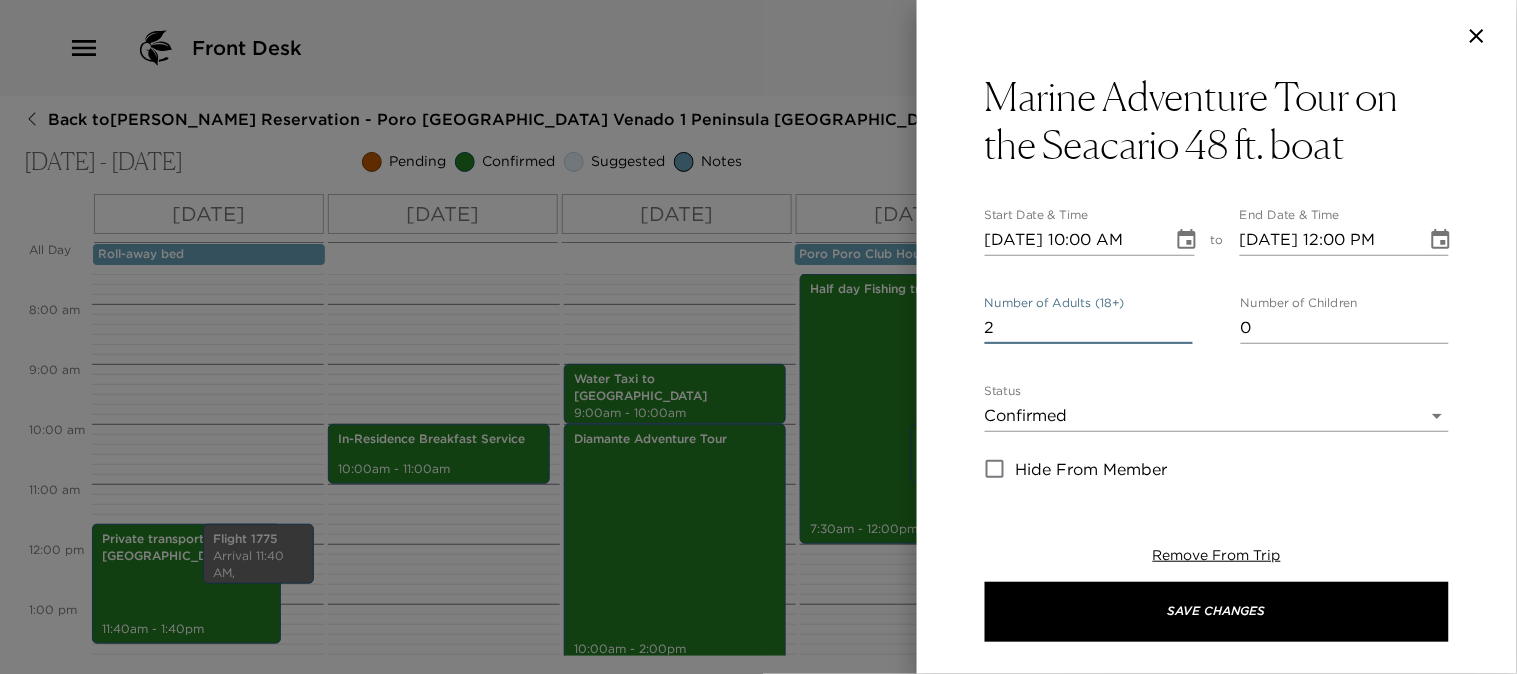 click on "2" at bounding box center [1089, 328] 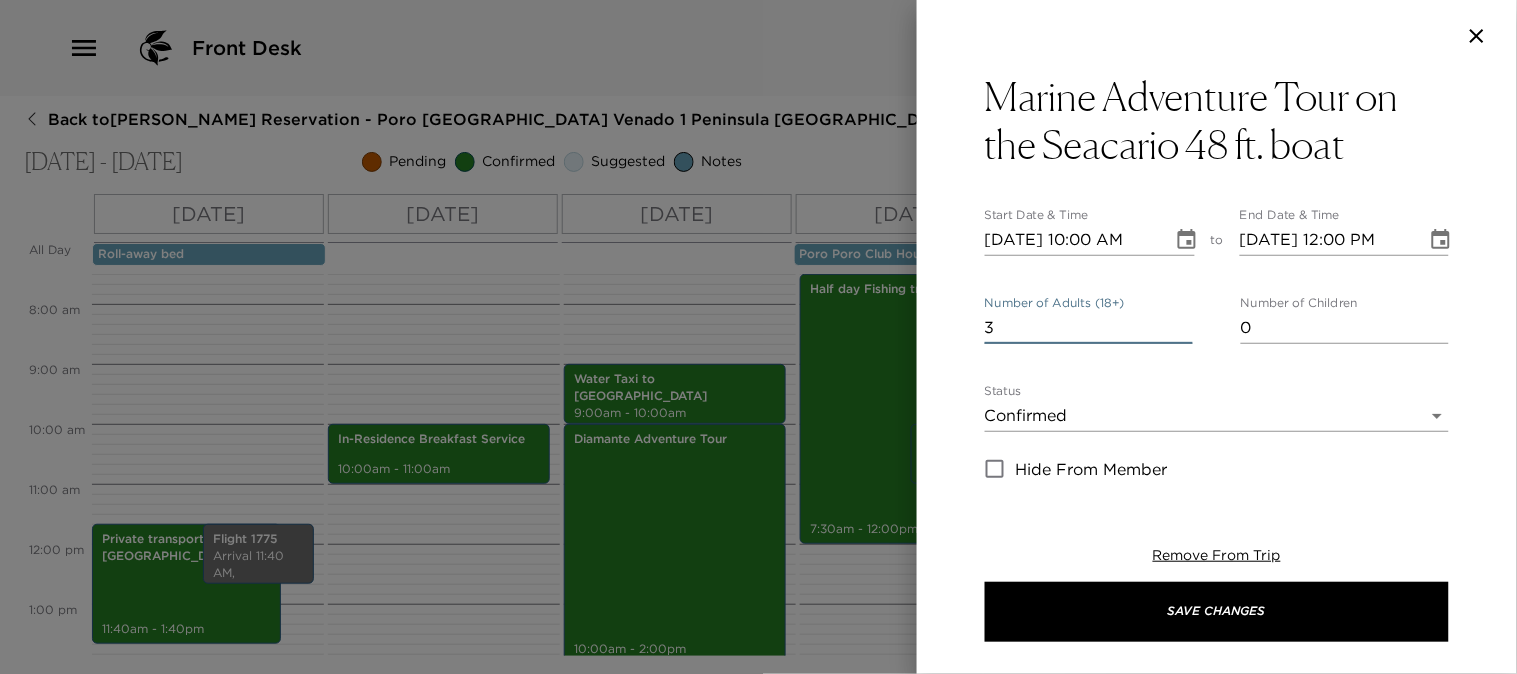 click on "3" at bounding box center [1089, 328] 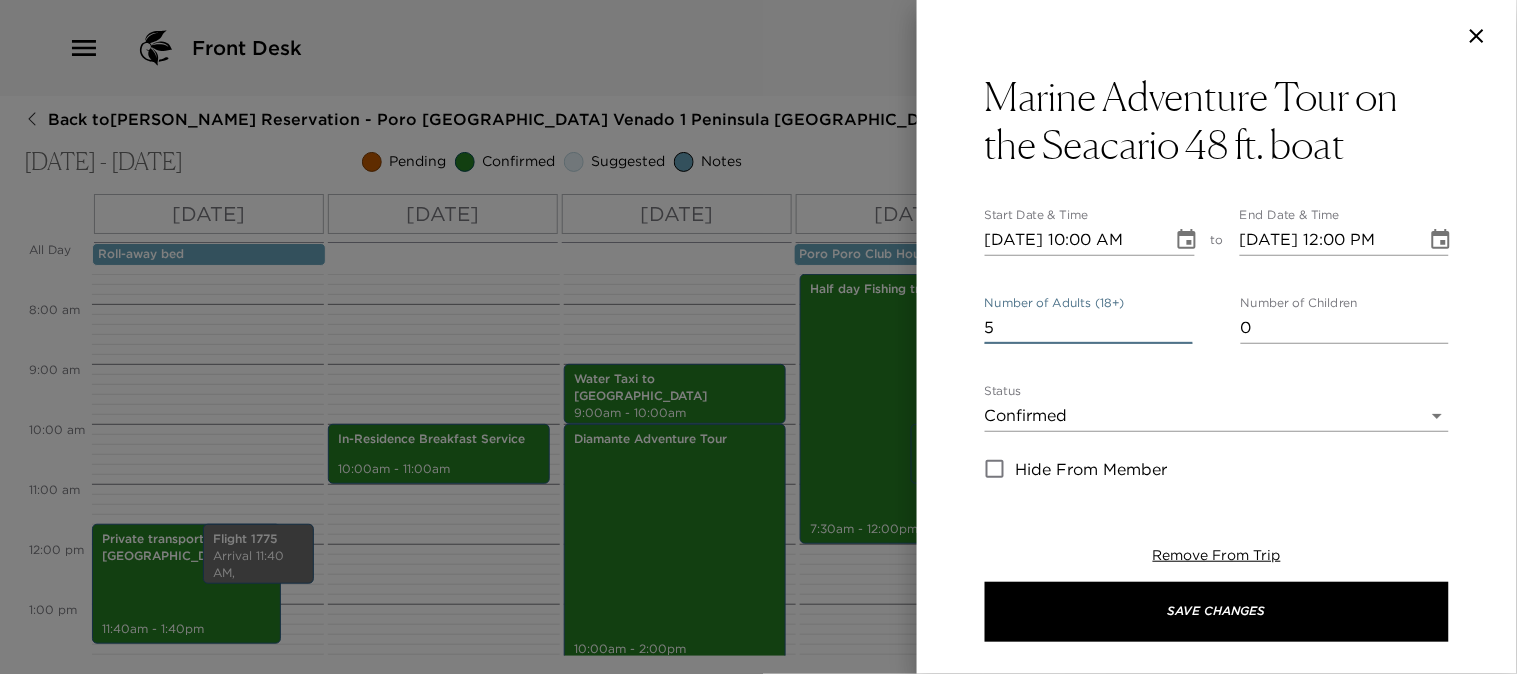 click on "5" at bounding box center [1089, 328] 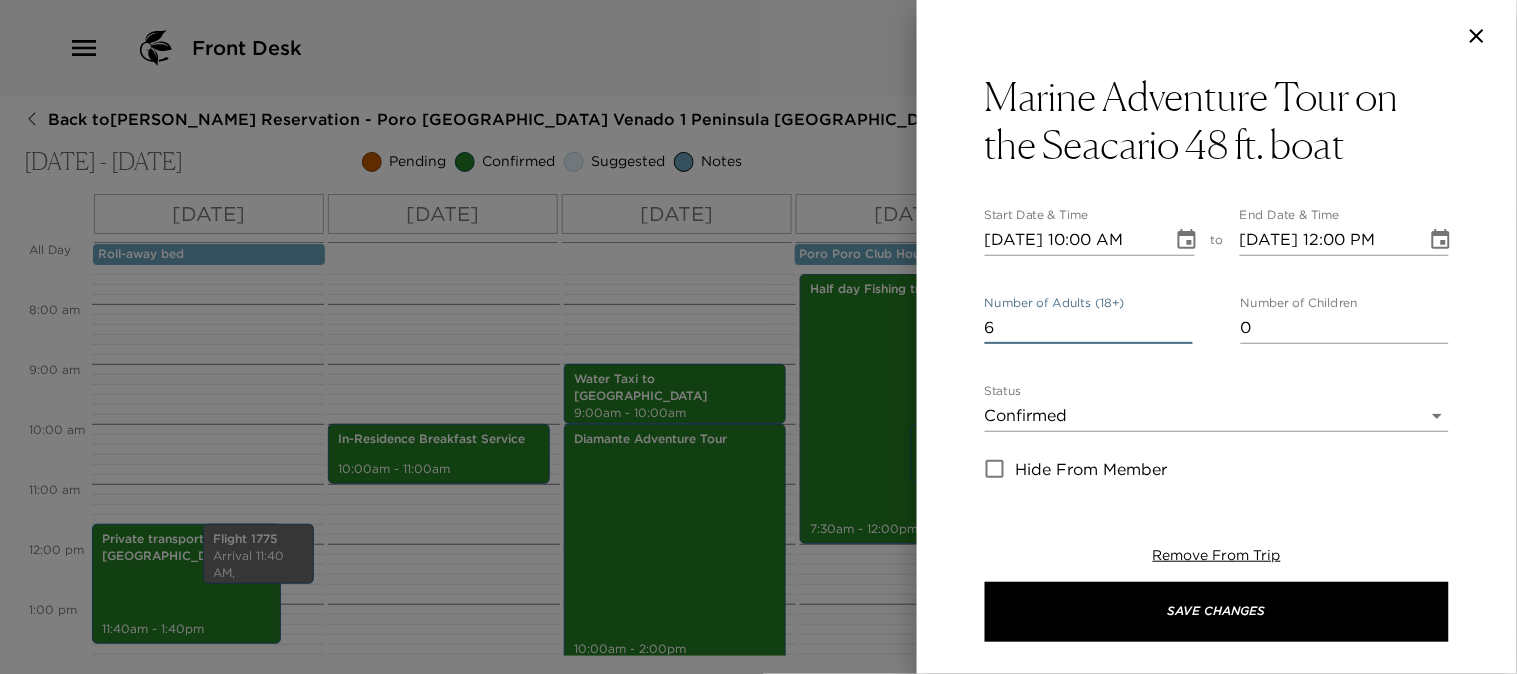 click on "6" at bounding box center (1089, 328) 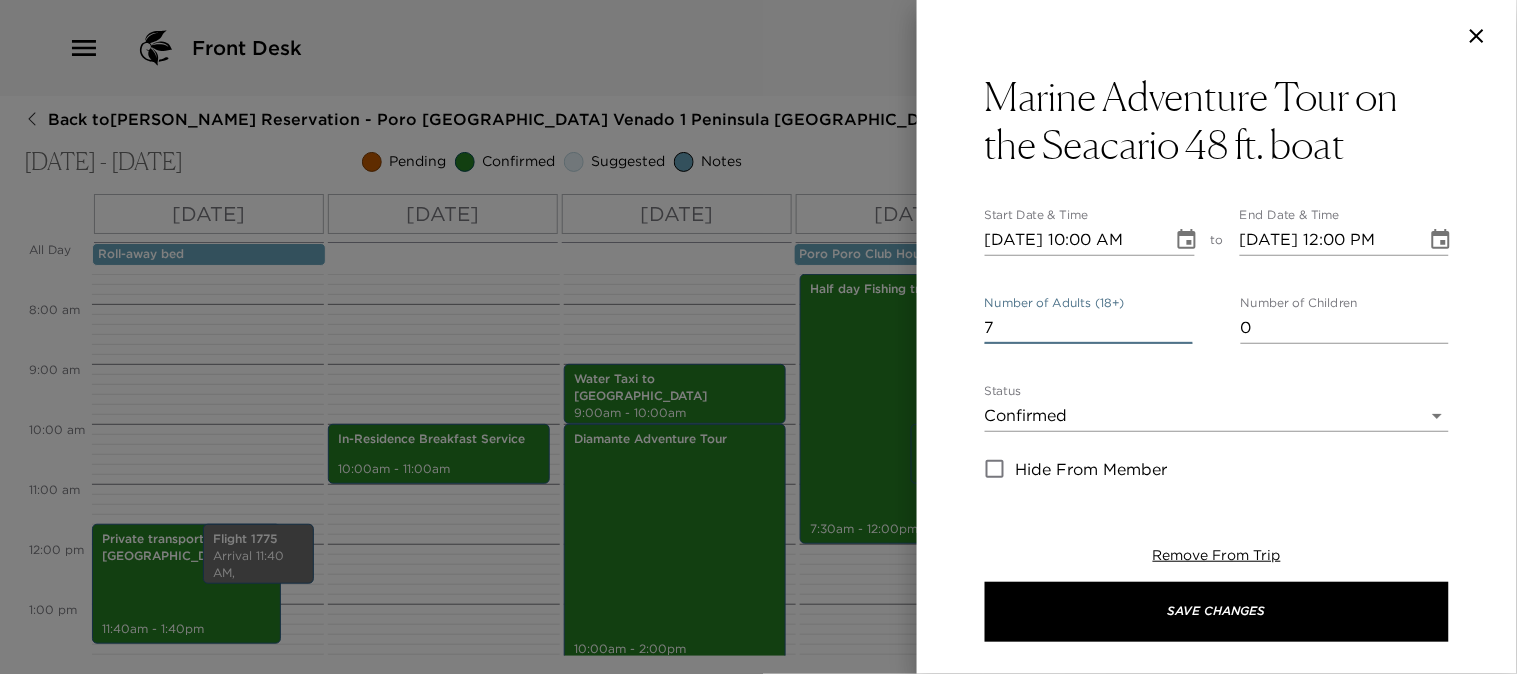 click on "7" at bounding box center (1089, 328) 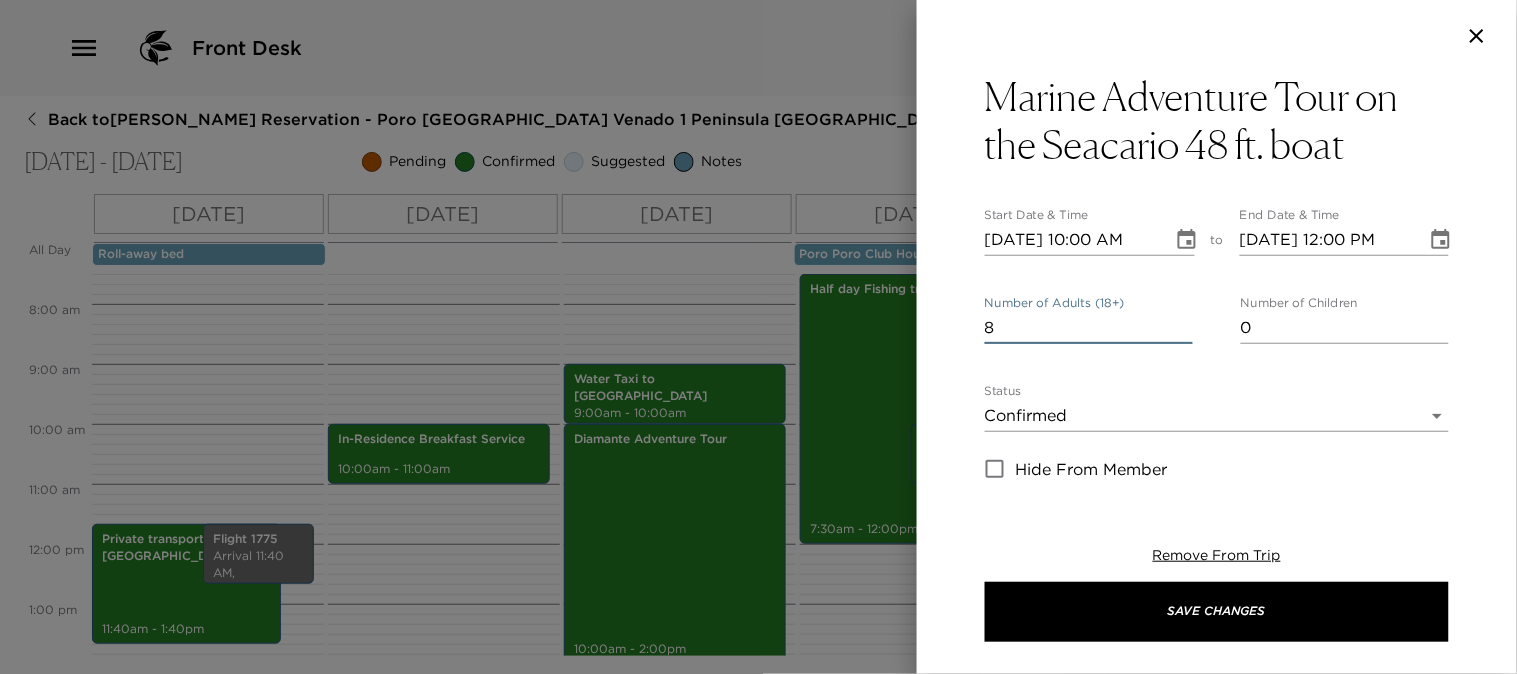 click on "8" at bounding box center [1089, 328] 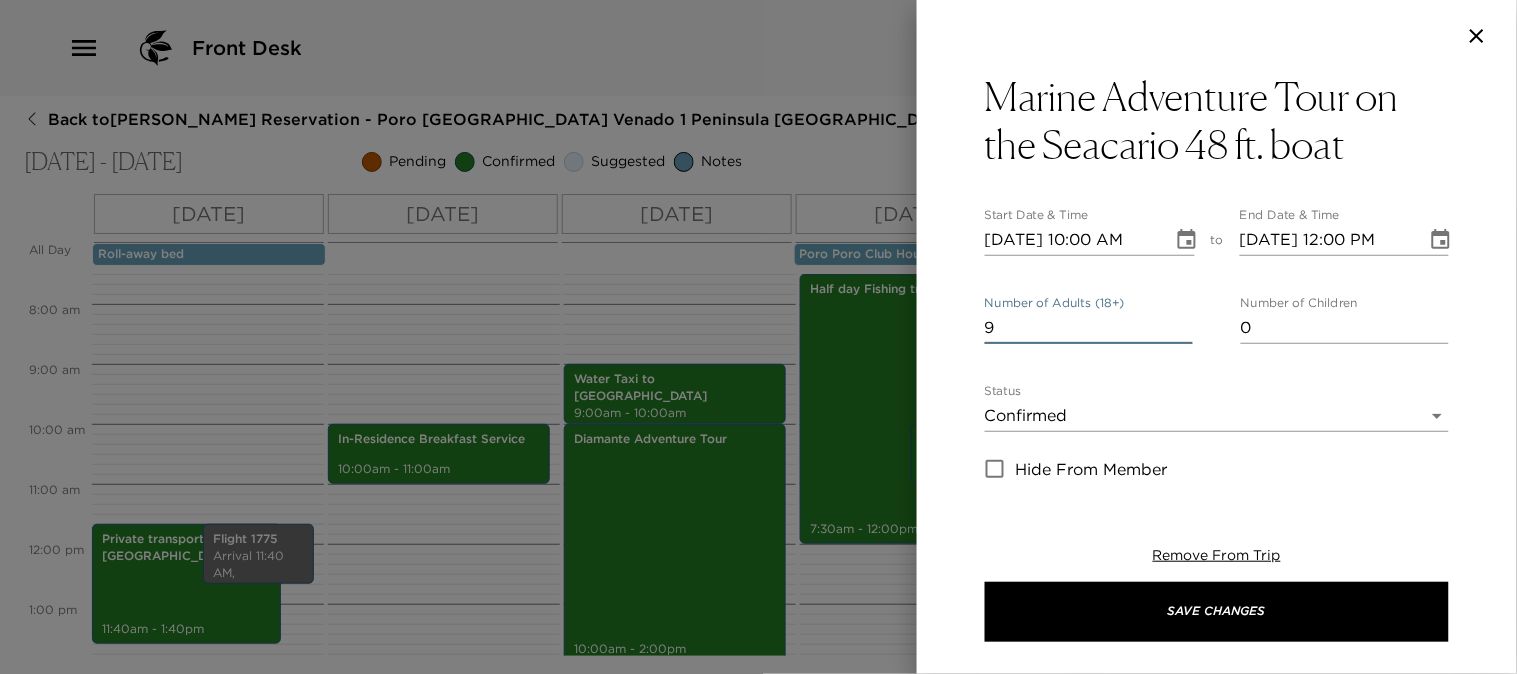 type on "9" 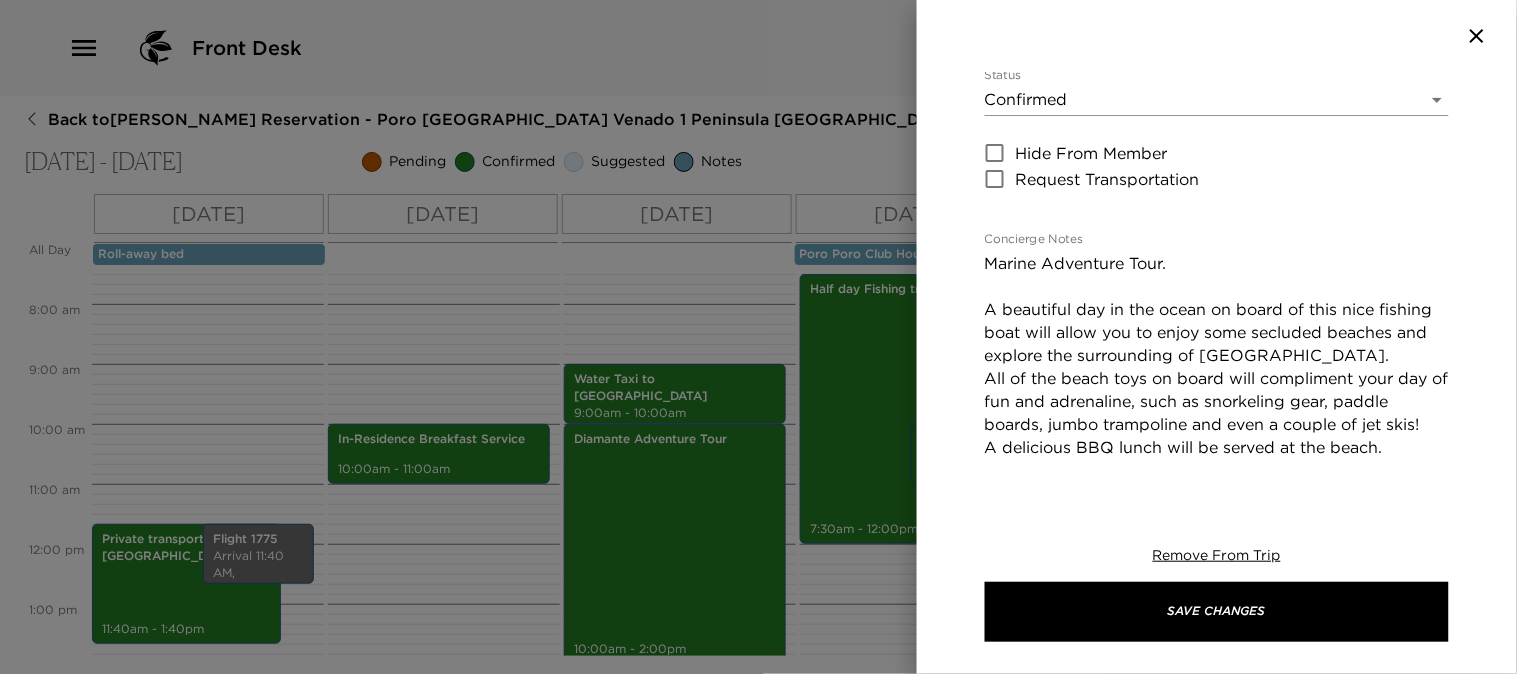 scroll, scrollTop: 333, scrollLeft: 0, axis: vertical 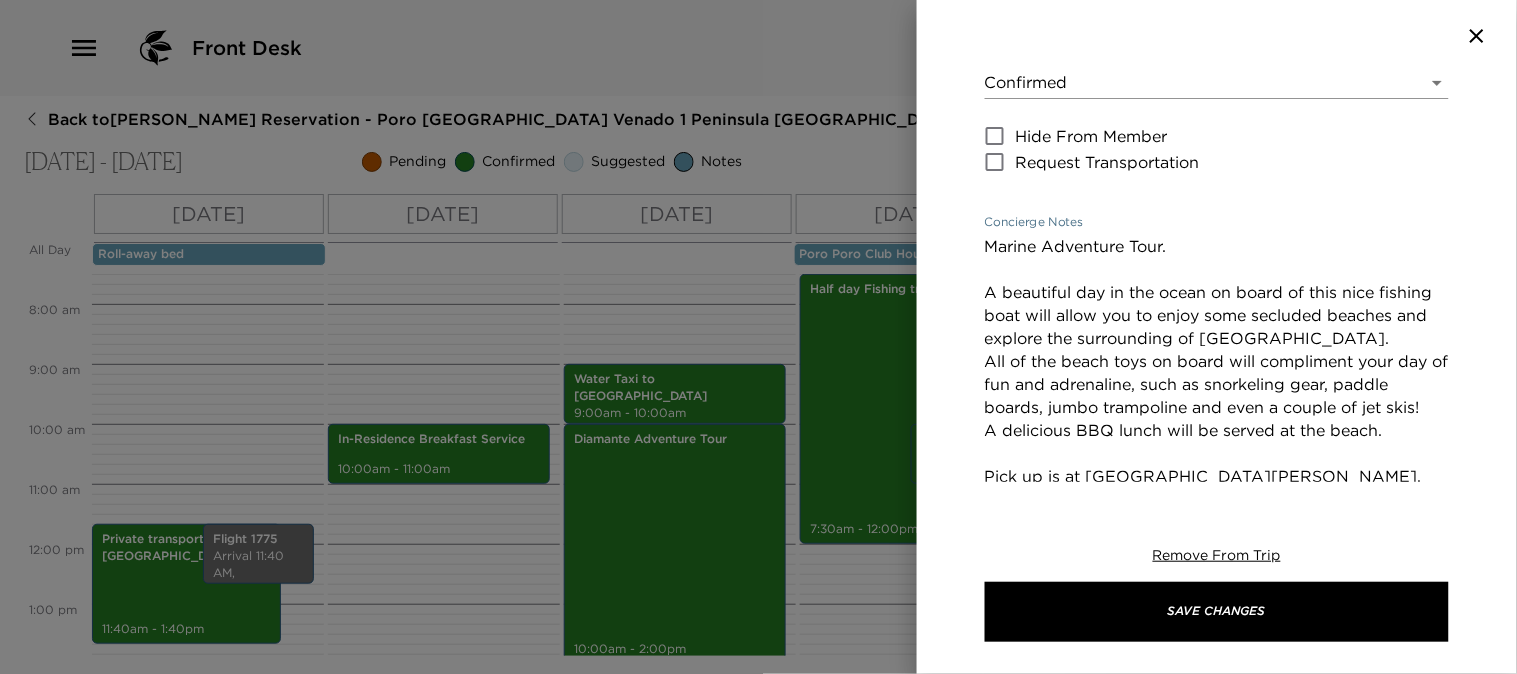 drag, startPoint x: 1174, startPoint y: 244, endPoint x: 974, endPoint y: 246, distance: 200.01 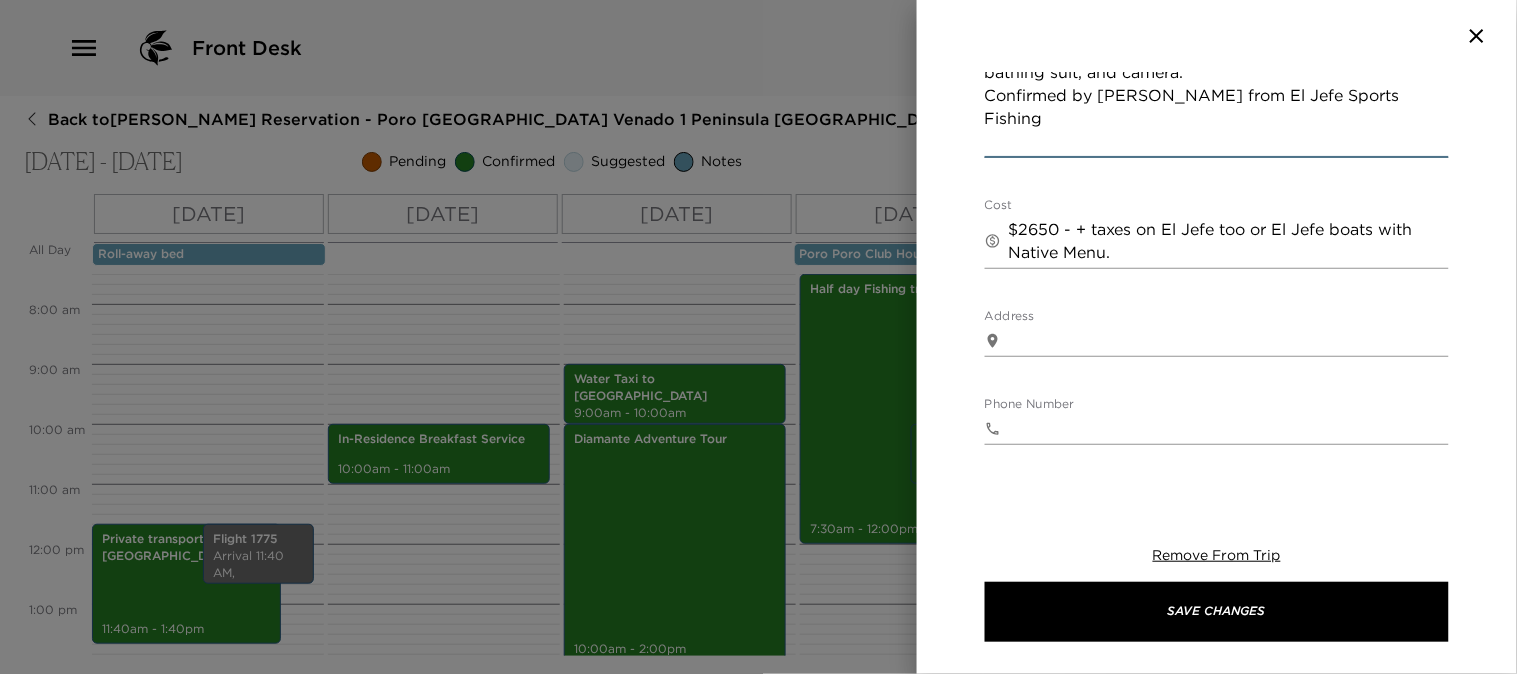 scroll, scrollTop: 784, scrollLeft: 0, axis: vertical 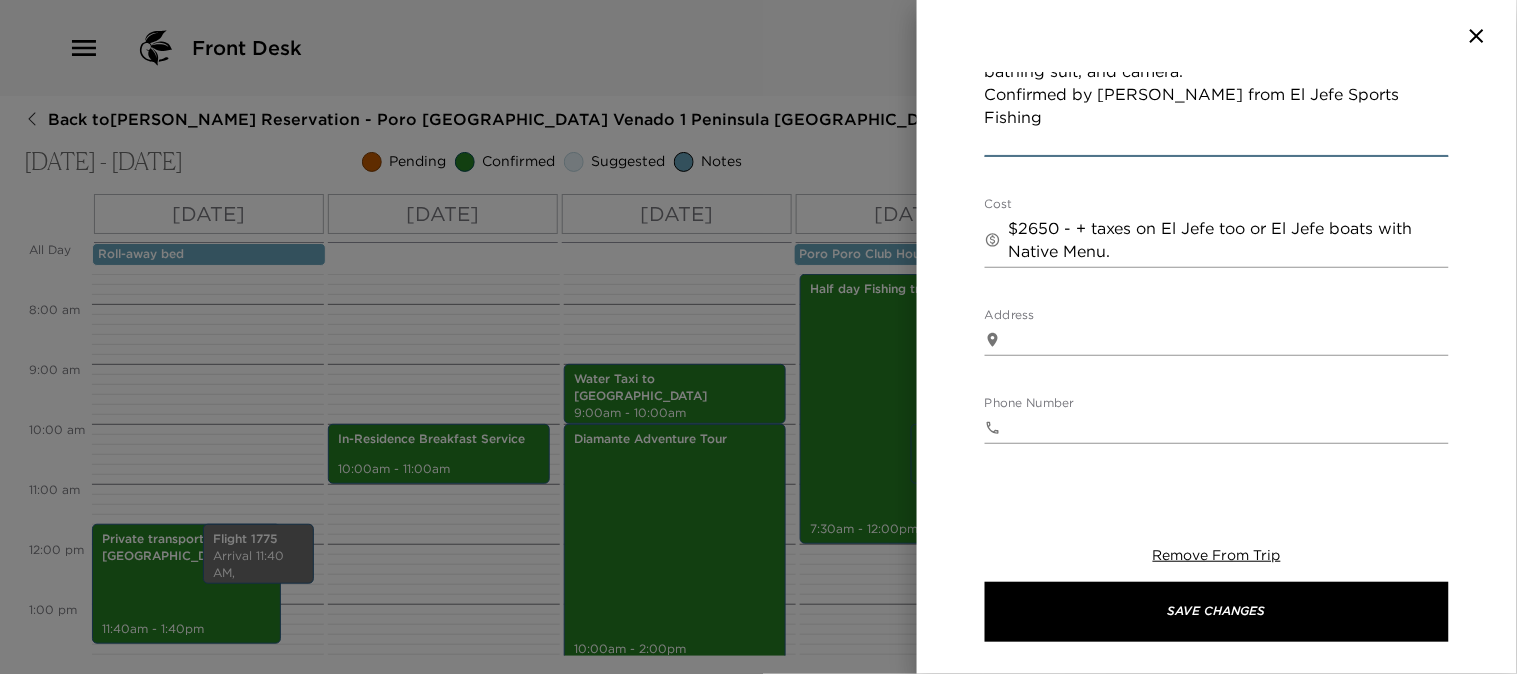 type on "A beautiful day in the ocean on board of this nice fishing boat will allow you to enjoy some secluded beaches and explore the surrounding of Peninsula Papagayo.
All of the beach toys on board will compliment your day of fun and adrenaline, such as snorkeling gear, paddle boards, jumbo trampoline and even a couple of jet skis!
A delicious BBQ lunch will be served at the beach.
Pick up is at Playa Blanca.
Please pay directly to vendor.
We recommend to initiate in flip flops to get on the boat.
Helpful Hint: Don’t forget your flip flops, sunscreen, bathing suit, and camera.
Confirmed by Marcela from El Jefe Sports Fishing" 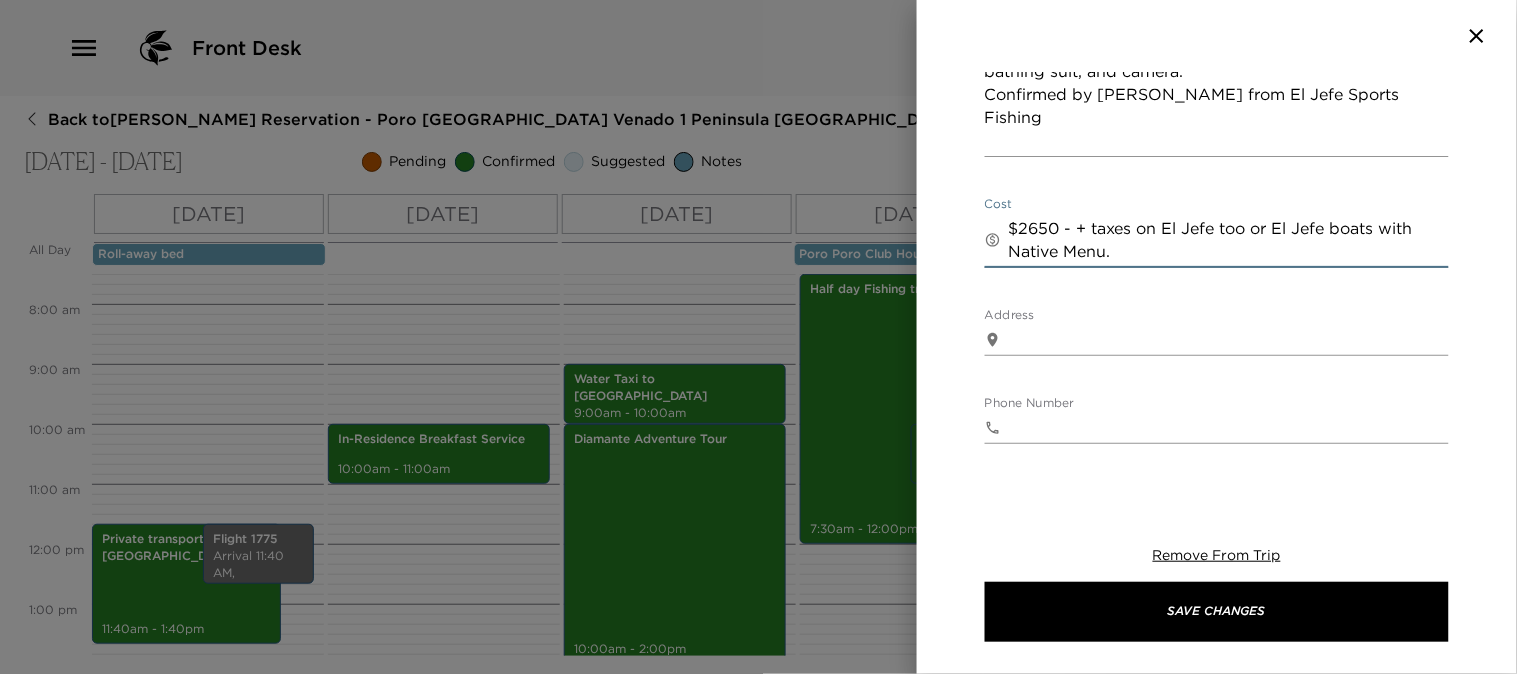 click on "$2650 - + taxes on El Jefe too or El Jefe boats with Native Menu." at bounding box center [1229, 240] 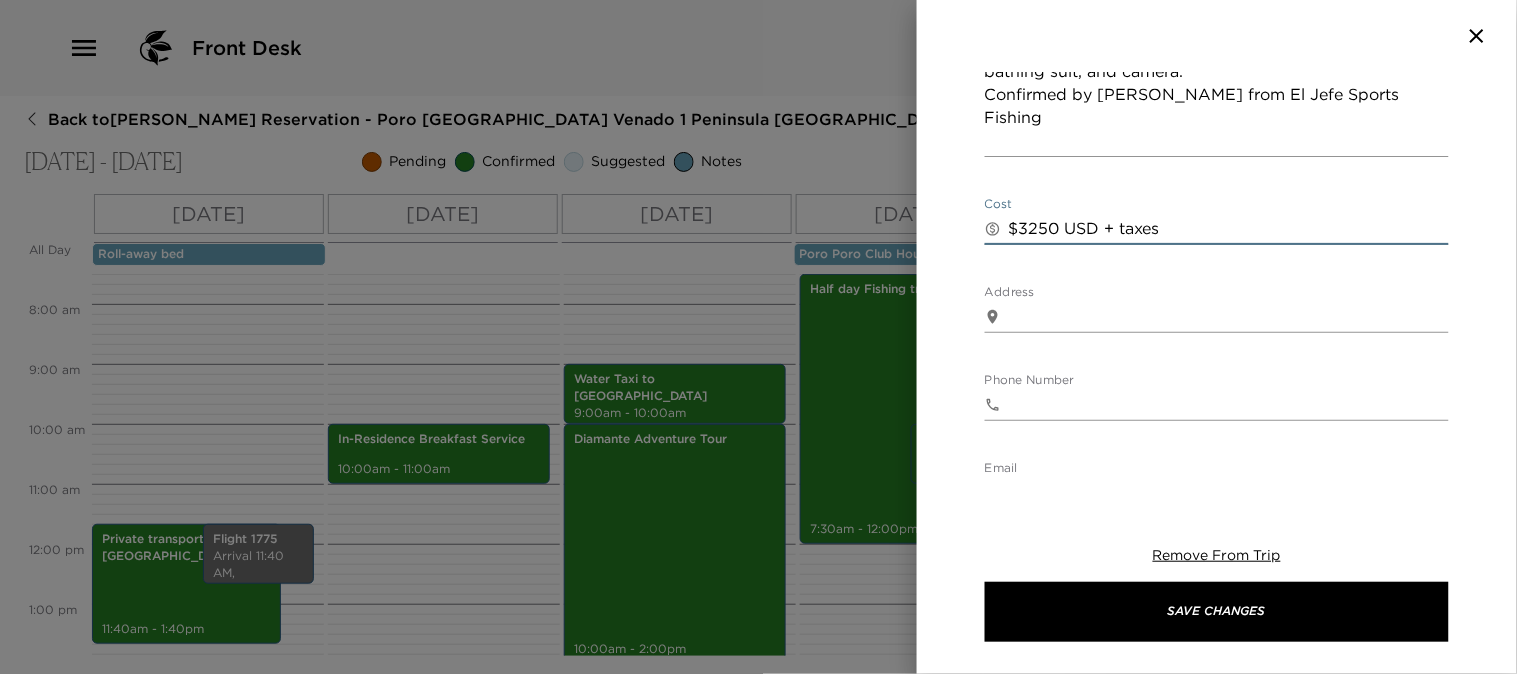type on "$3250 USD + taxes" 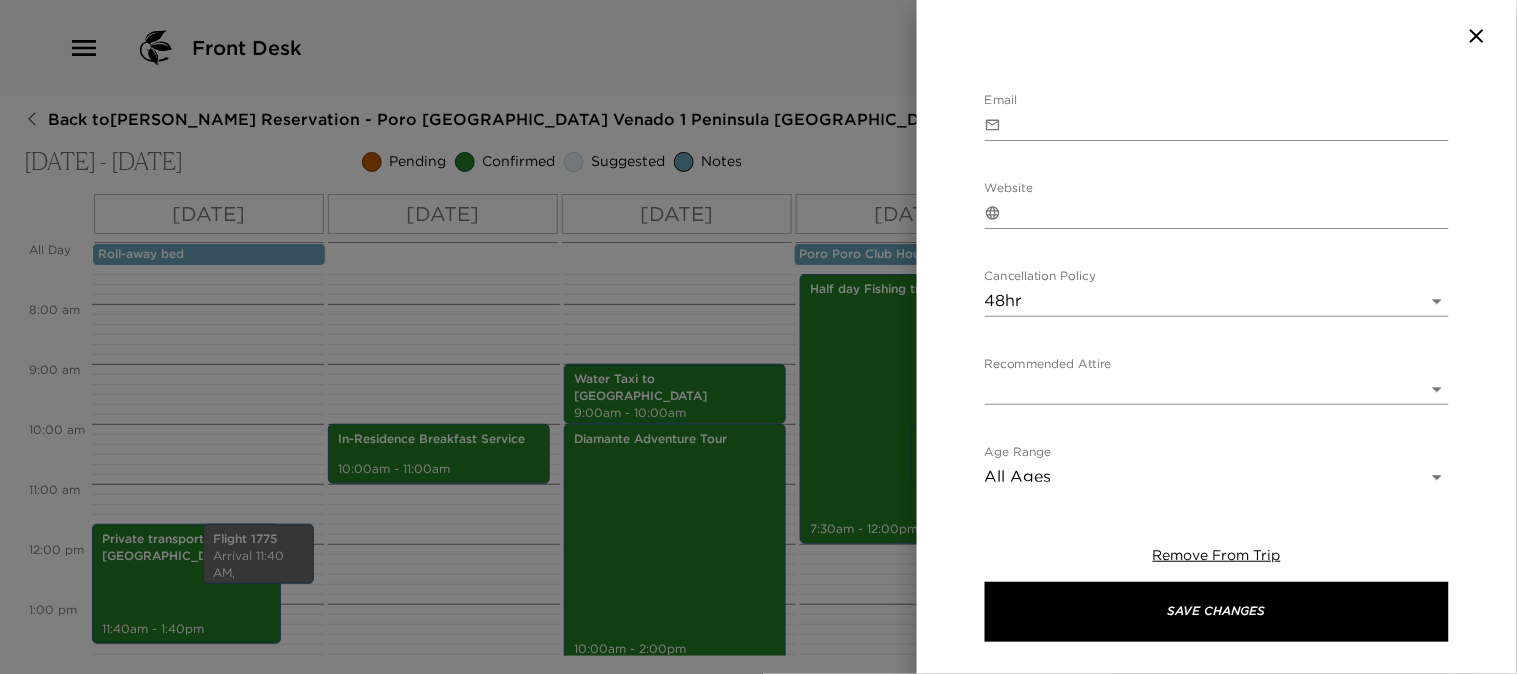 scroll, scrollTop: 1162, scrollLeft: 0, axis: vertical 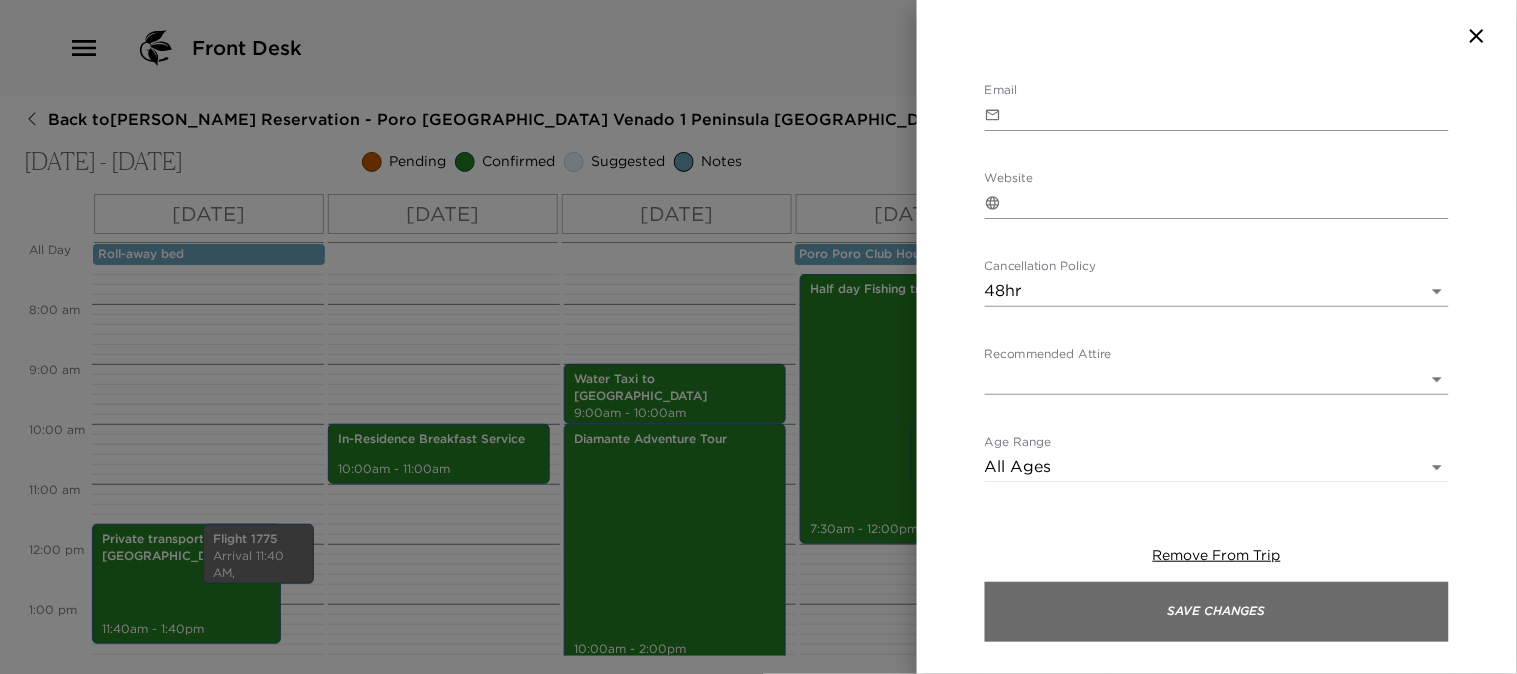 type on "Meet at Playa Blanca" 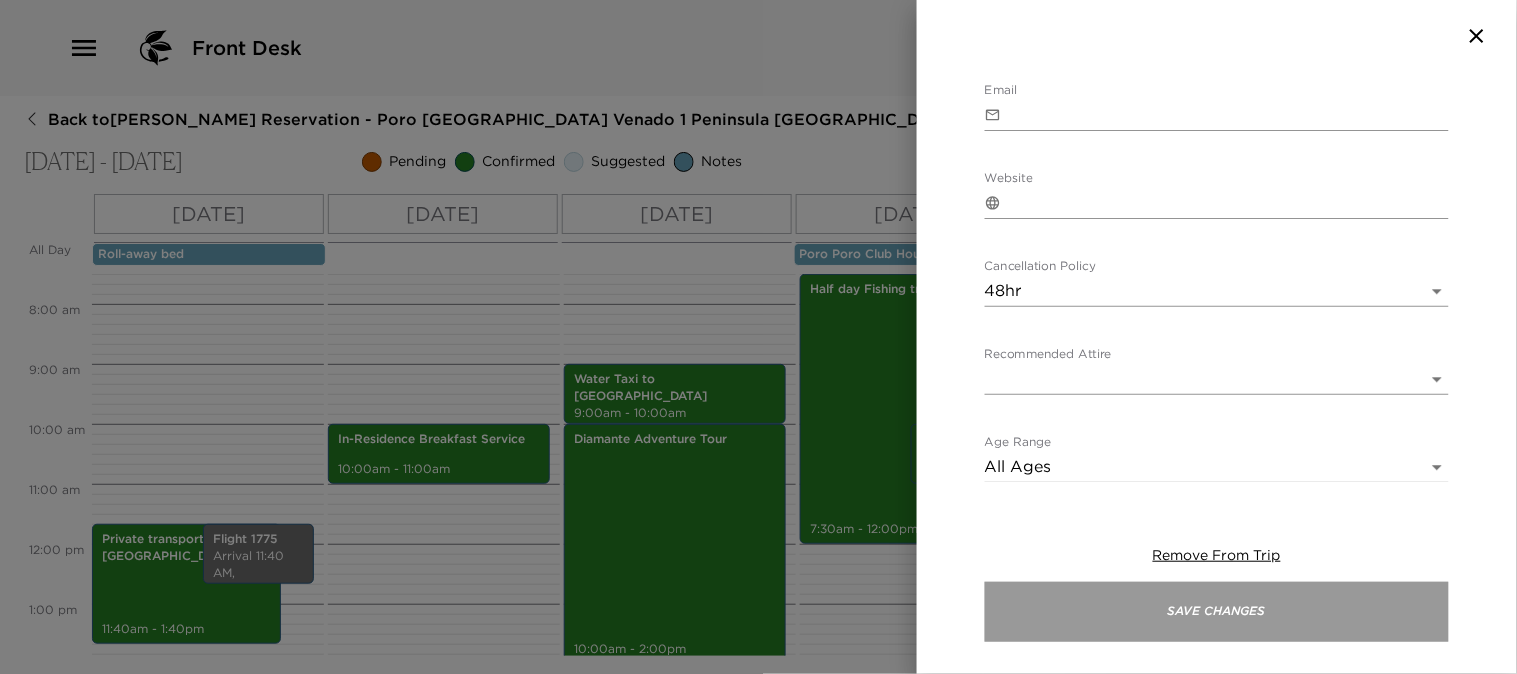 click on "Save Changes" at bounding box center (1217, 612) 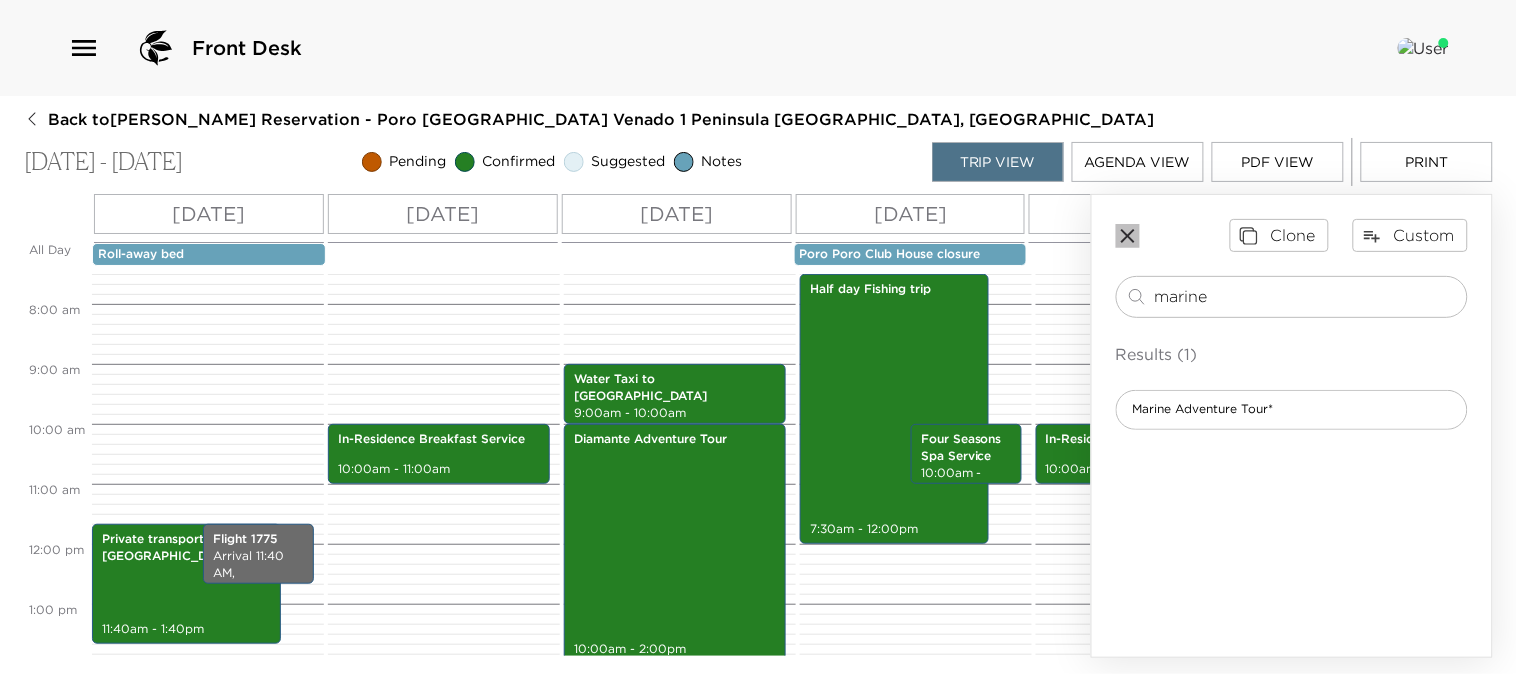 click 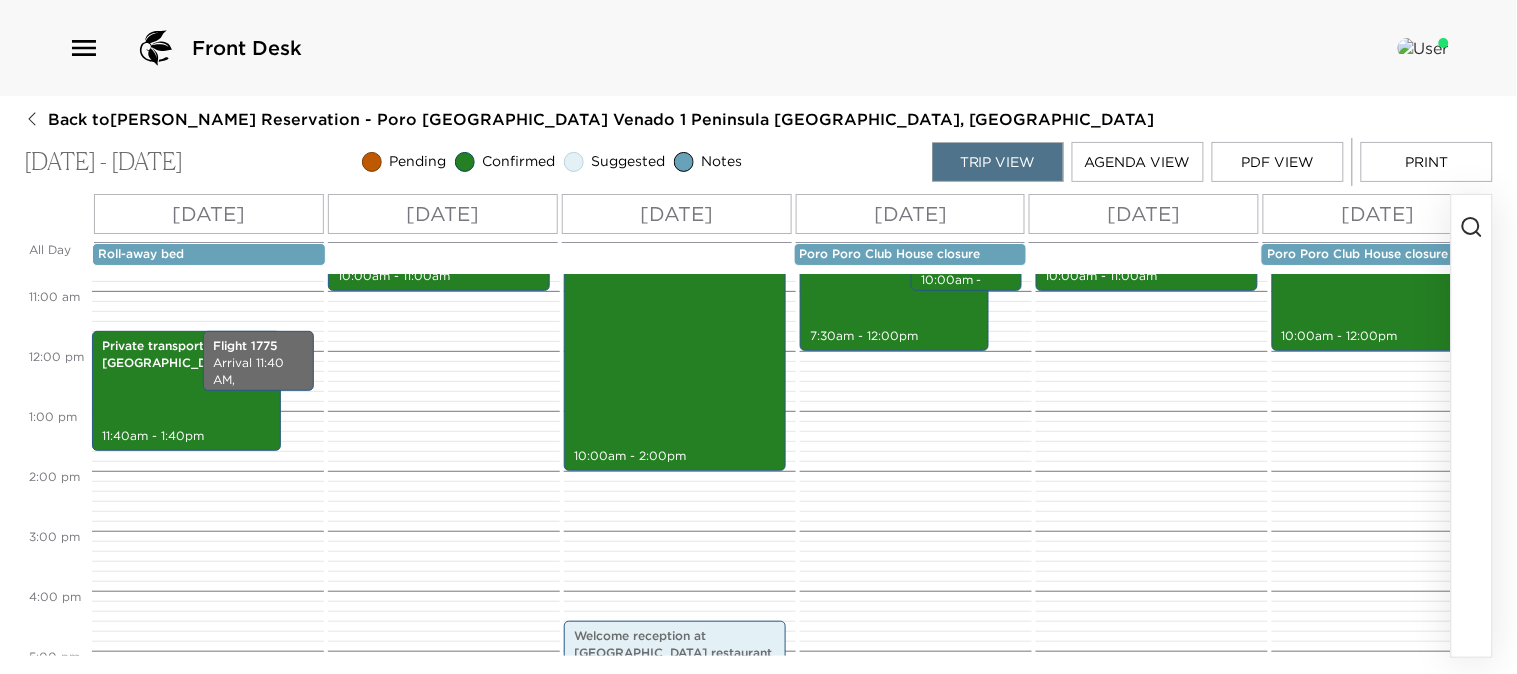 scroll, scrollTop: 561, scrollLeft: 0, axis: vertical 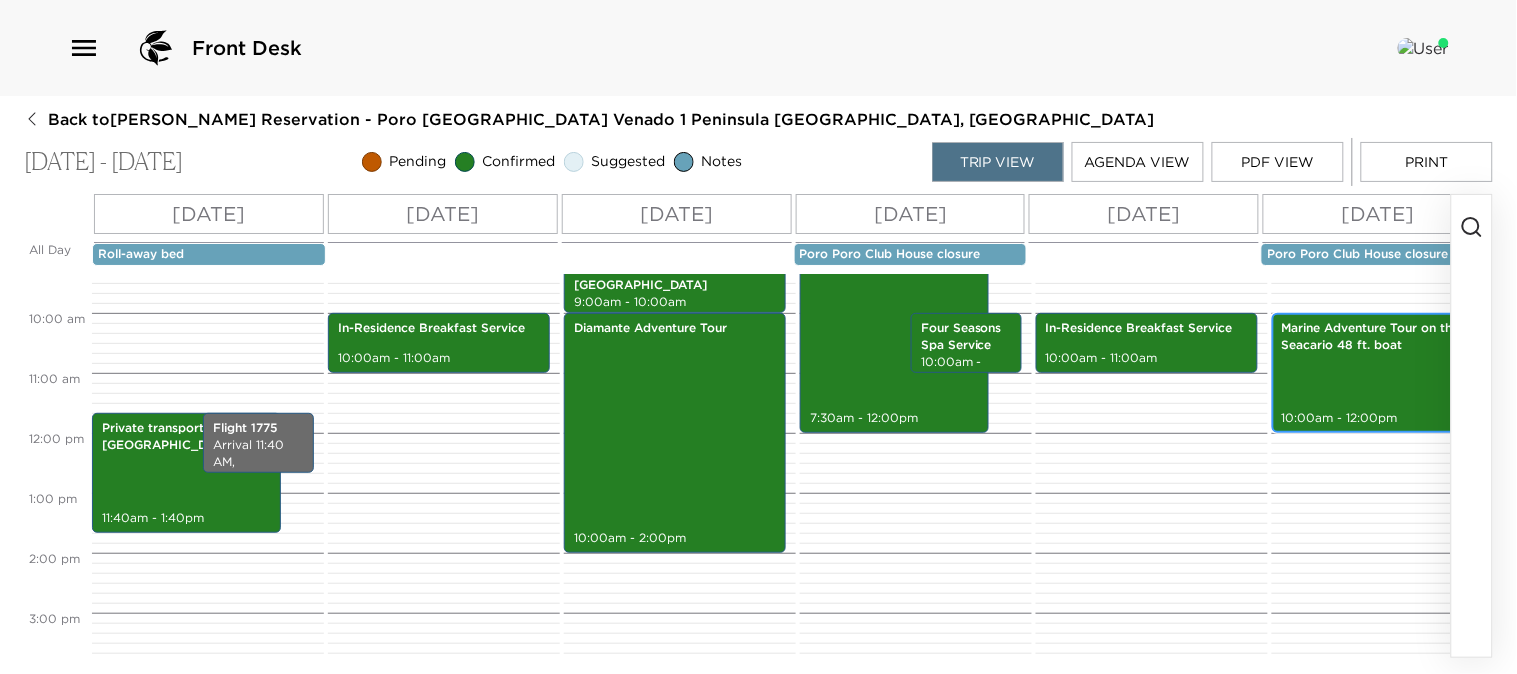 click on "10:00am - 12:00pm" at bounding box center (1383, 418) 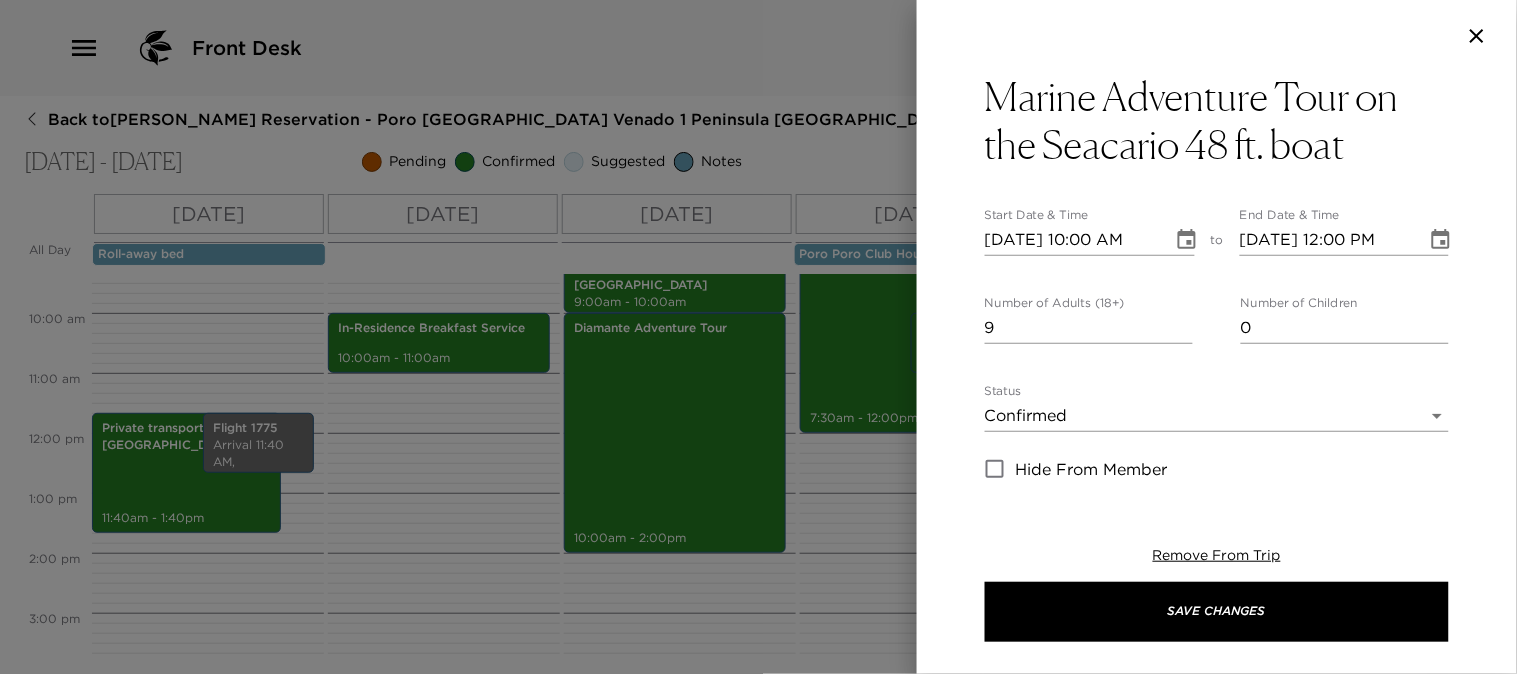 click 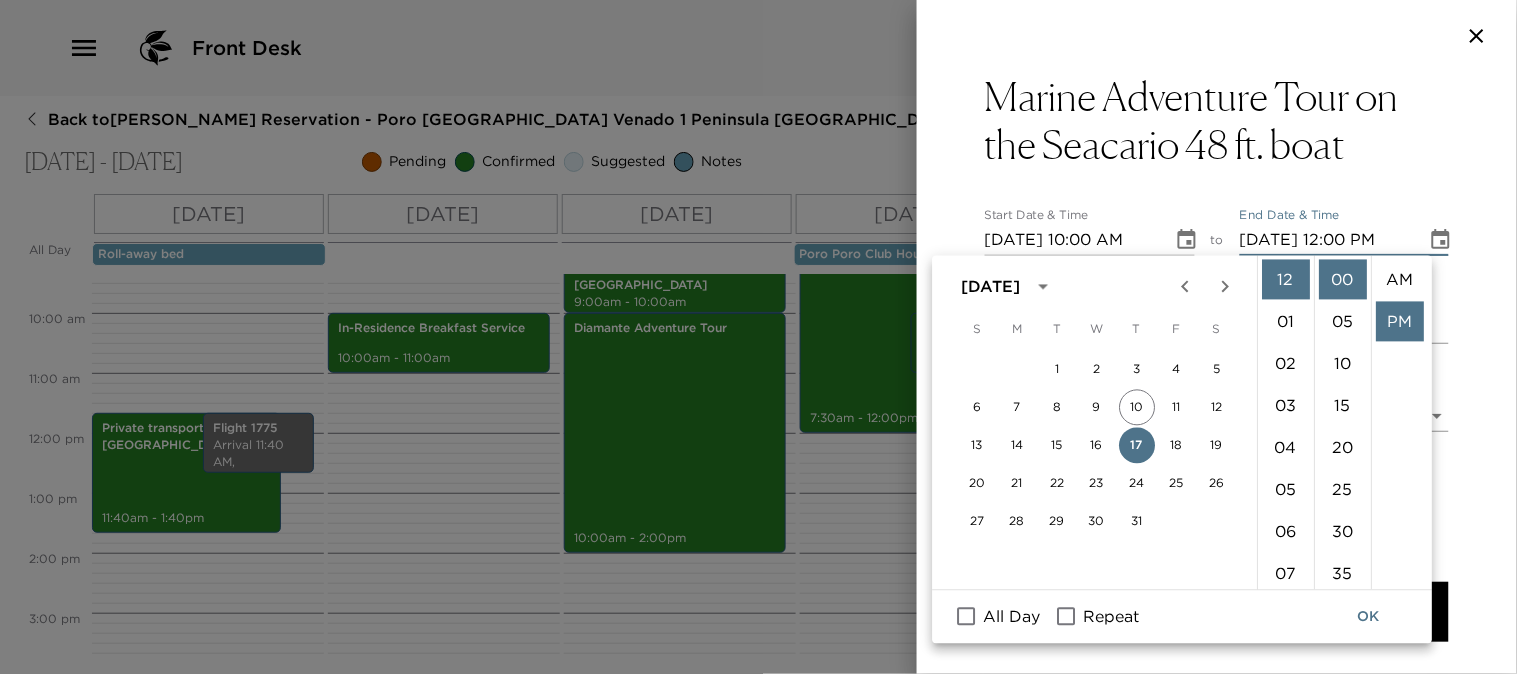 scroll, scrollTop: 41, scrollLeft: 0, axis: vertical 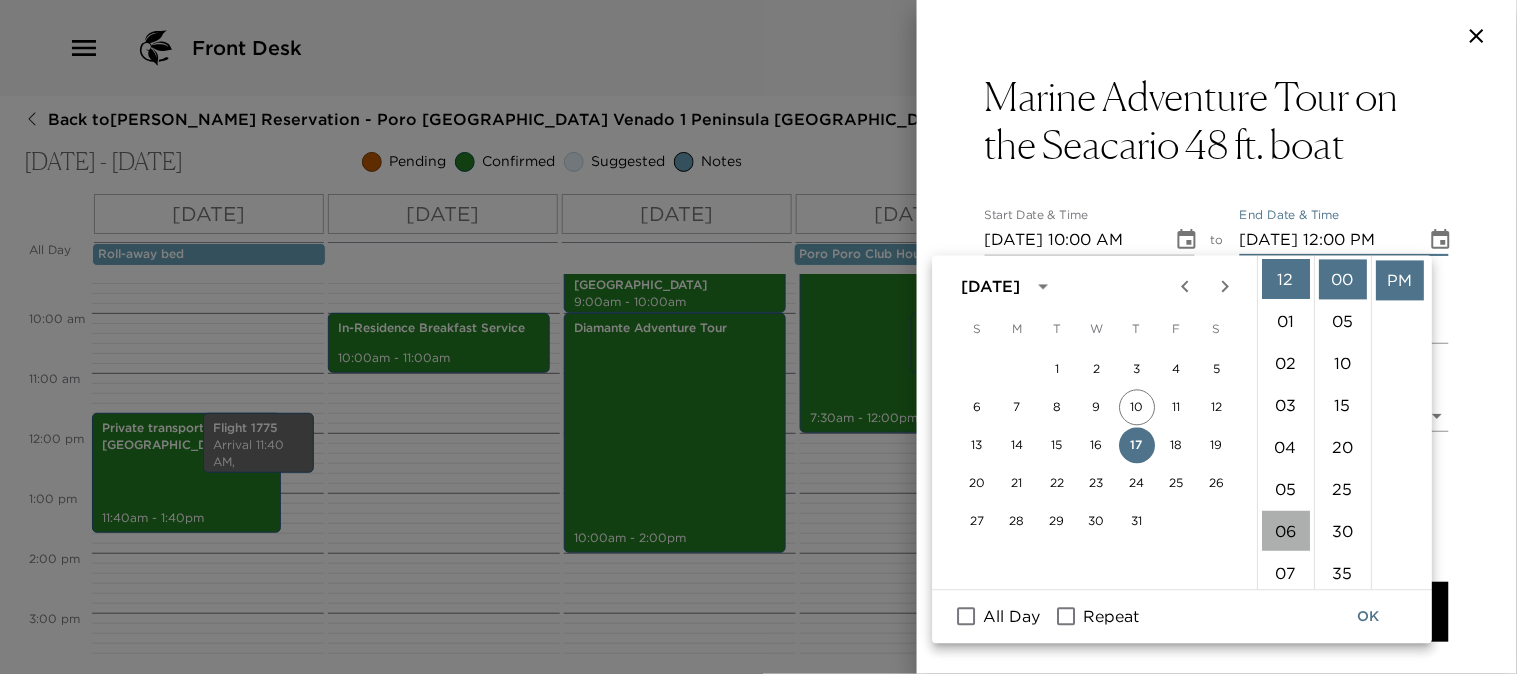 click on "06" at bounding box center (1286, 532) 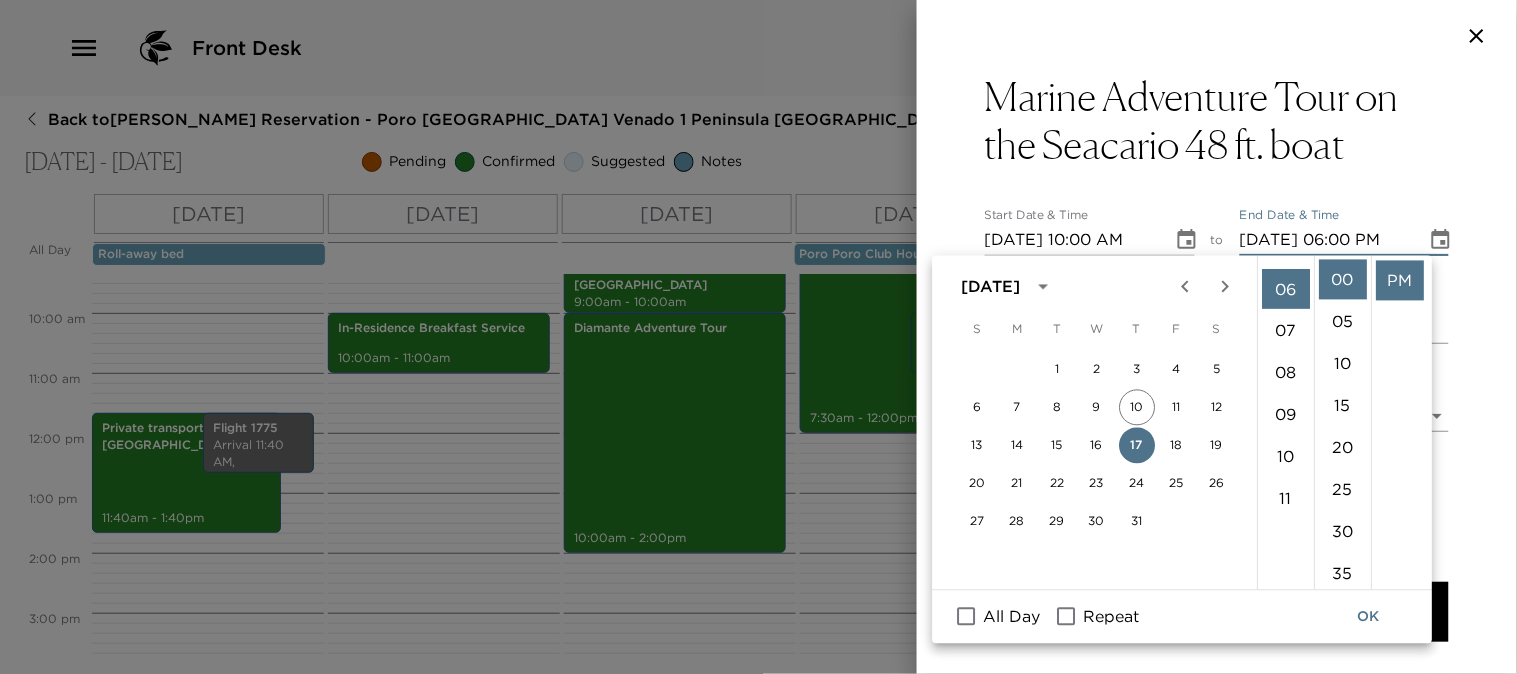 scroll, scrollTop: 252, scrollLeft: 0, axis: vertical 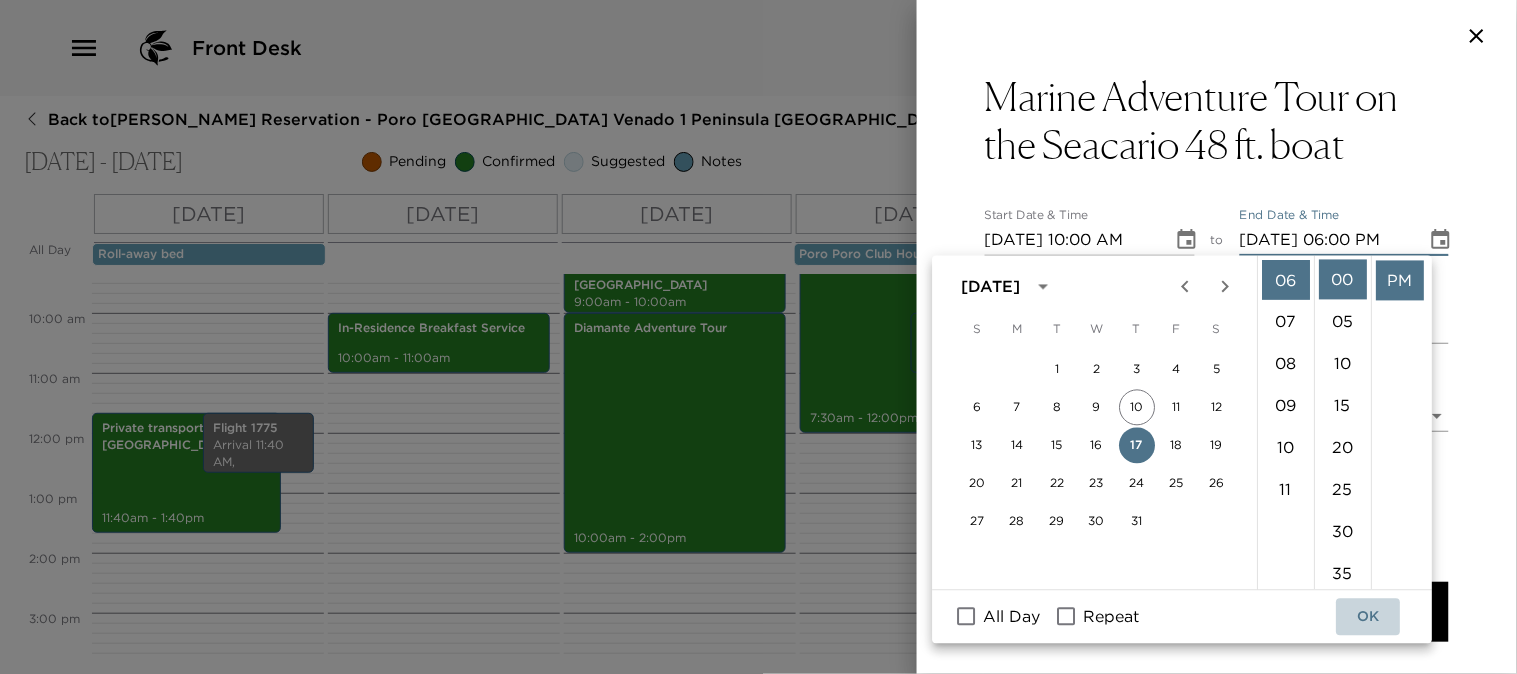 click on "OK" at bounding box center [1369, 617] 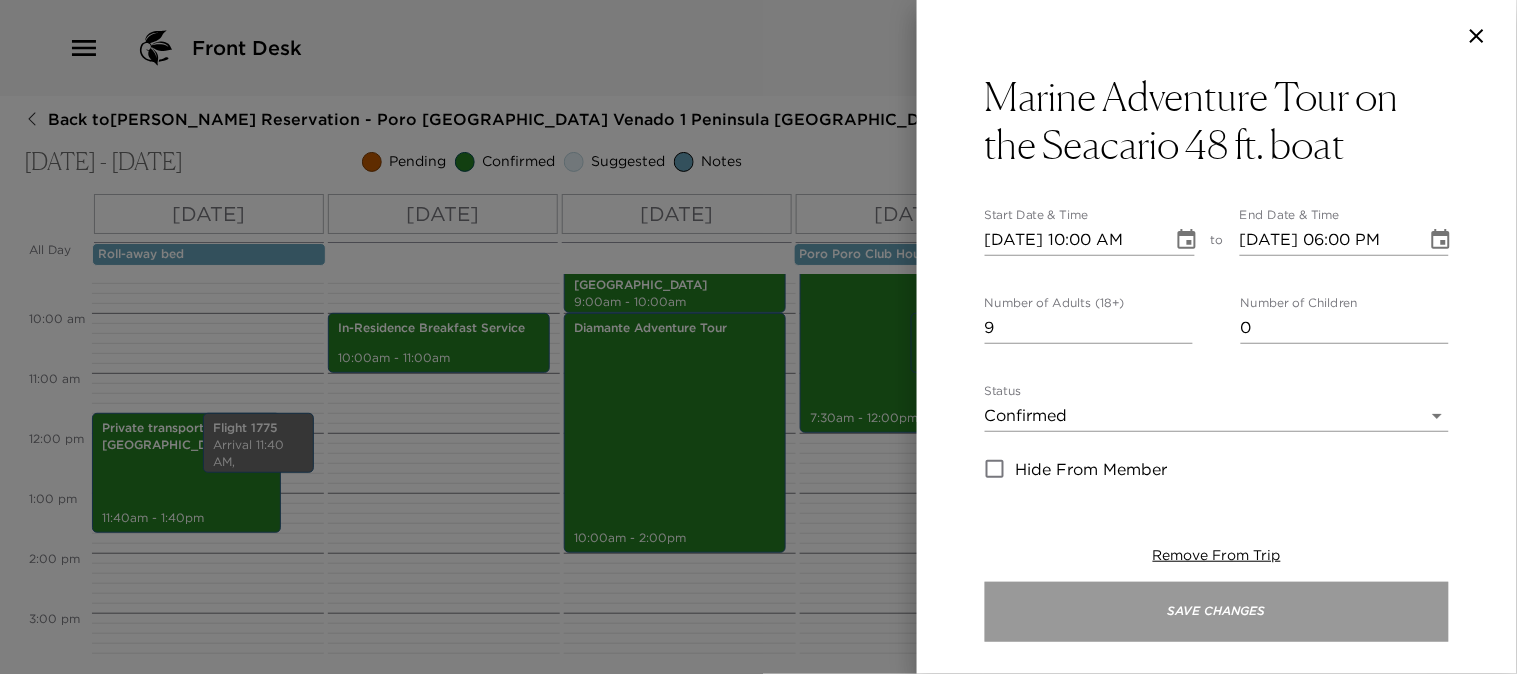 click on "Save Changes" at bounding box center (1217, 612) 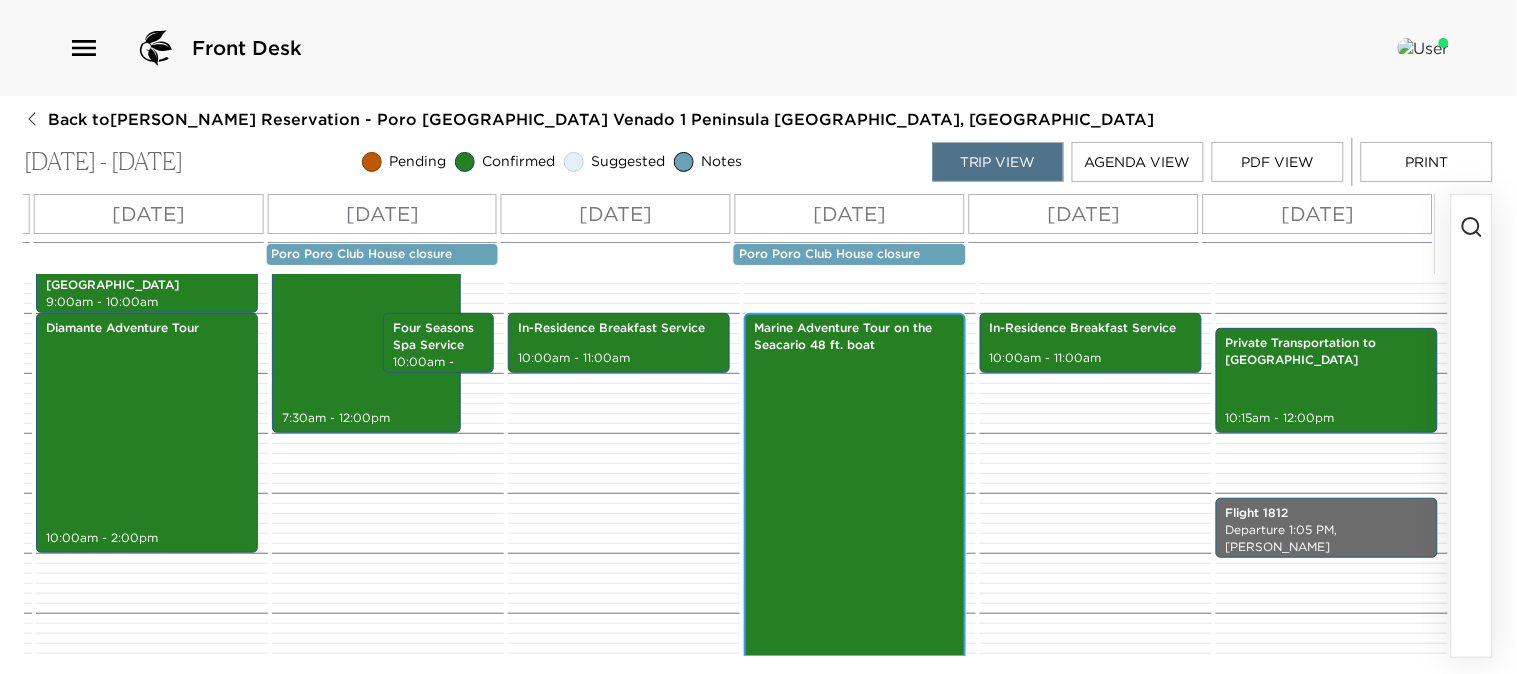 scroll, scrollTop: 0, scrollLeft: 540, axis: horizontal 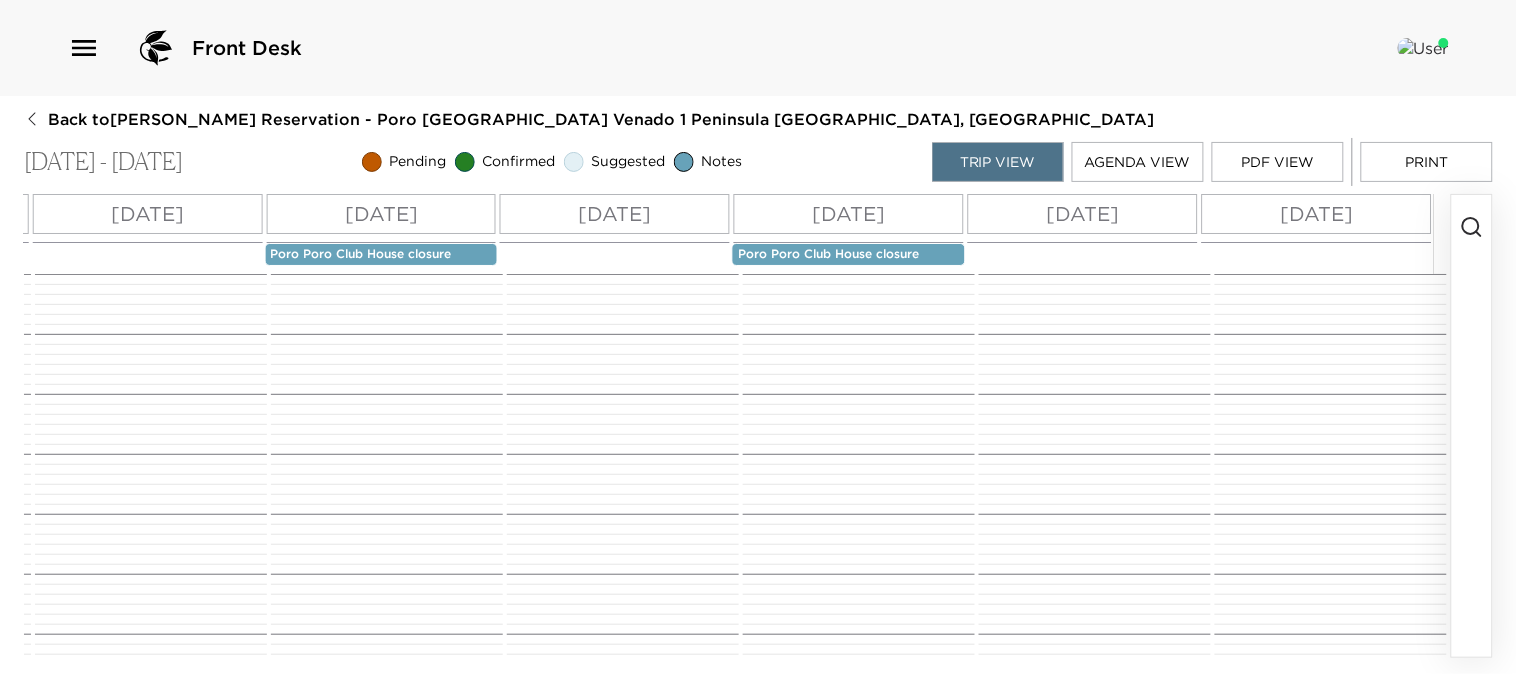 click on "PDF View" at bounding box center (1278, 162) 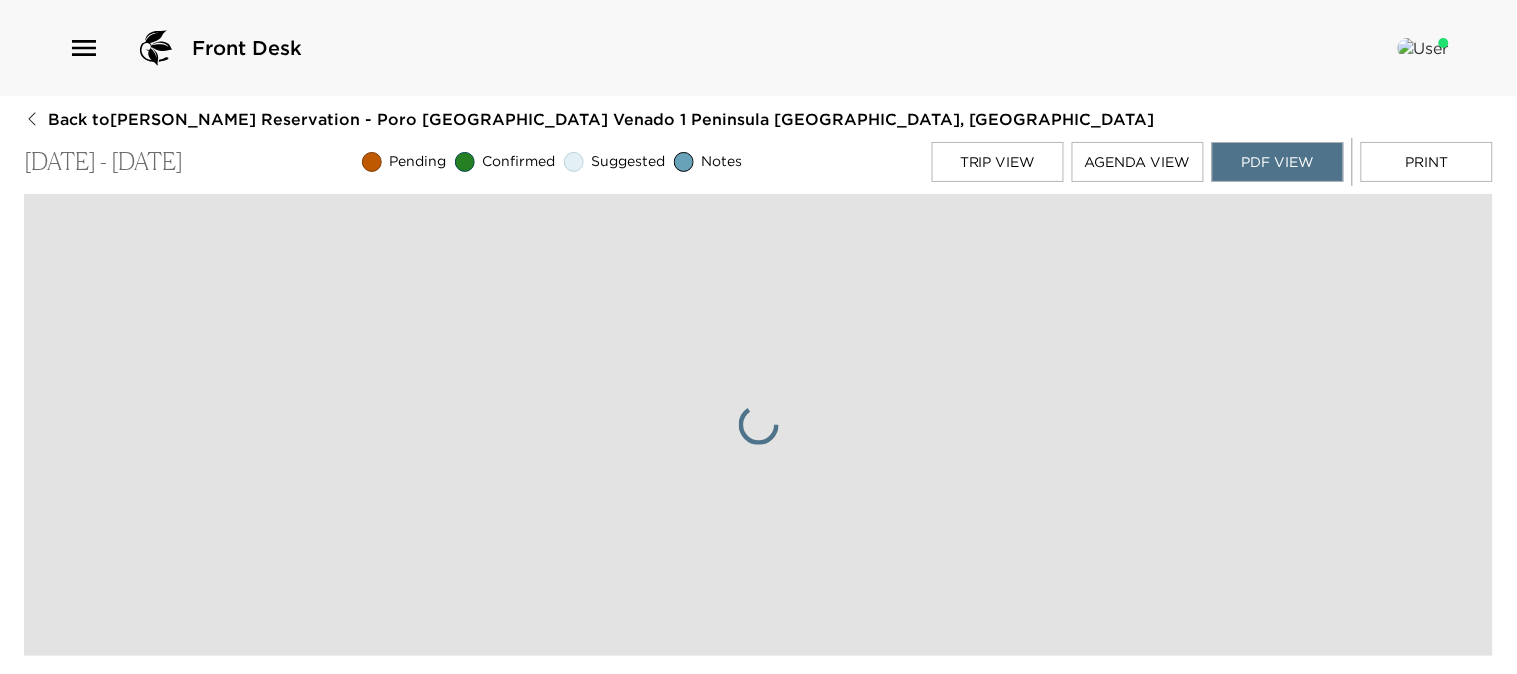 scroll, scrollTop: 0, scrollLeft: 0, axis: both 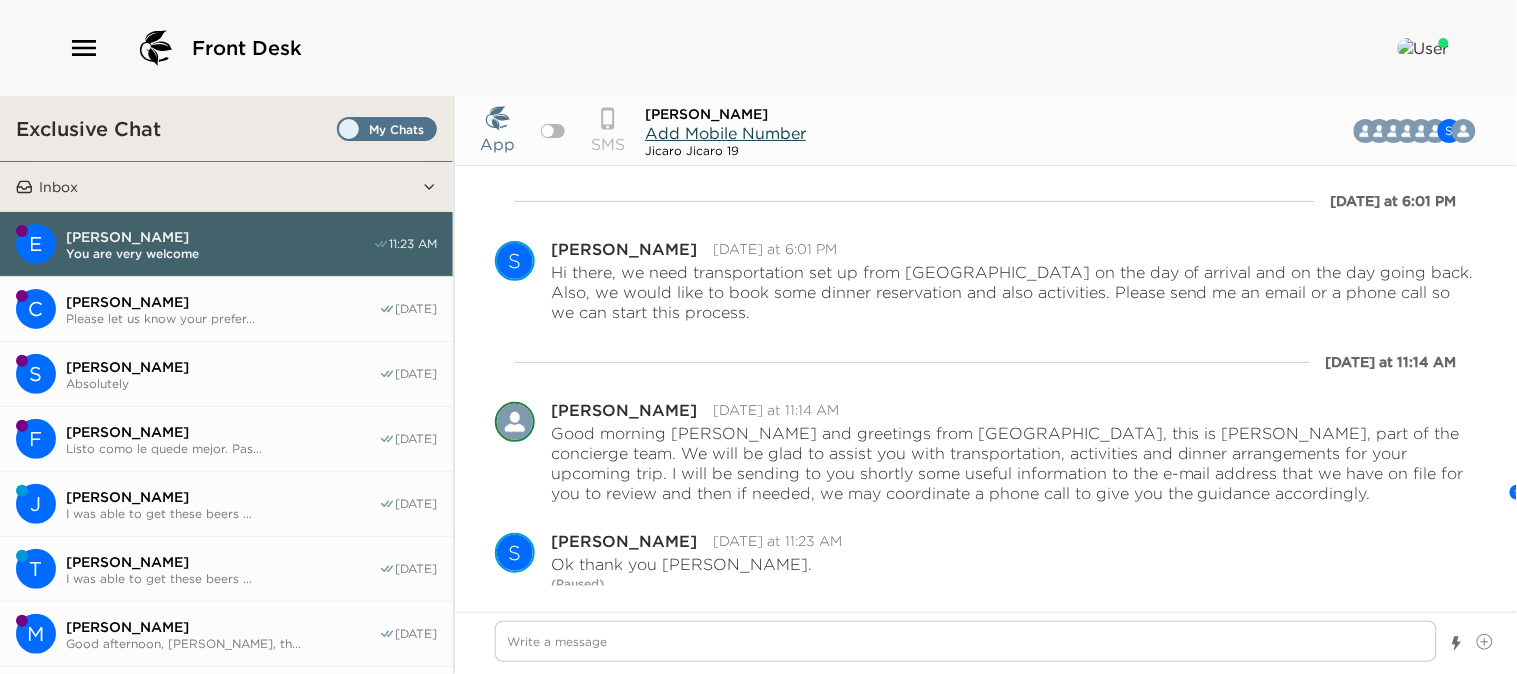 click on "[PERSON_NAME]" at bounding box center (219, 237) 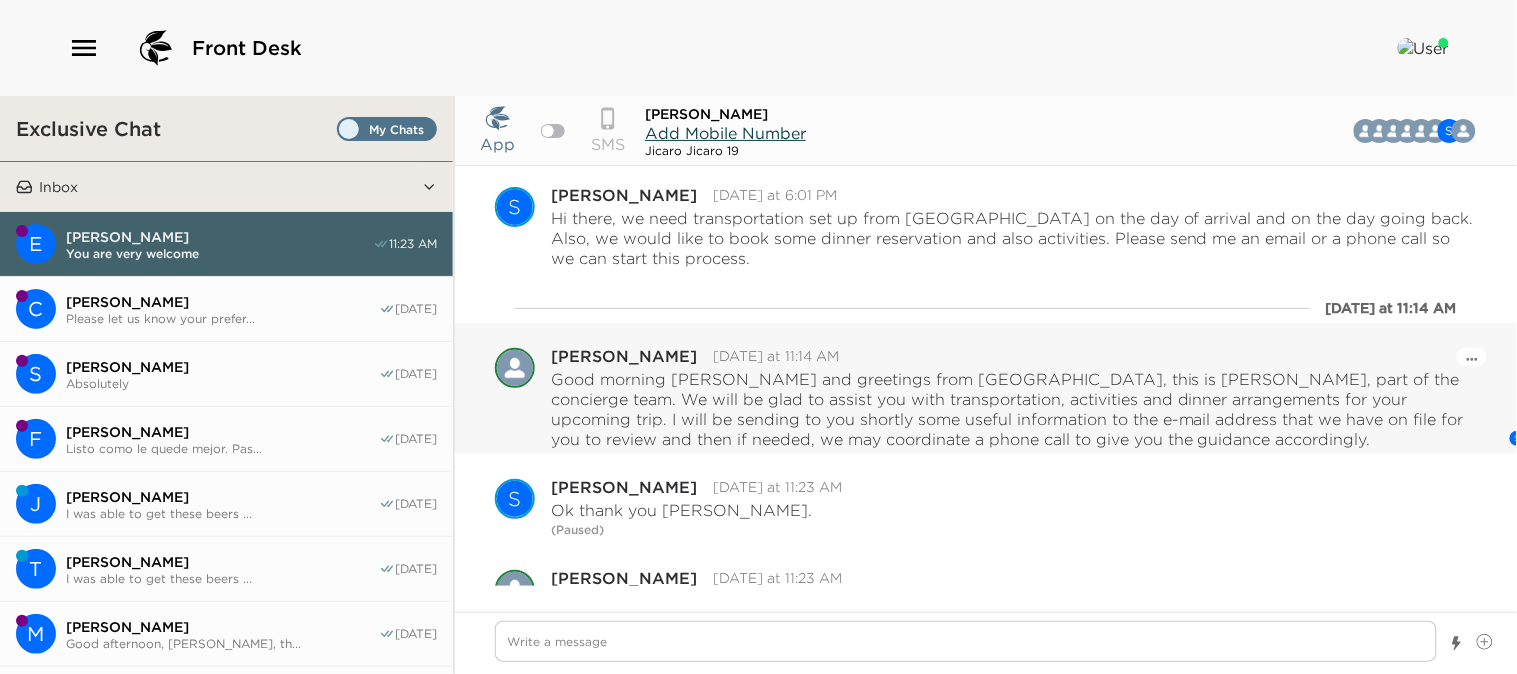 scroll, scrollTop: 83, scrollLeft: 0, axis: vertical 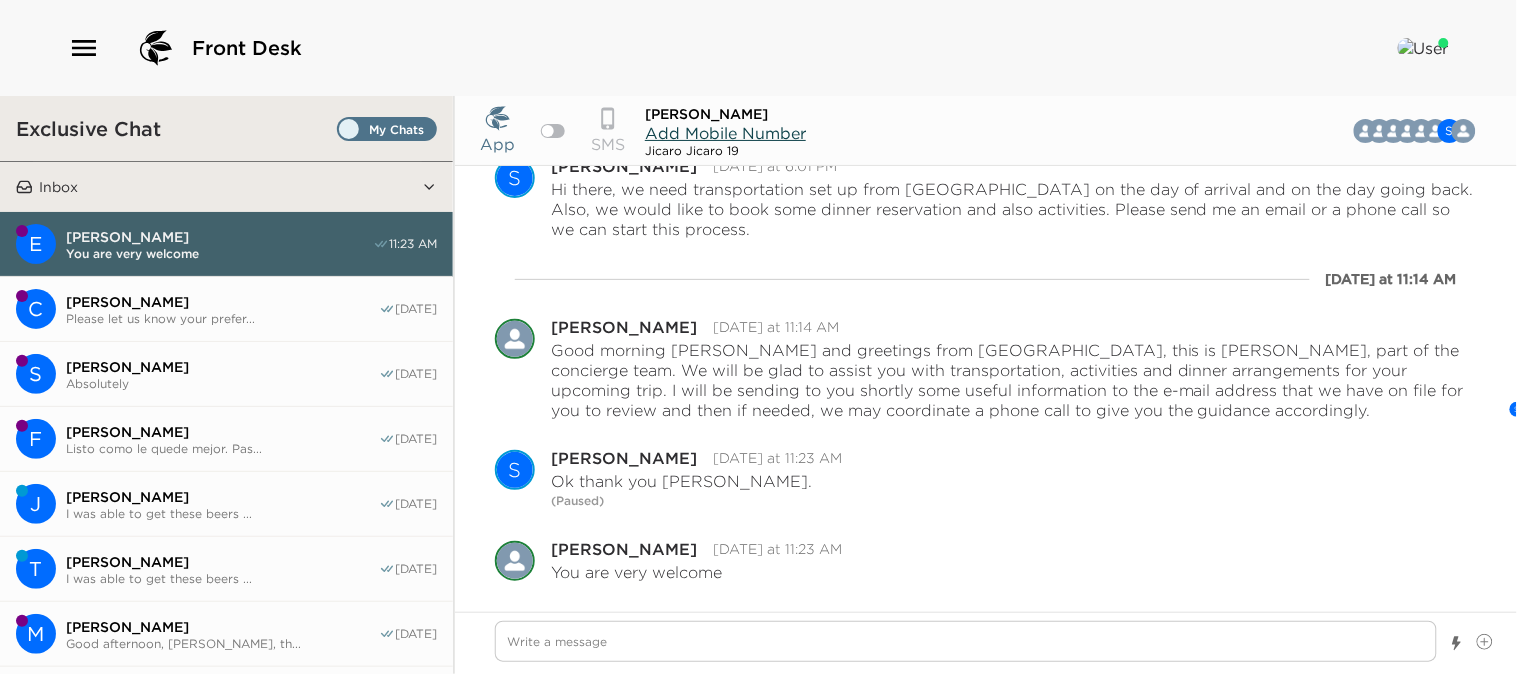 type on "x" 